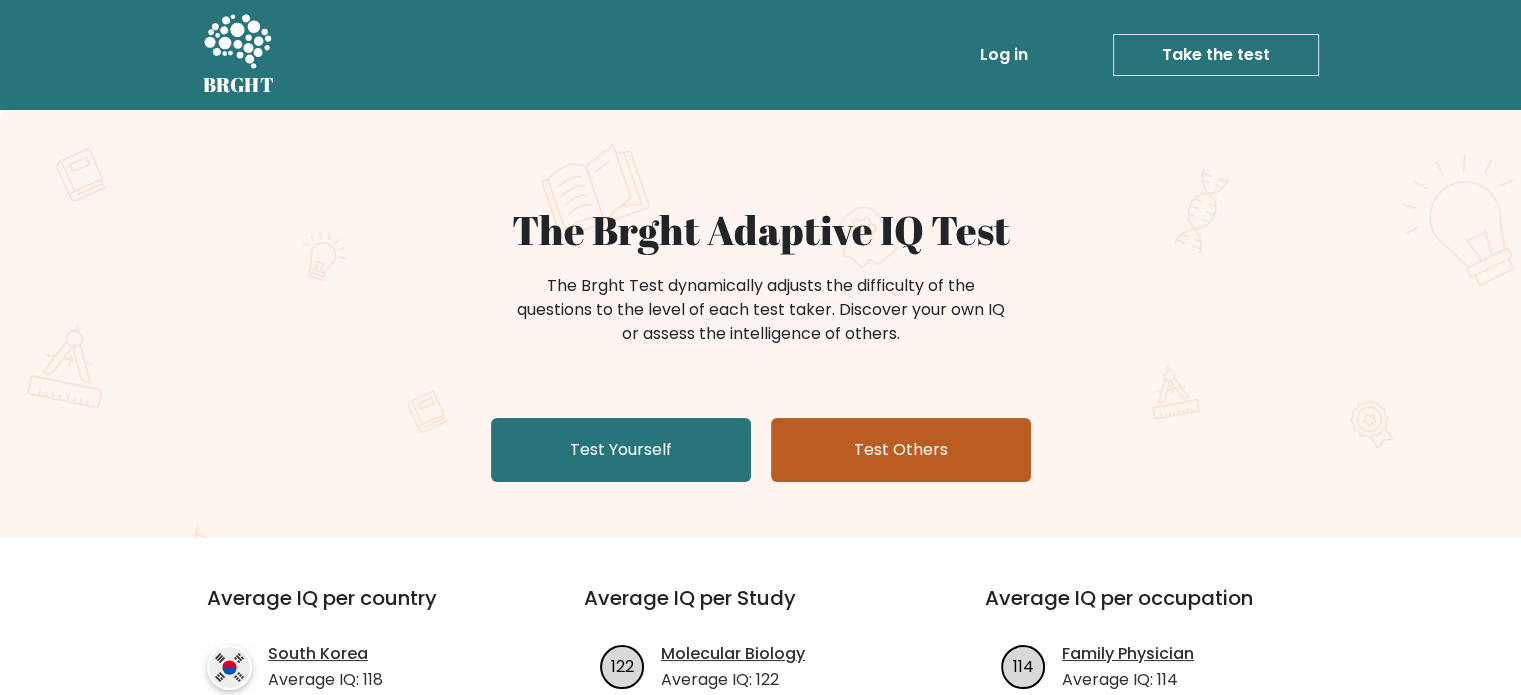 scroll, scrollTop: 100, scrollLeft: 0, axis: vertical 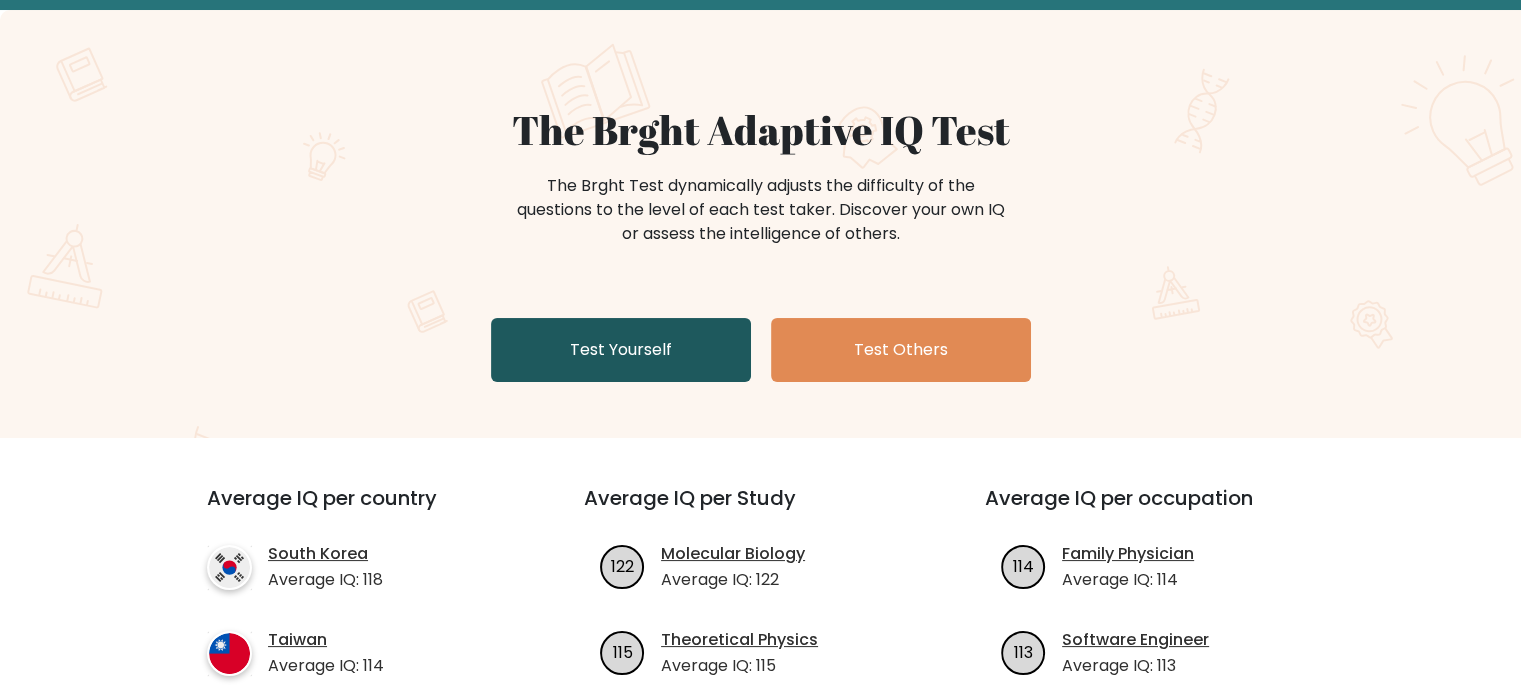 click on "Test Yourself" at bounding box center (621, 350) 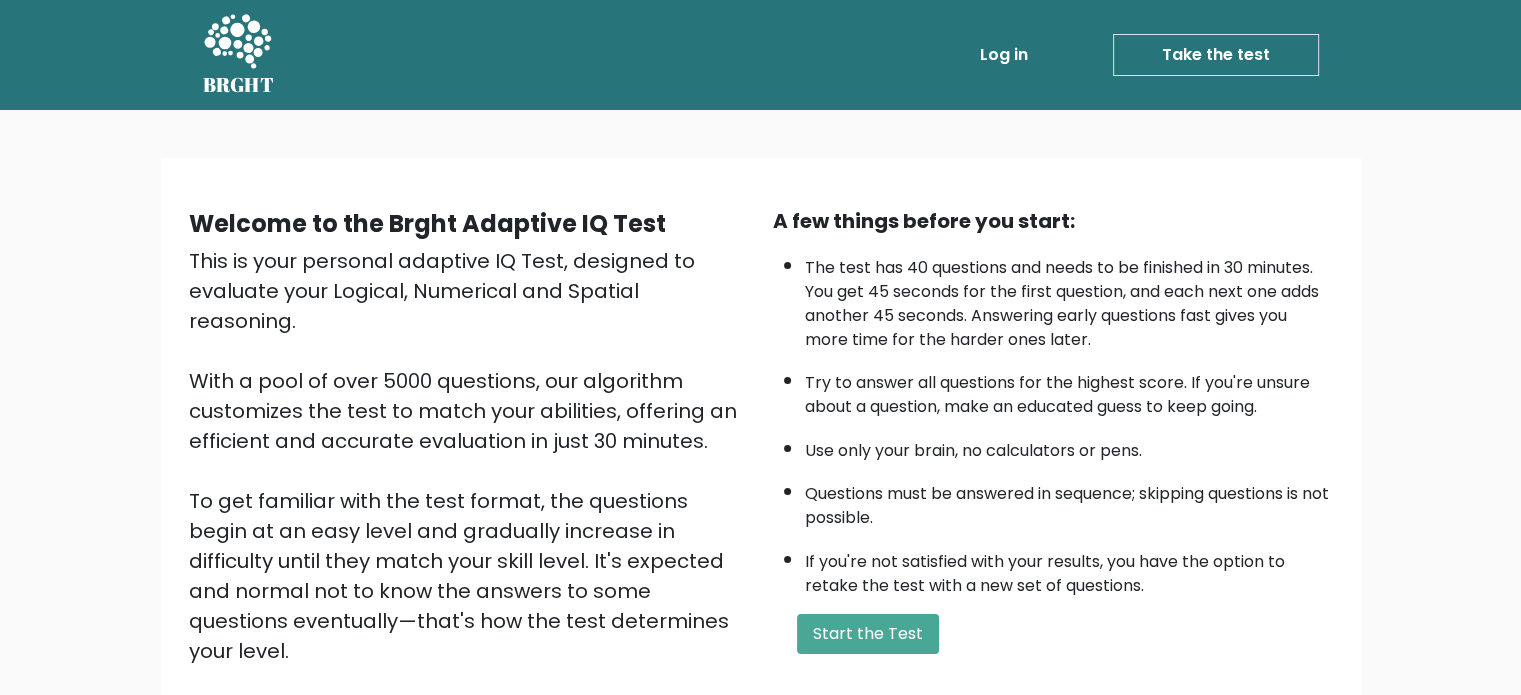 scroll, scrollTop: 220, scrollLeft: 0, axis: vertical 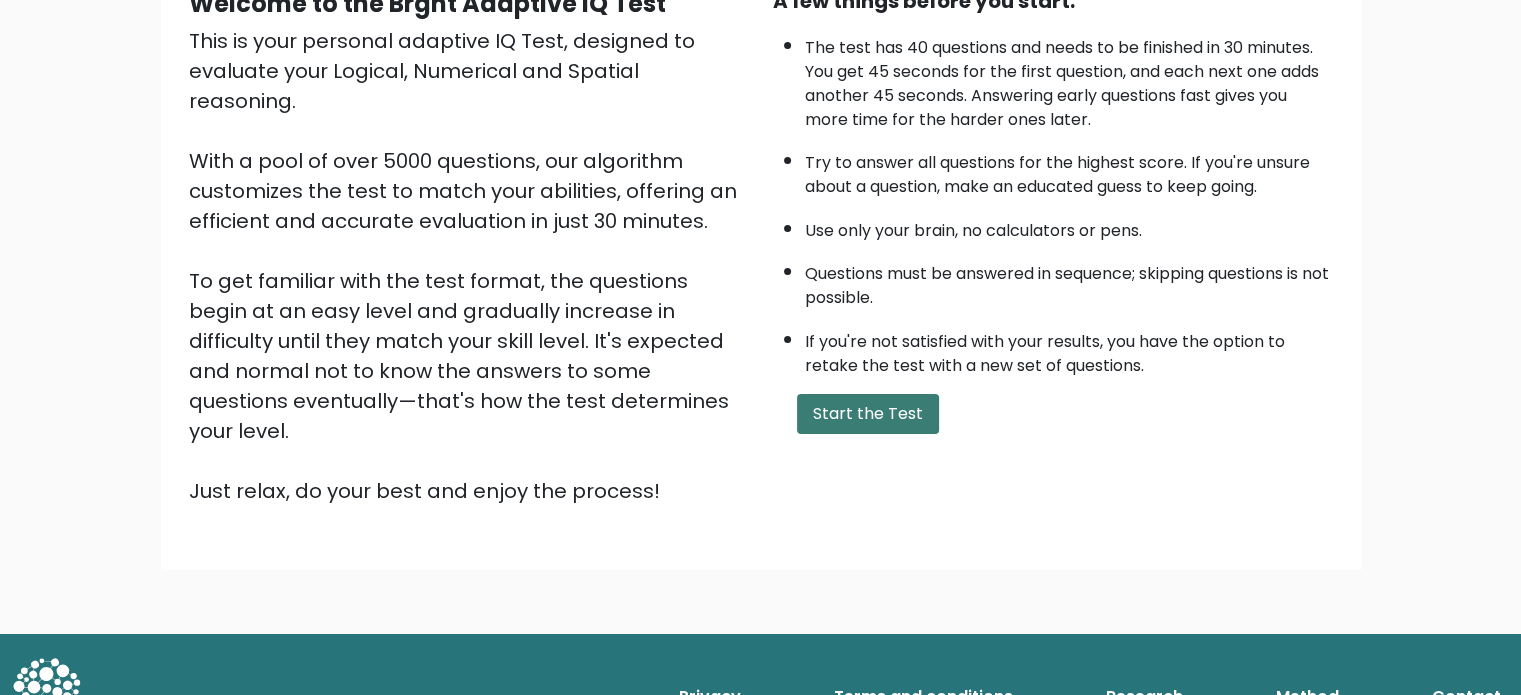 click on "Start the Test" at bounding box center [868, 414] 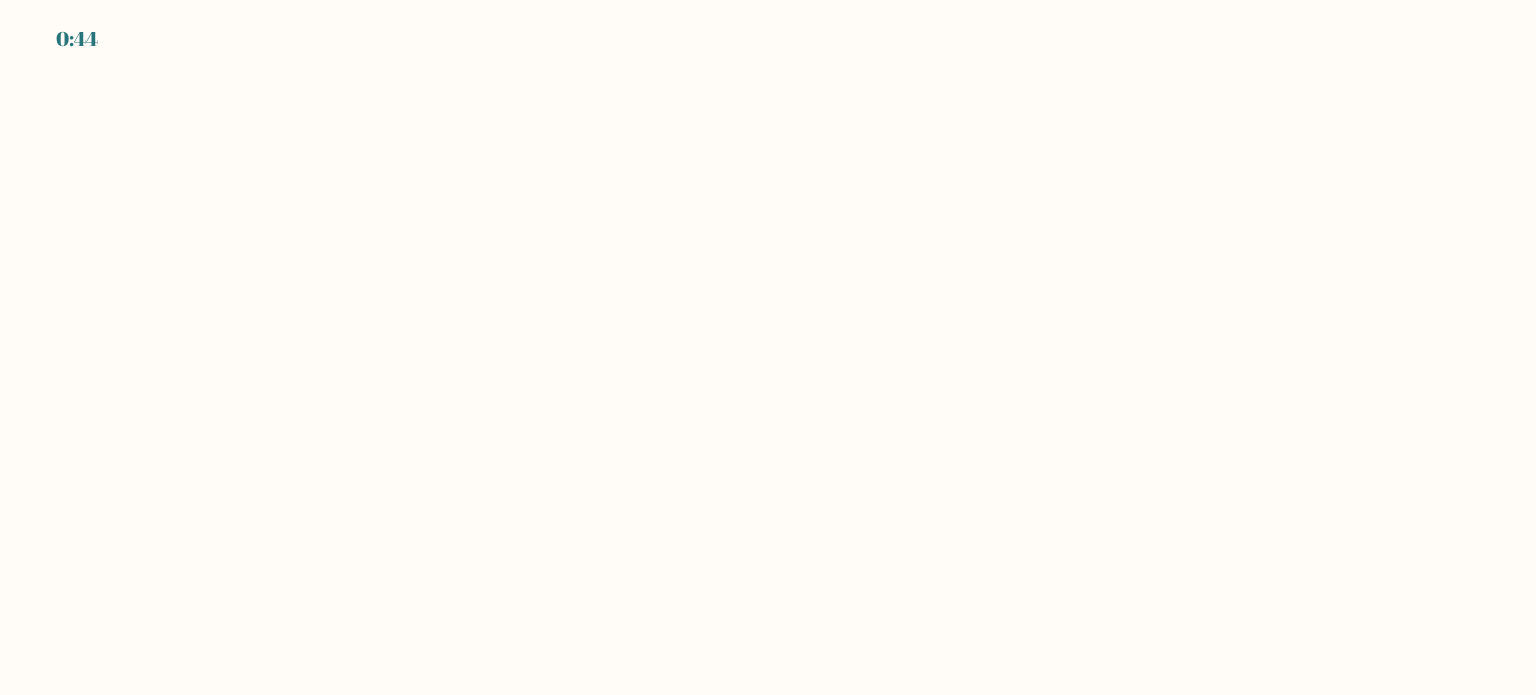 scroll, scrollTop: 0, scrollLeft: 0, axis: both 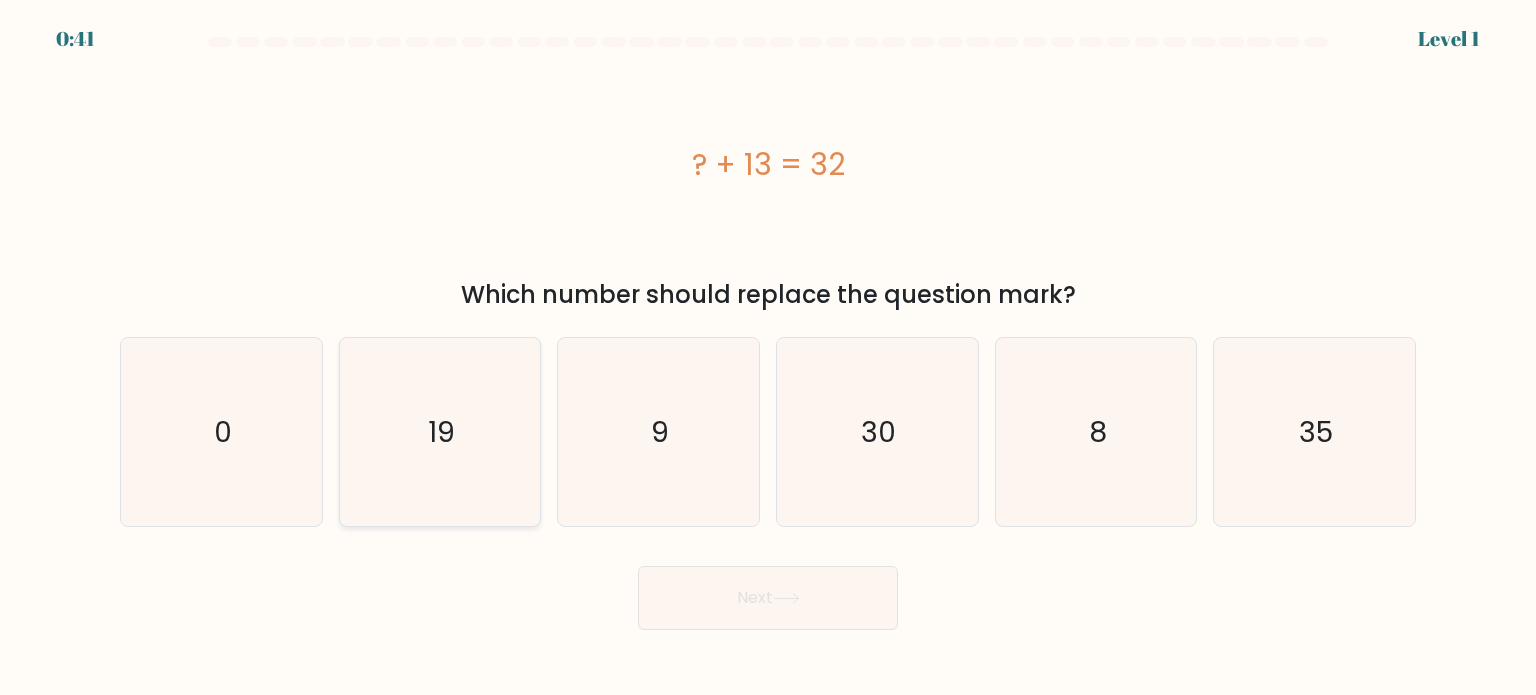 click on "19" 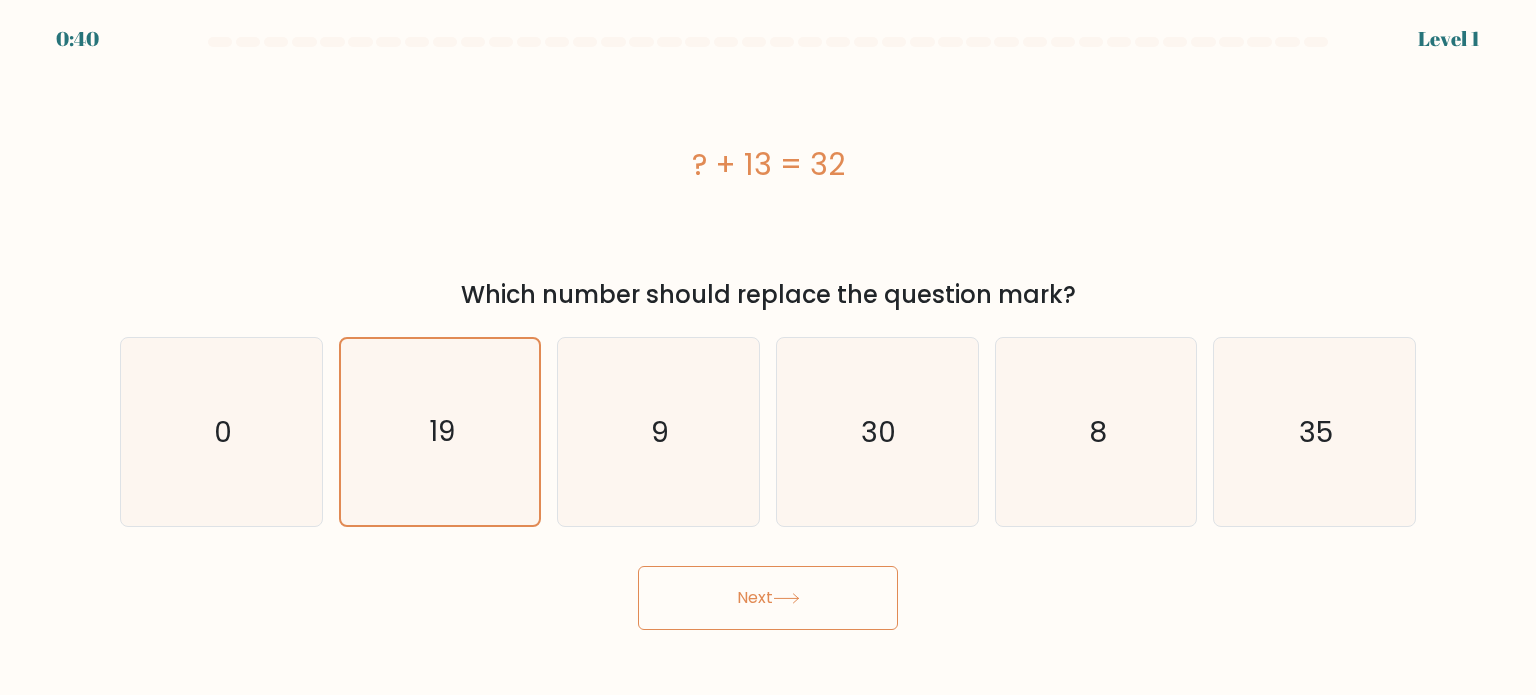 click on "Next" at bounding box center (768, 598) 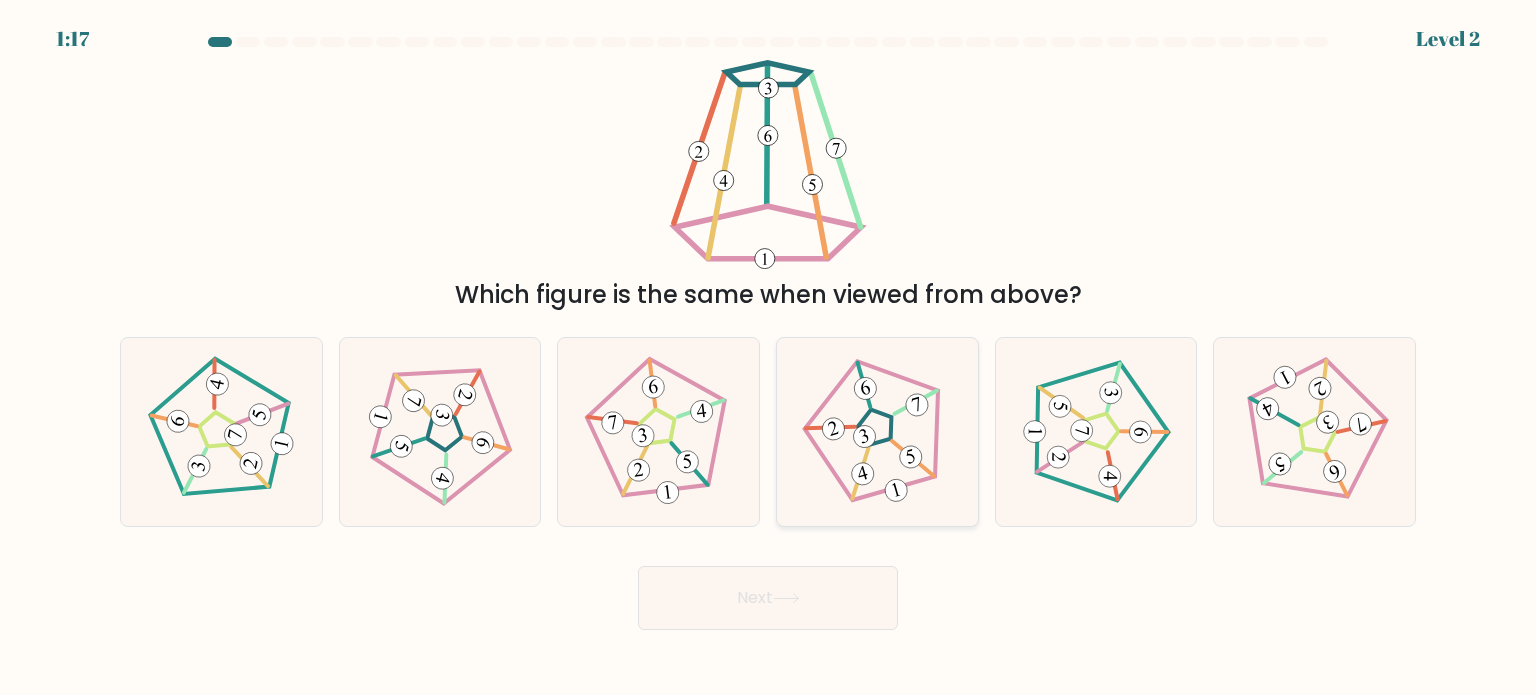 click 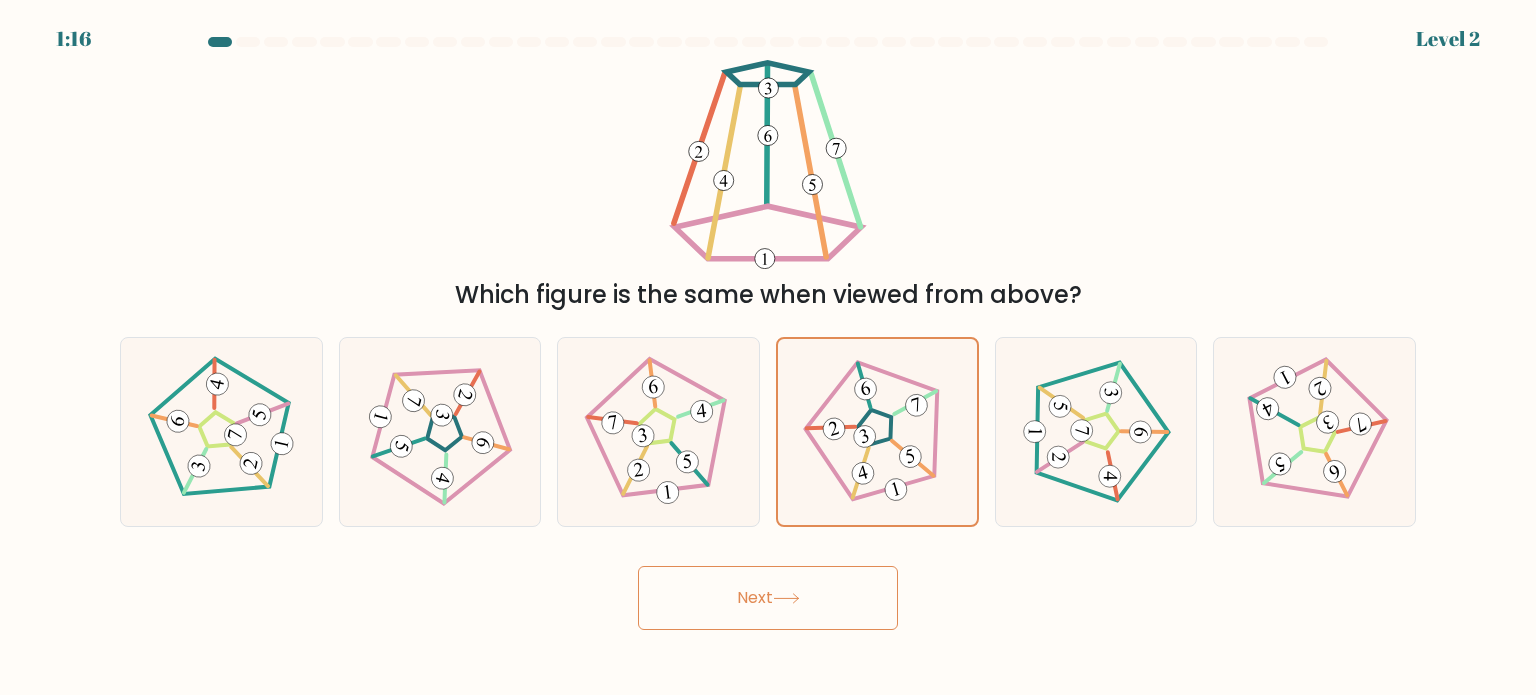 click on "Next" at bounding box center (768, 598) 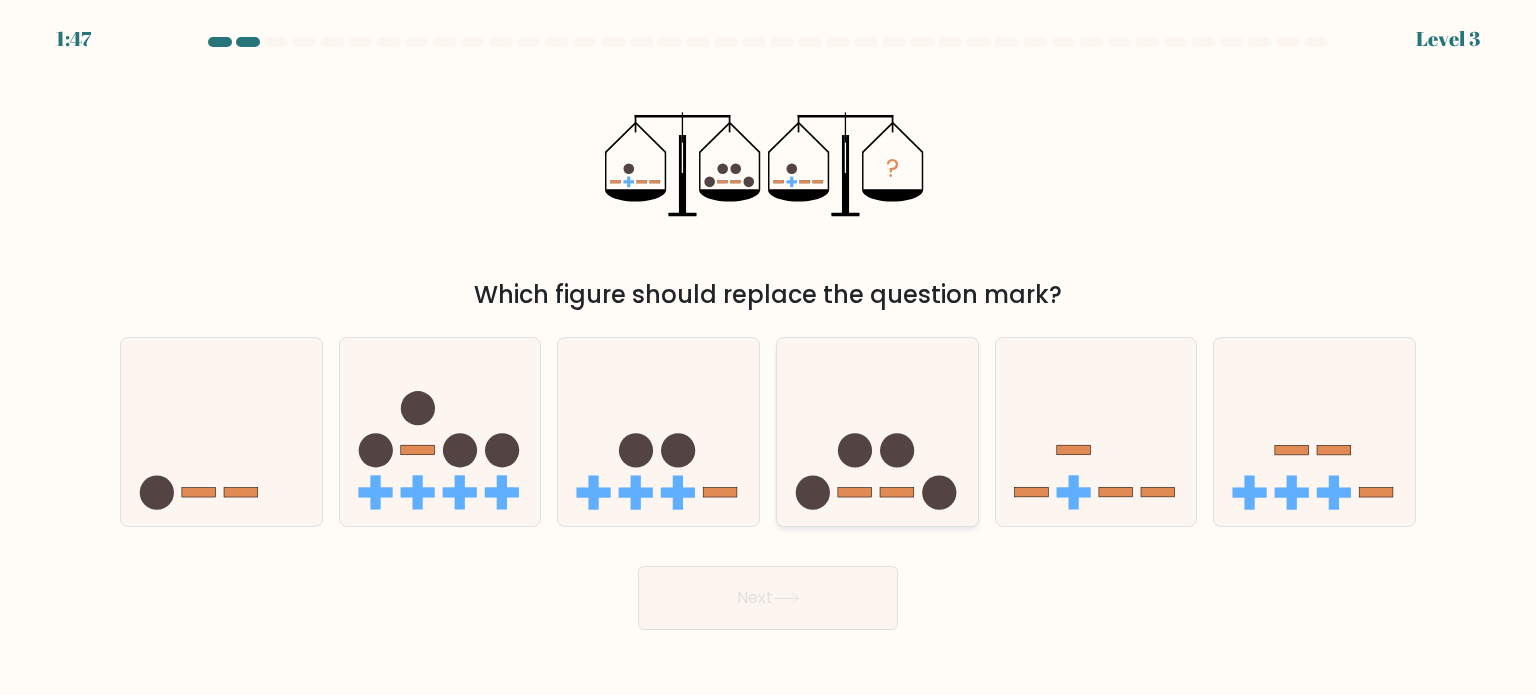 click 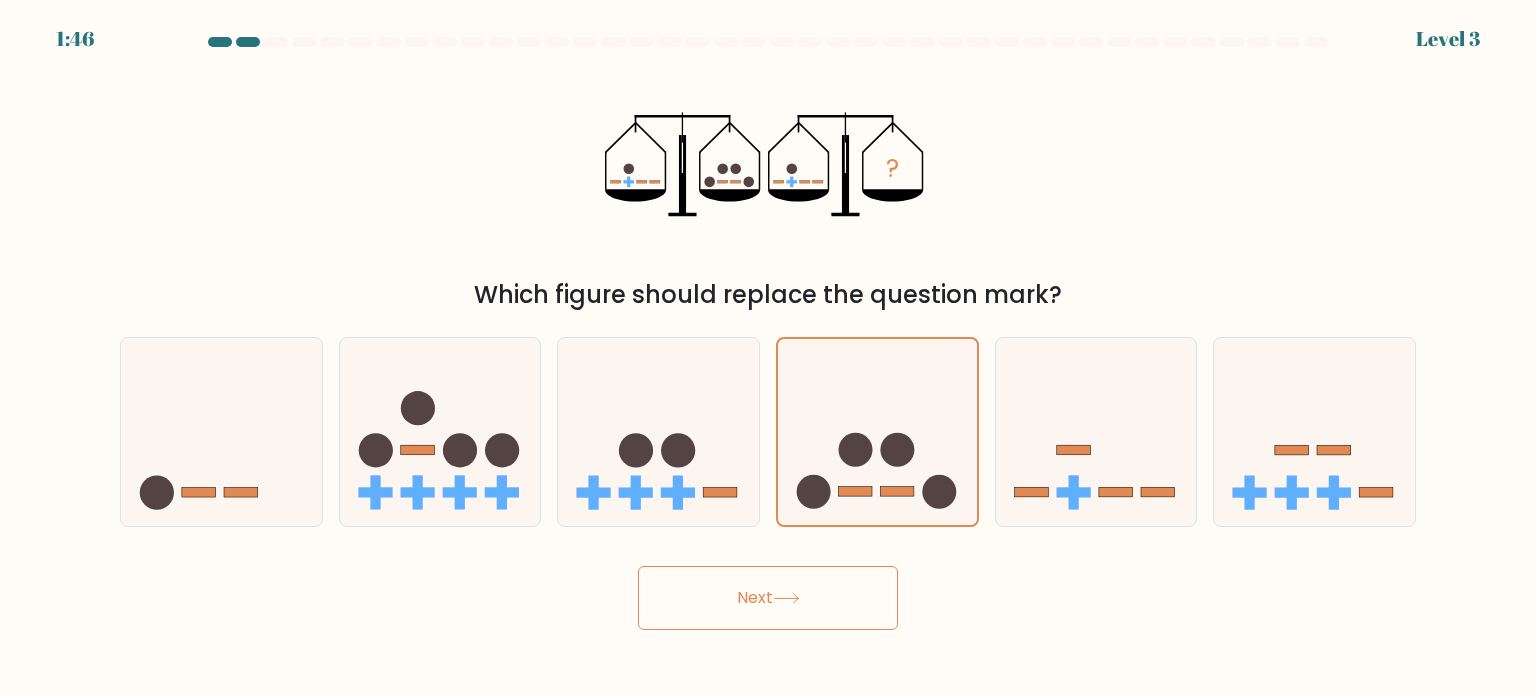 click on "Next" at bounding box center [768, 598] 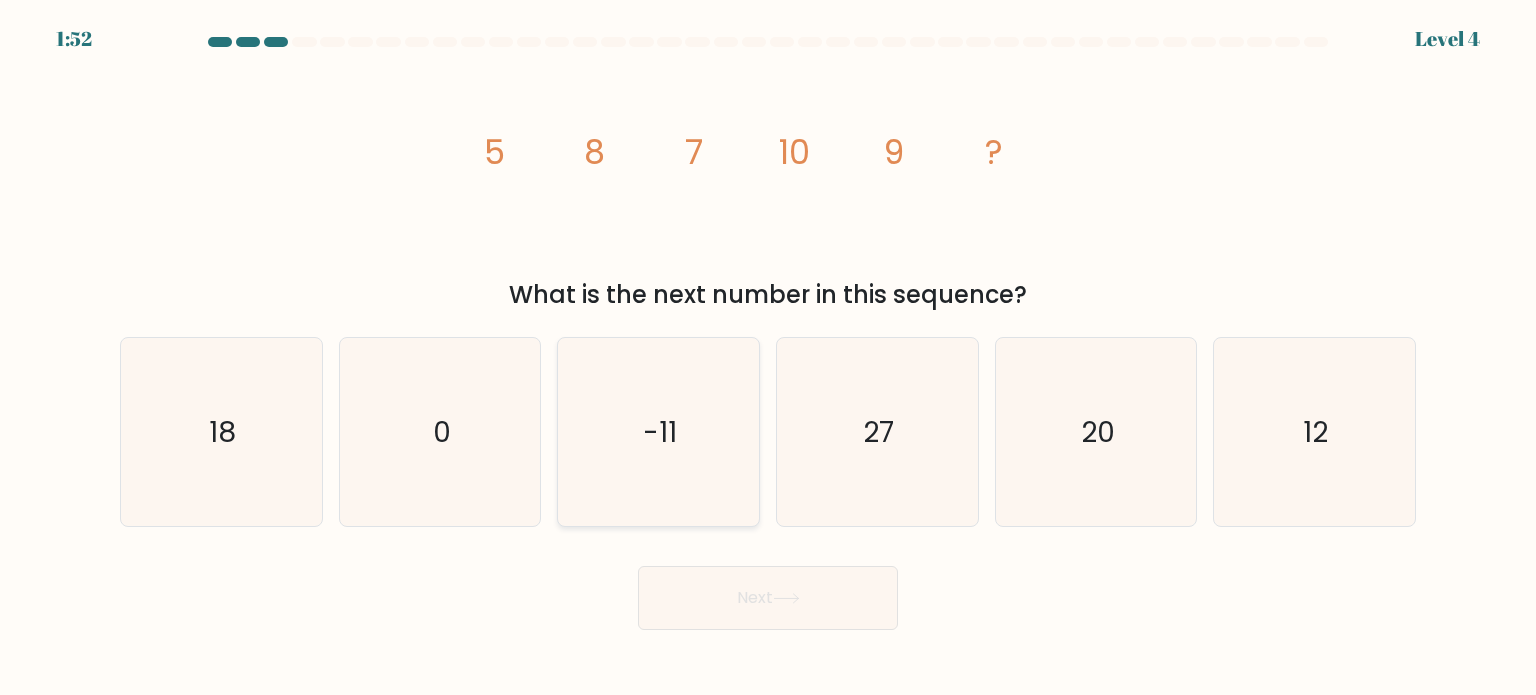 click on "-11" 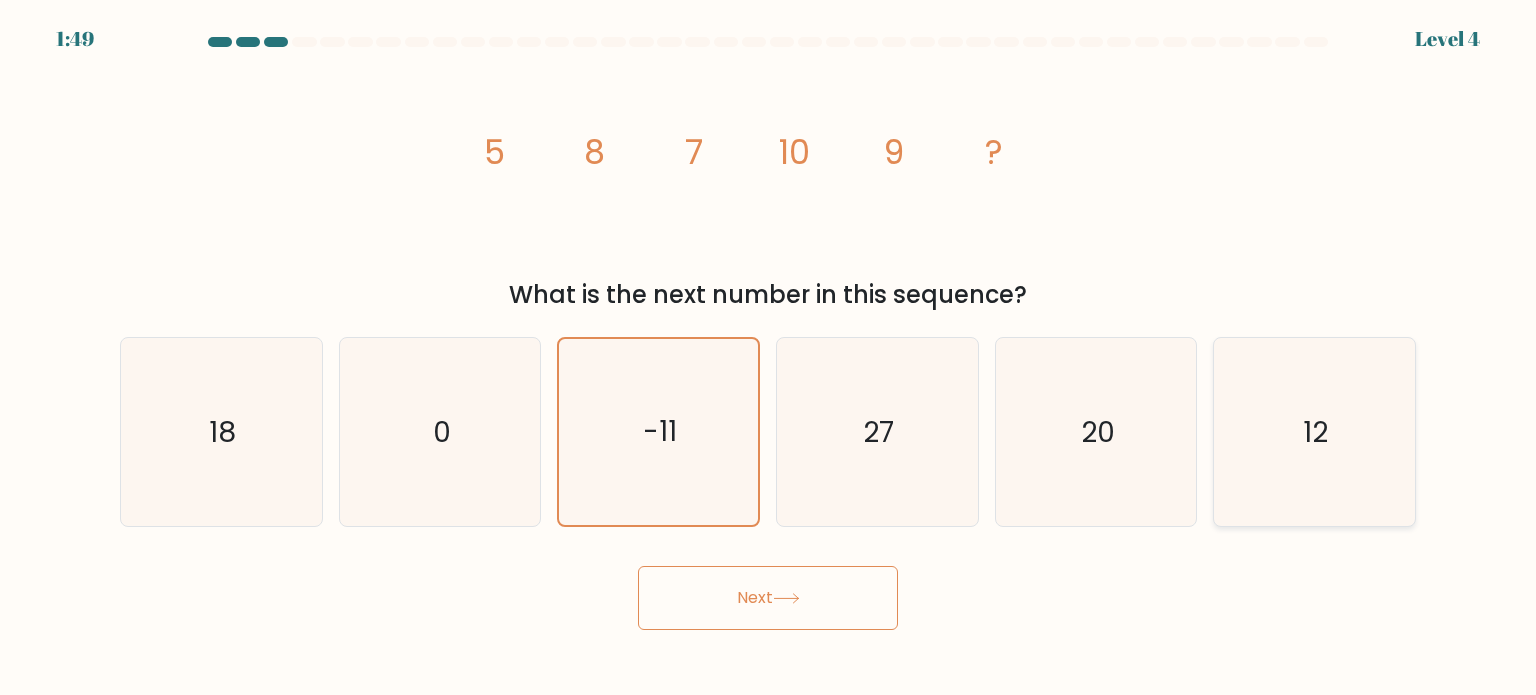 click on "12" 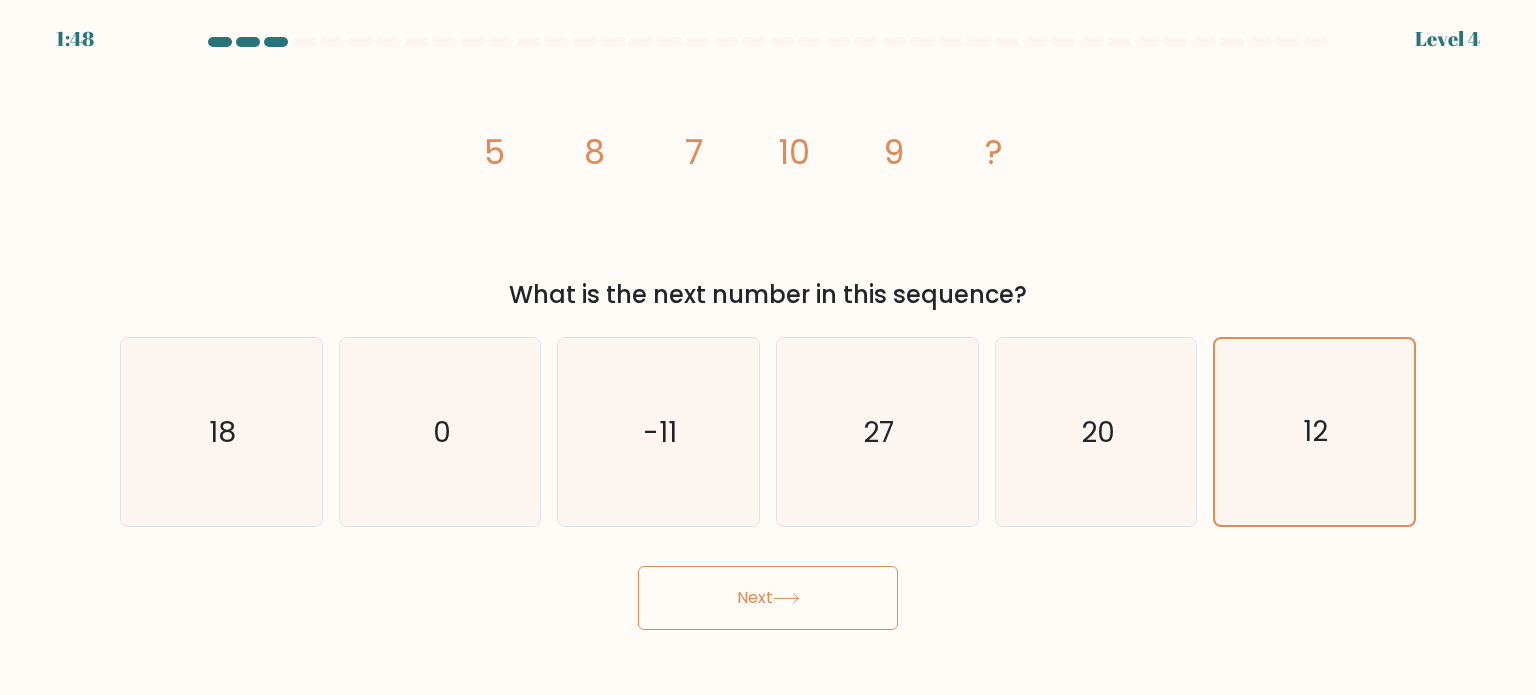 click on "Next" at bounding box center [768, 598] 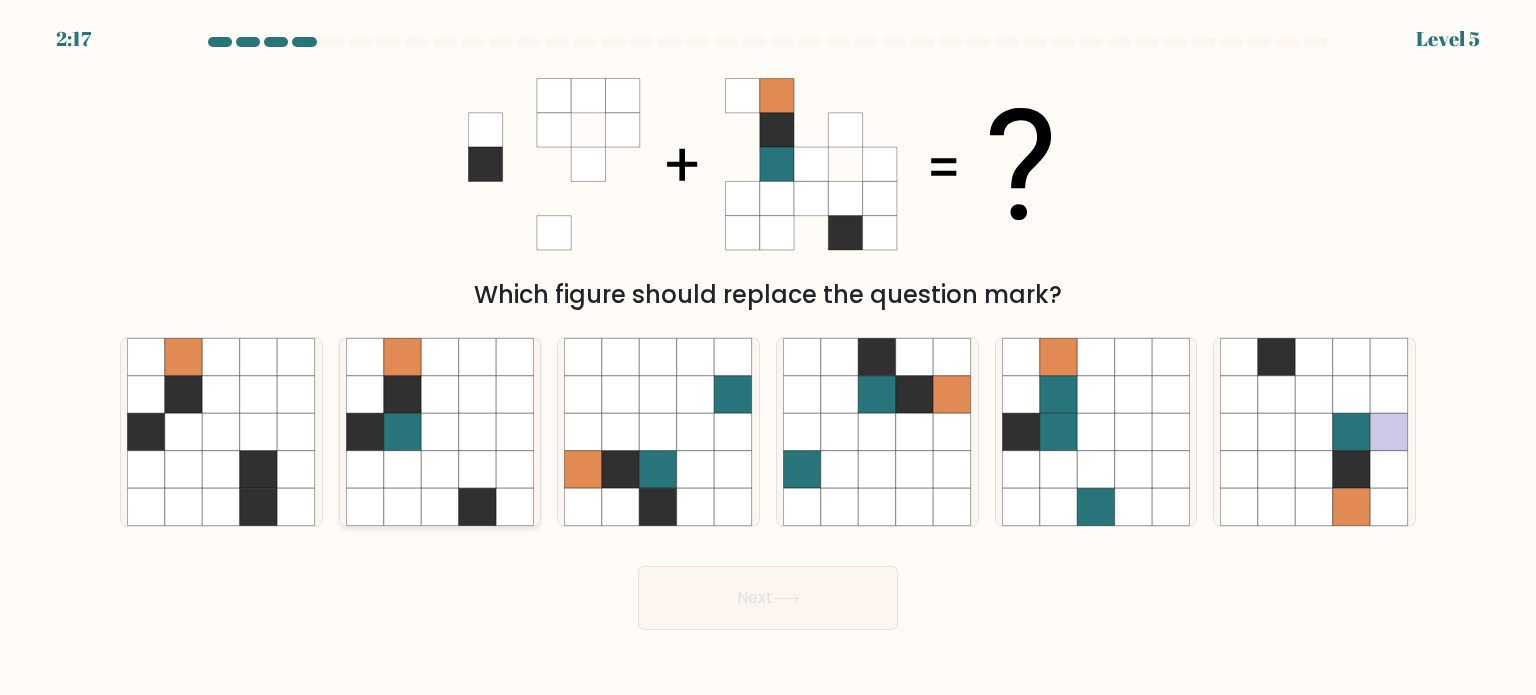 click 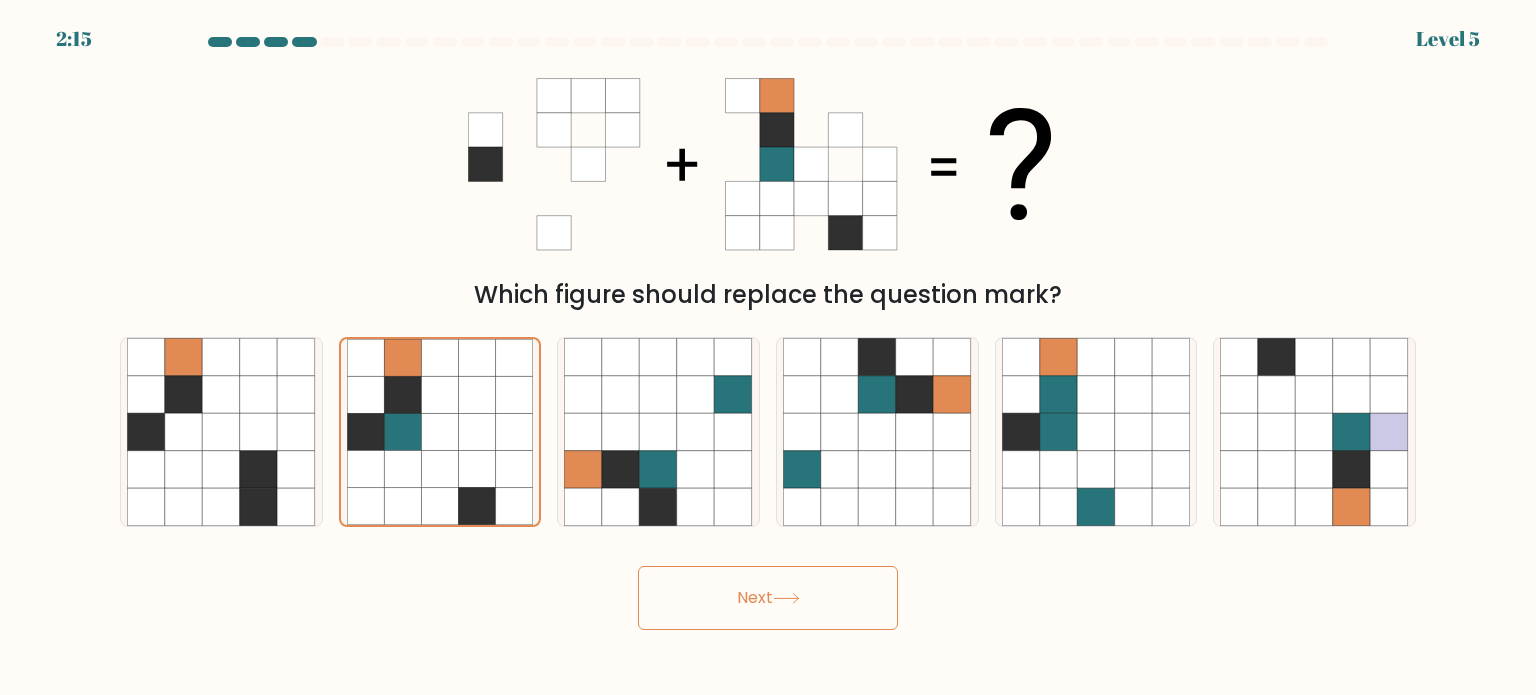 click on "Next" at bounding box center (768, 598) 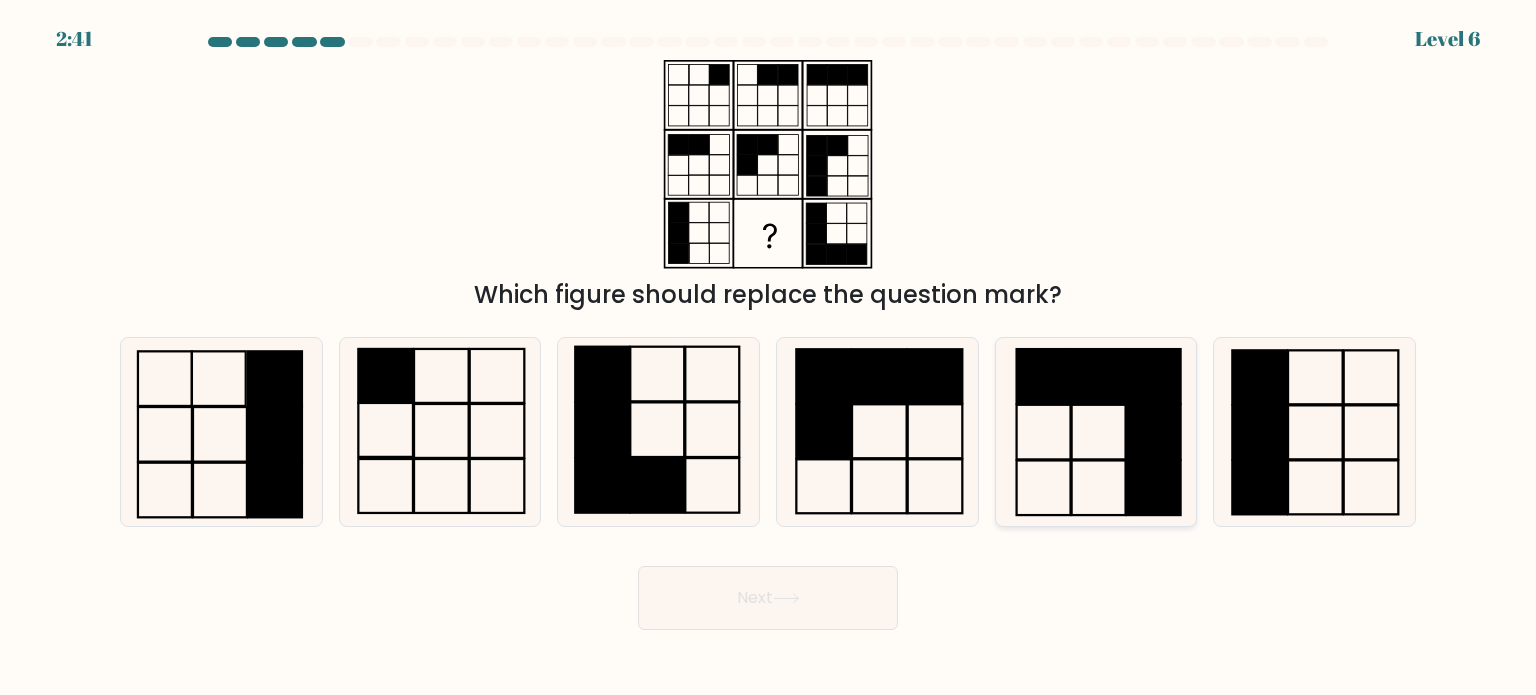 click 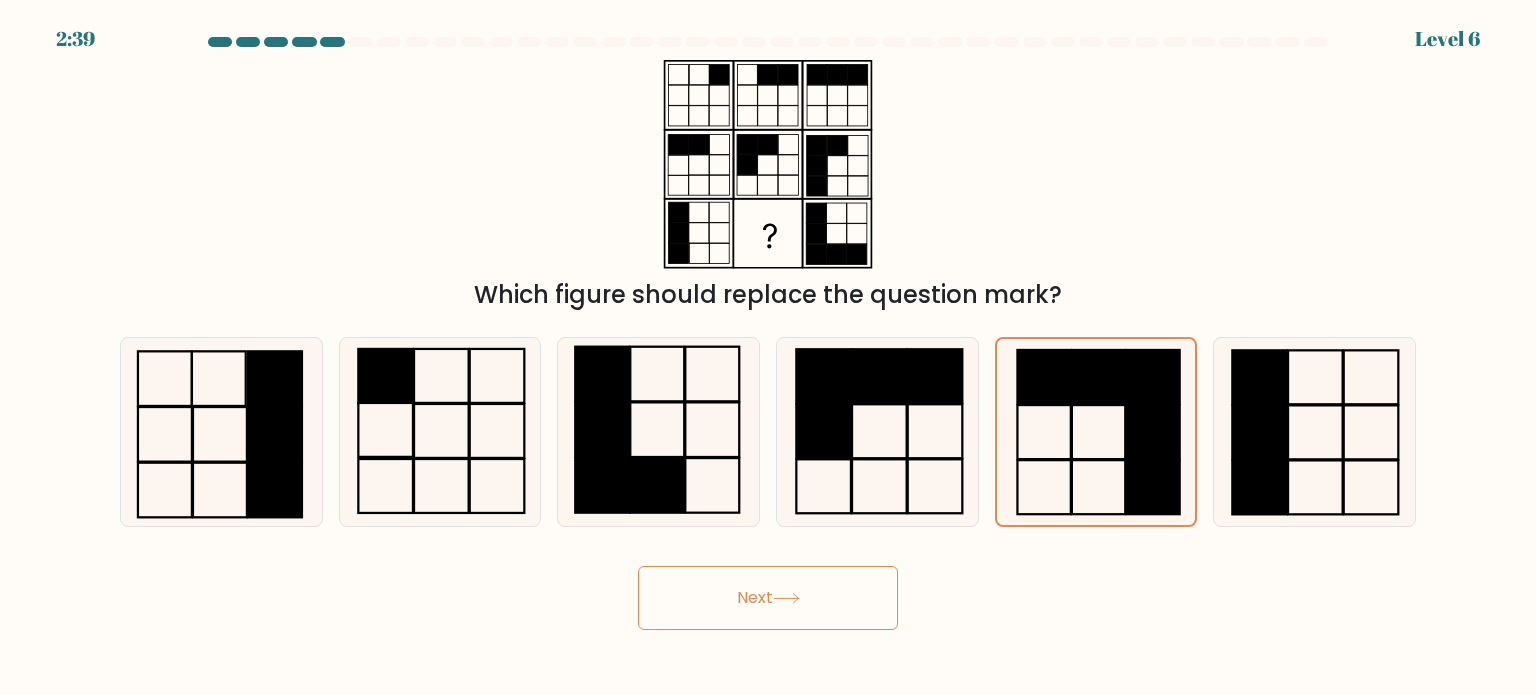 click on "Next" at bounding box center (768, 598) 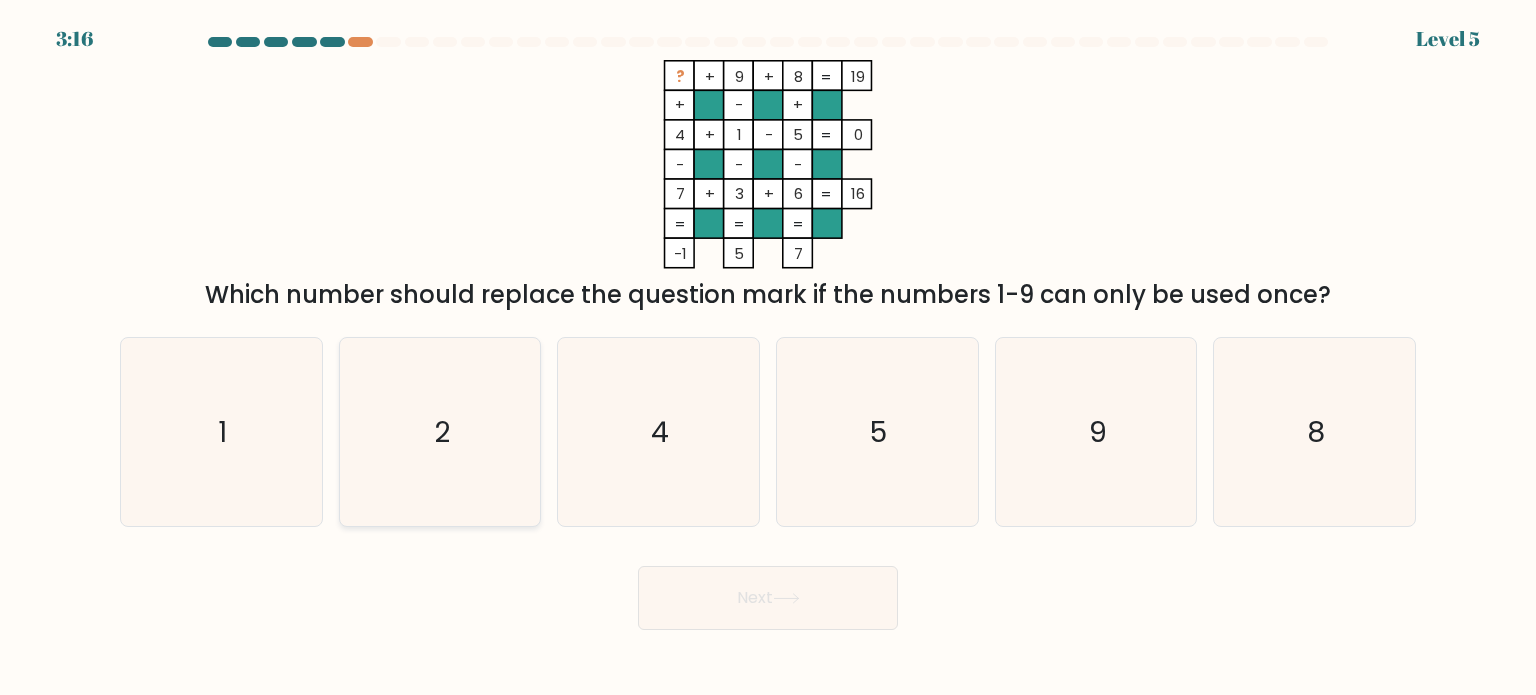 click on "2" 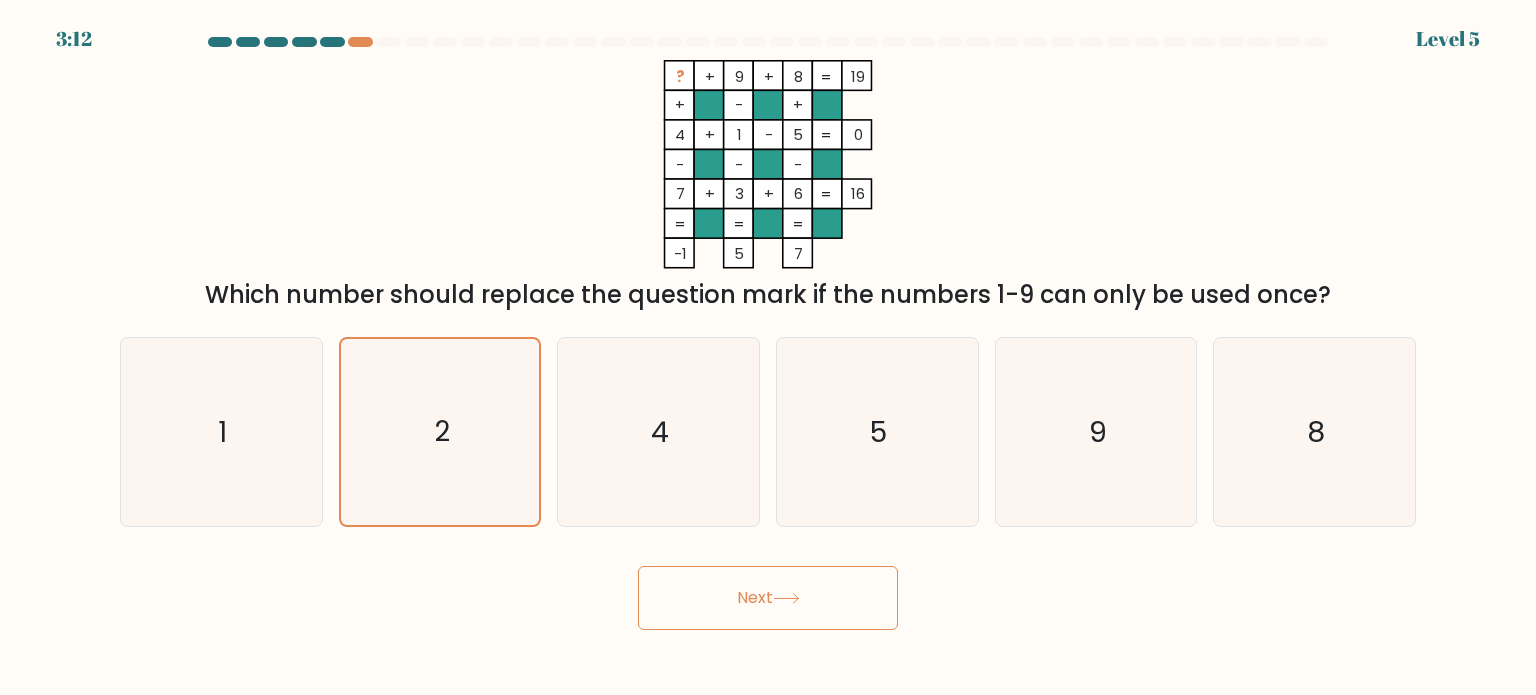 click on "Next" at bounding box center (768, 598) 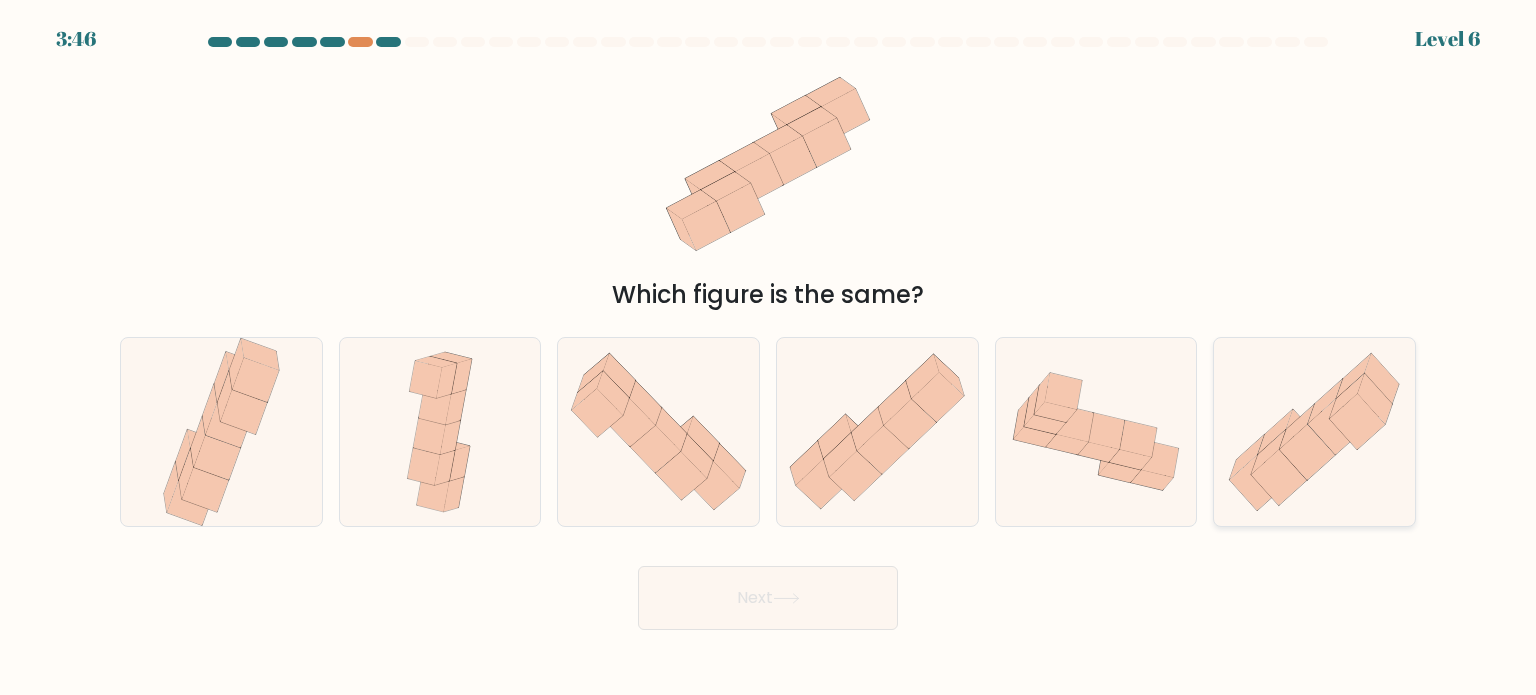 click 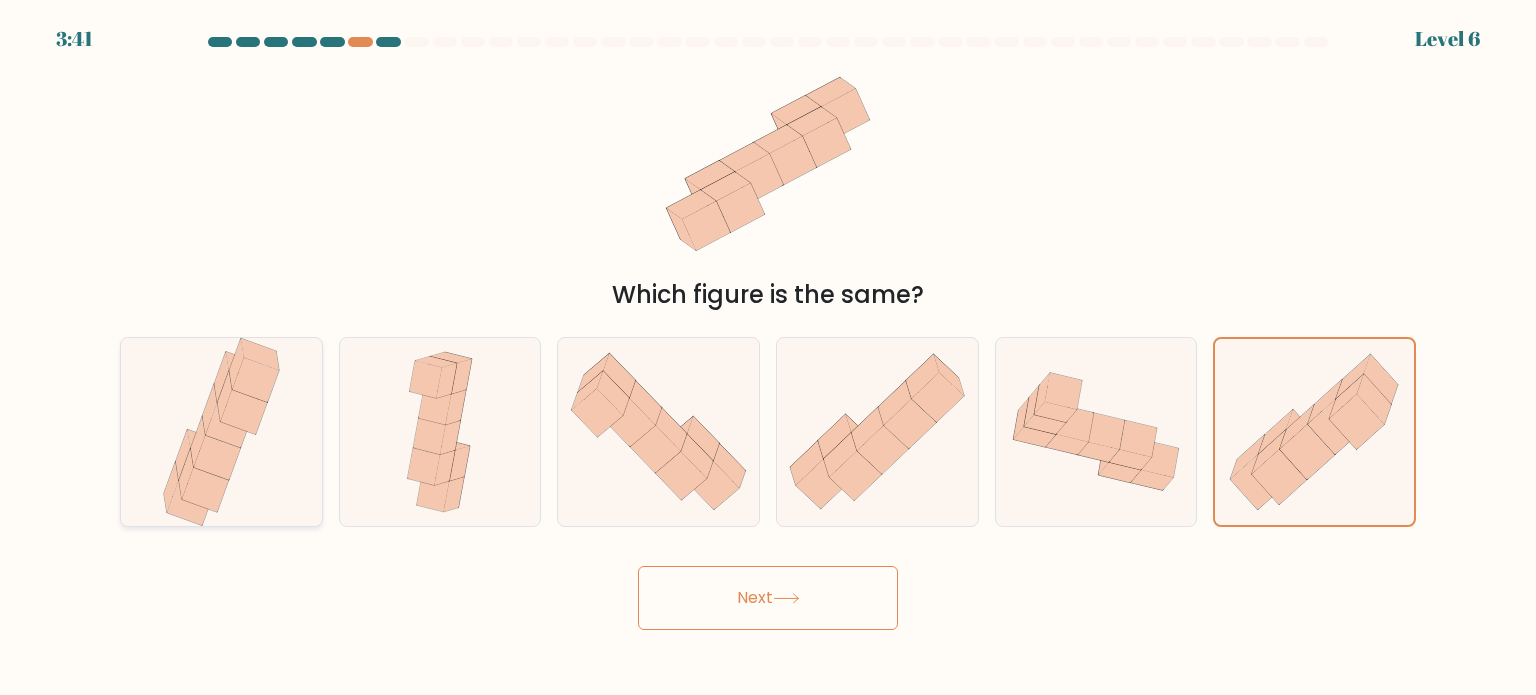 click 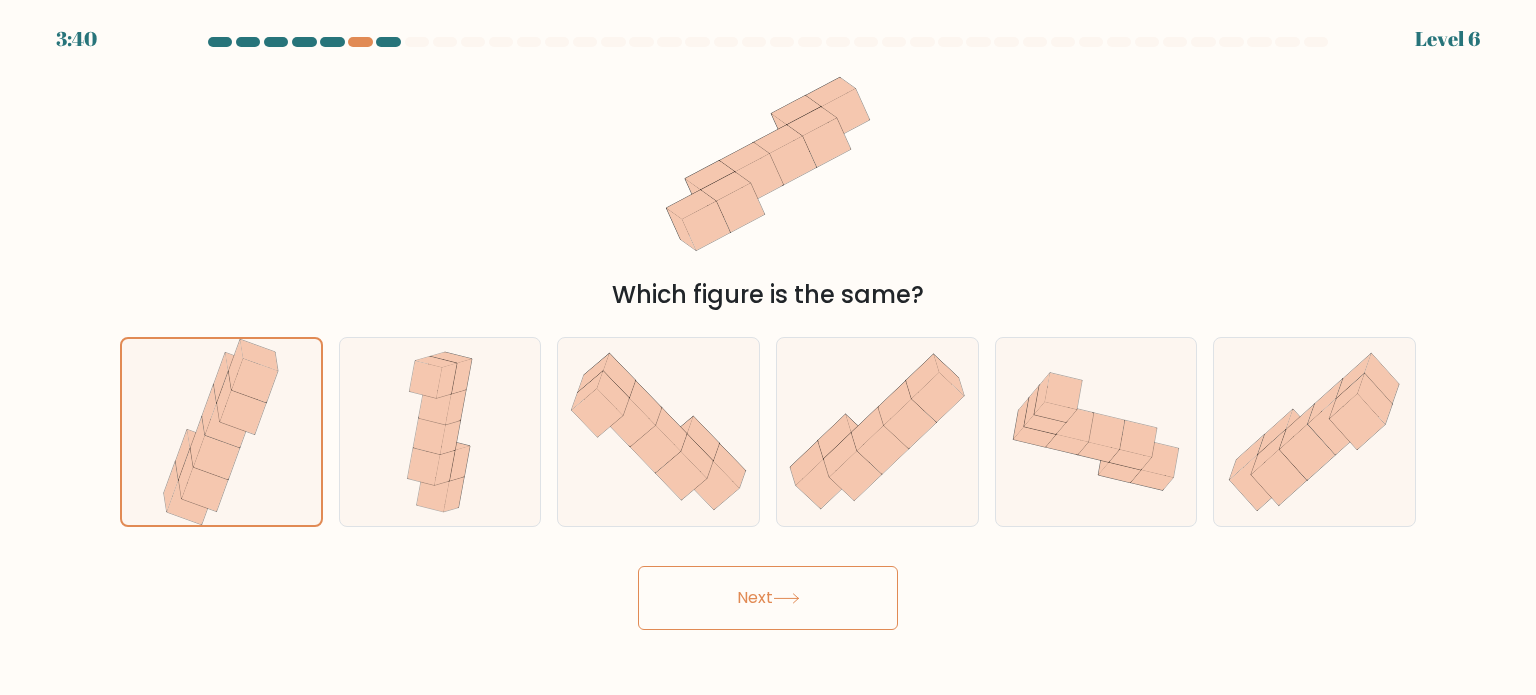click on "Next" at bounding box center [768, 598] 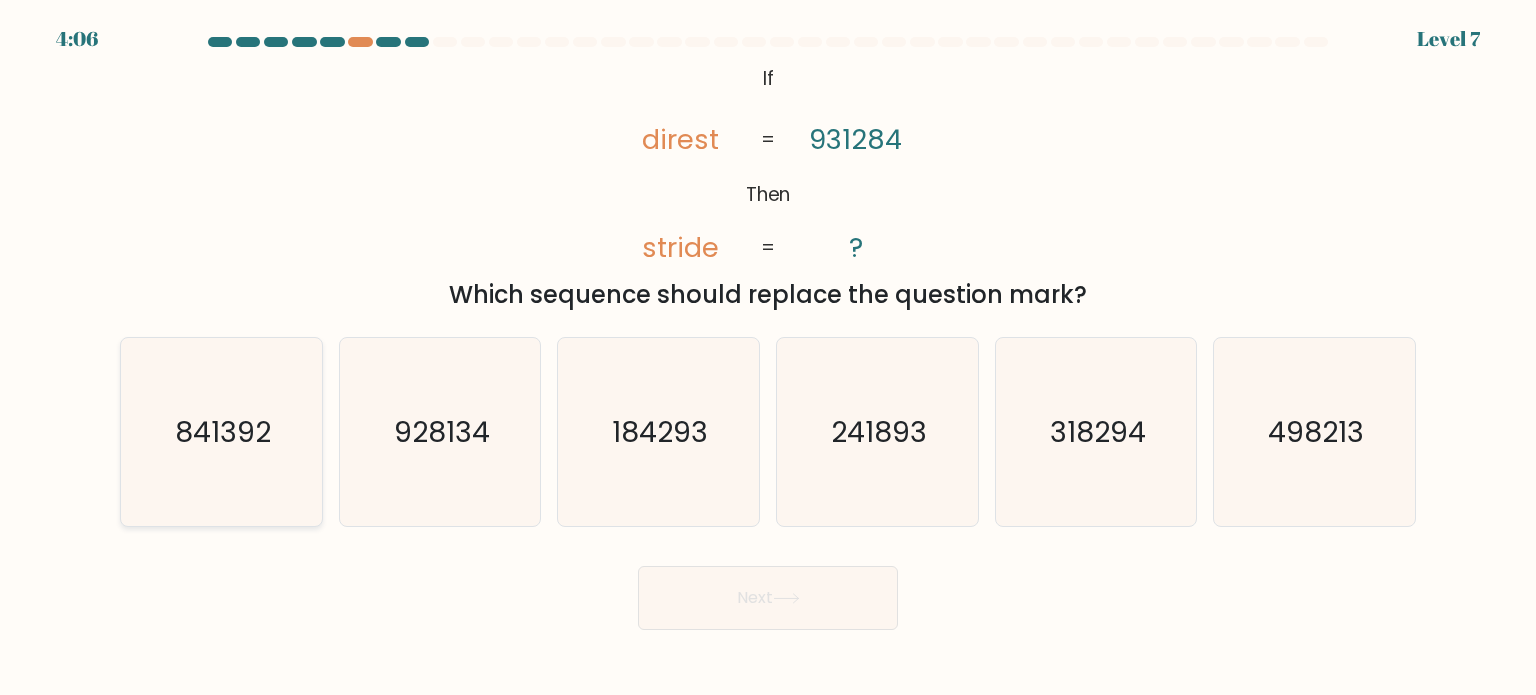 click on "841392" 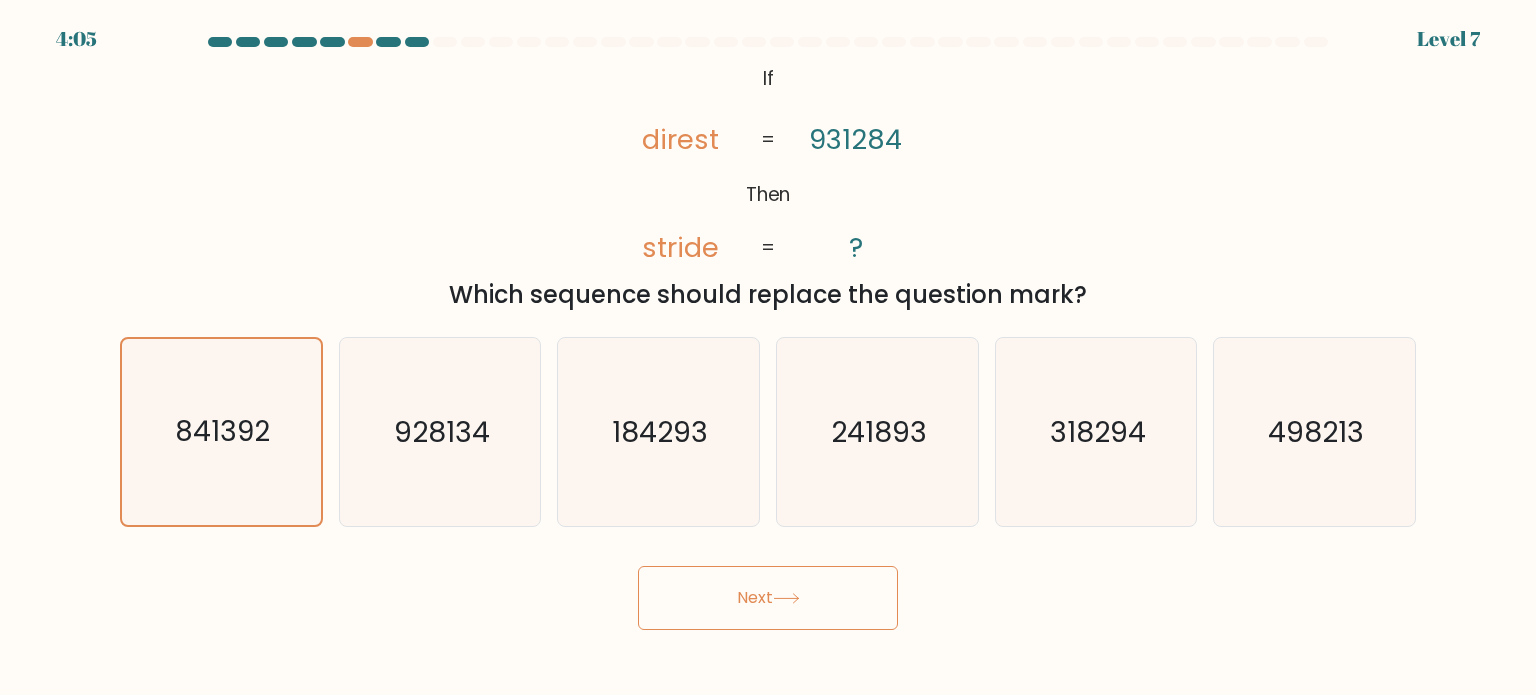 click on "Next" at bounding box center [768, 598] 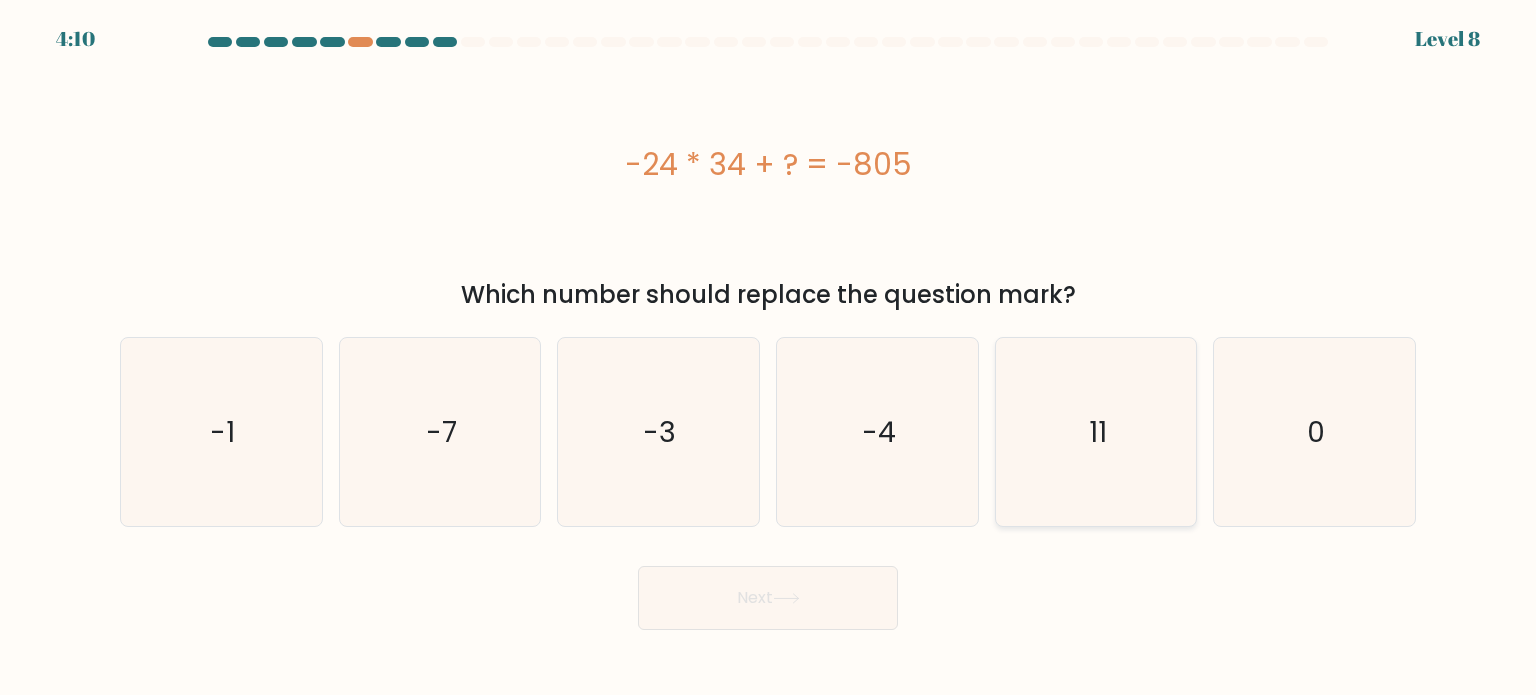 click on "11" 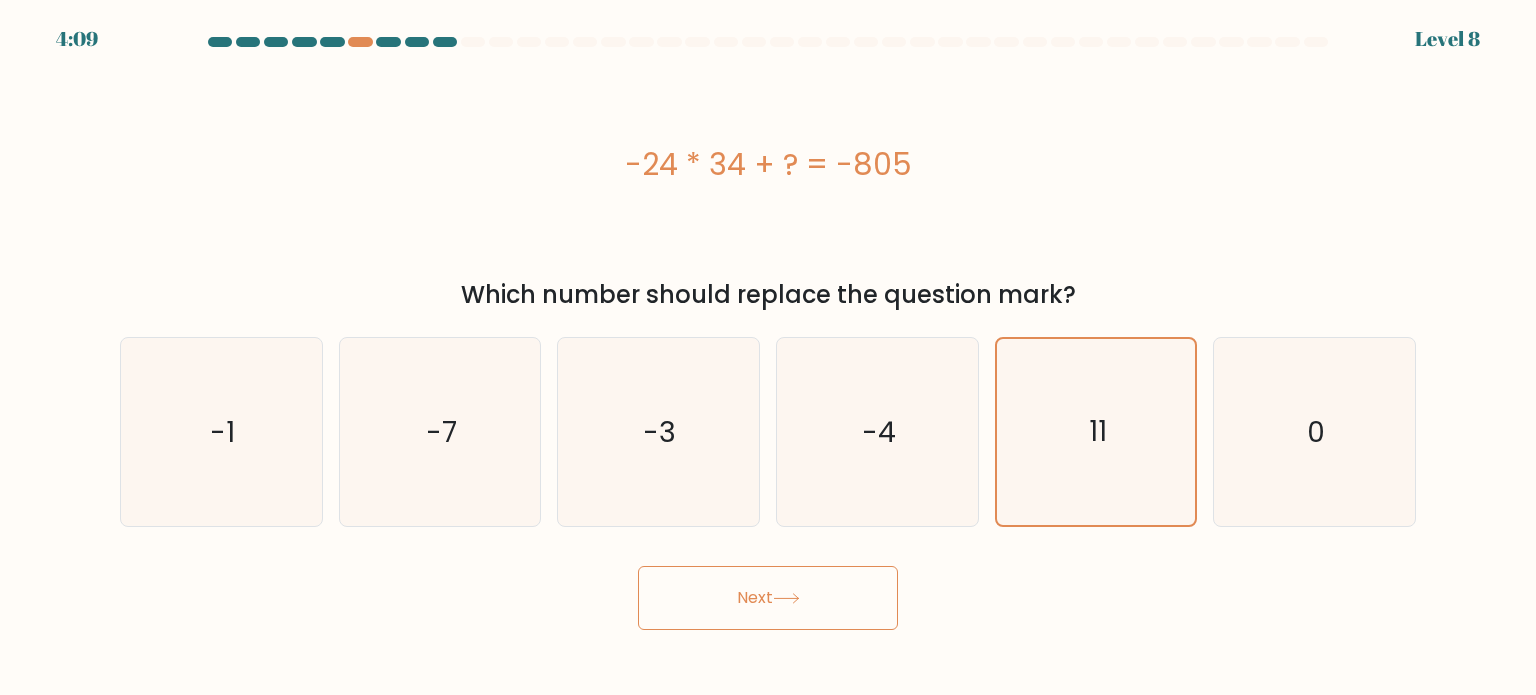 click on "Next" at bounding box center (768, 598) 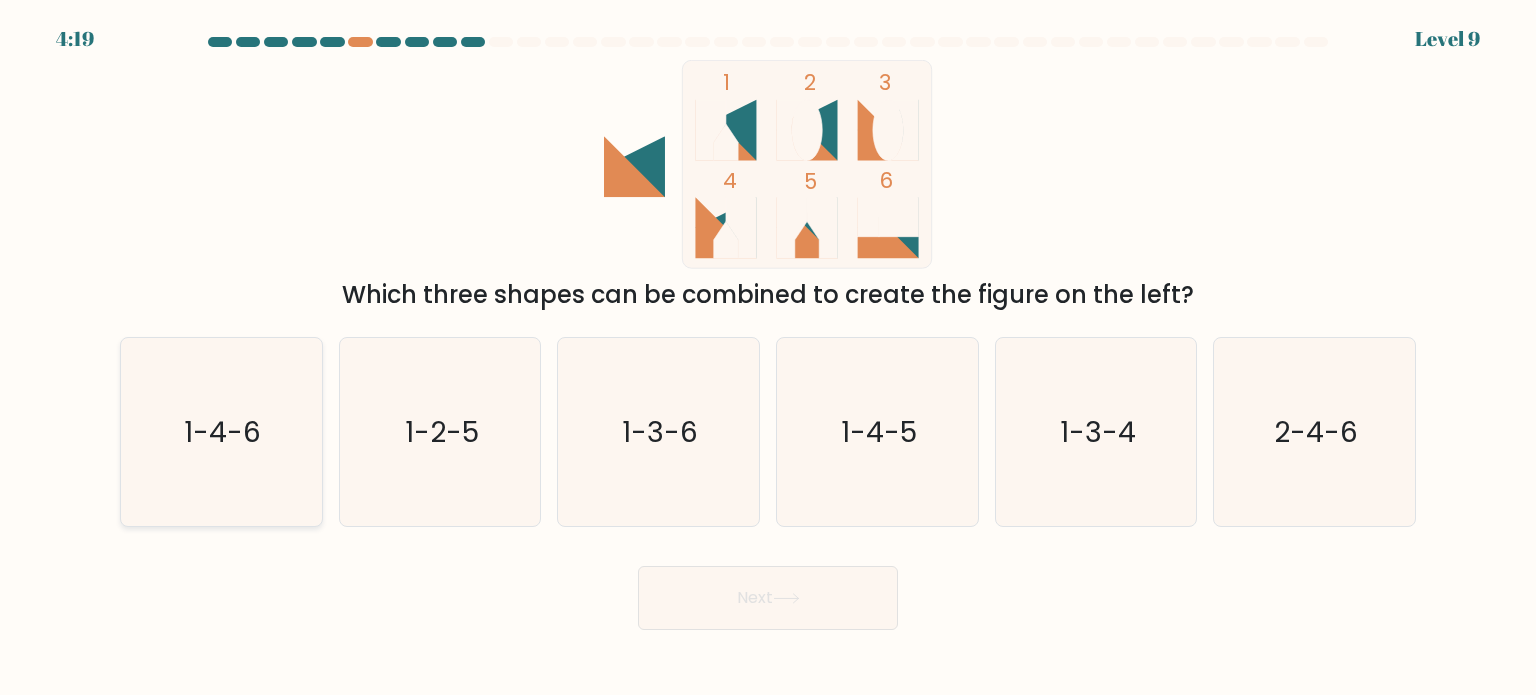 click on "1-4-6" 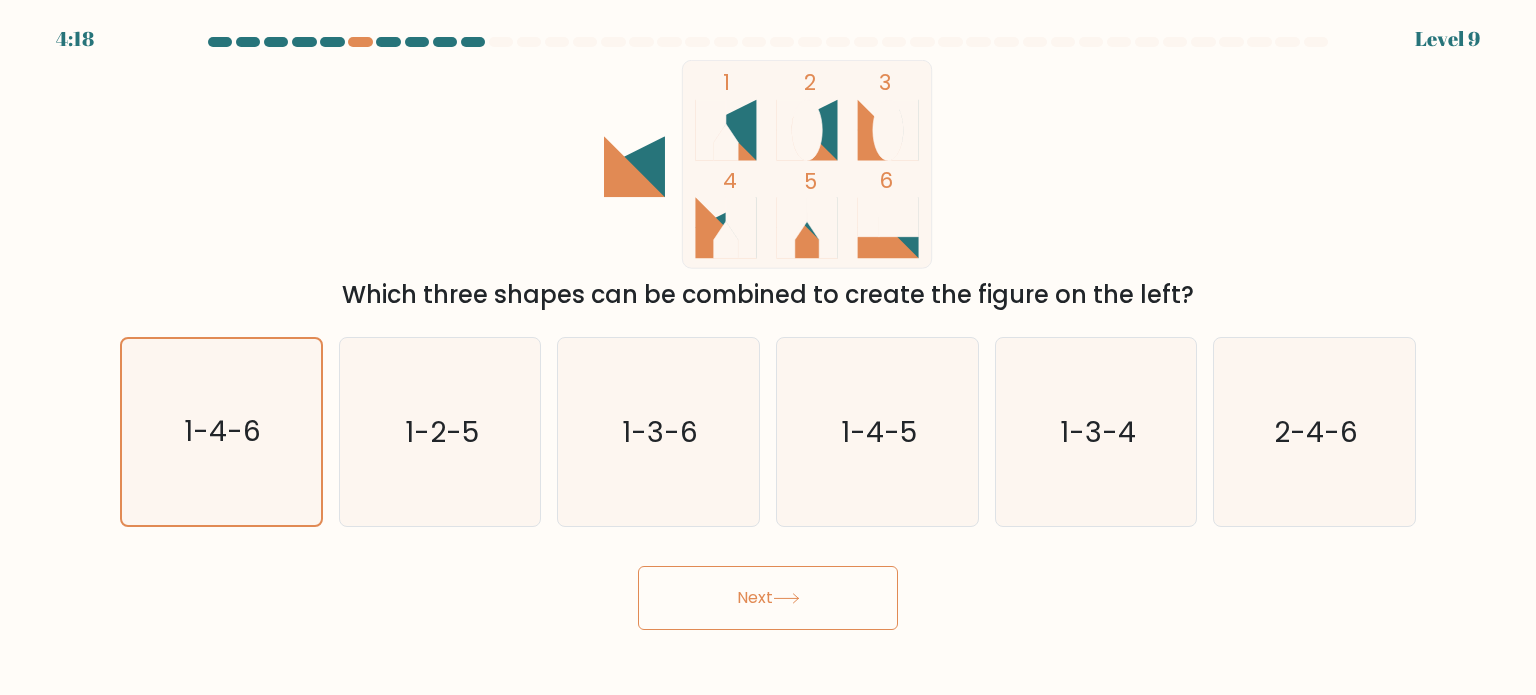 click on "Next" at bounding box center [768, 598] 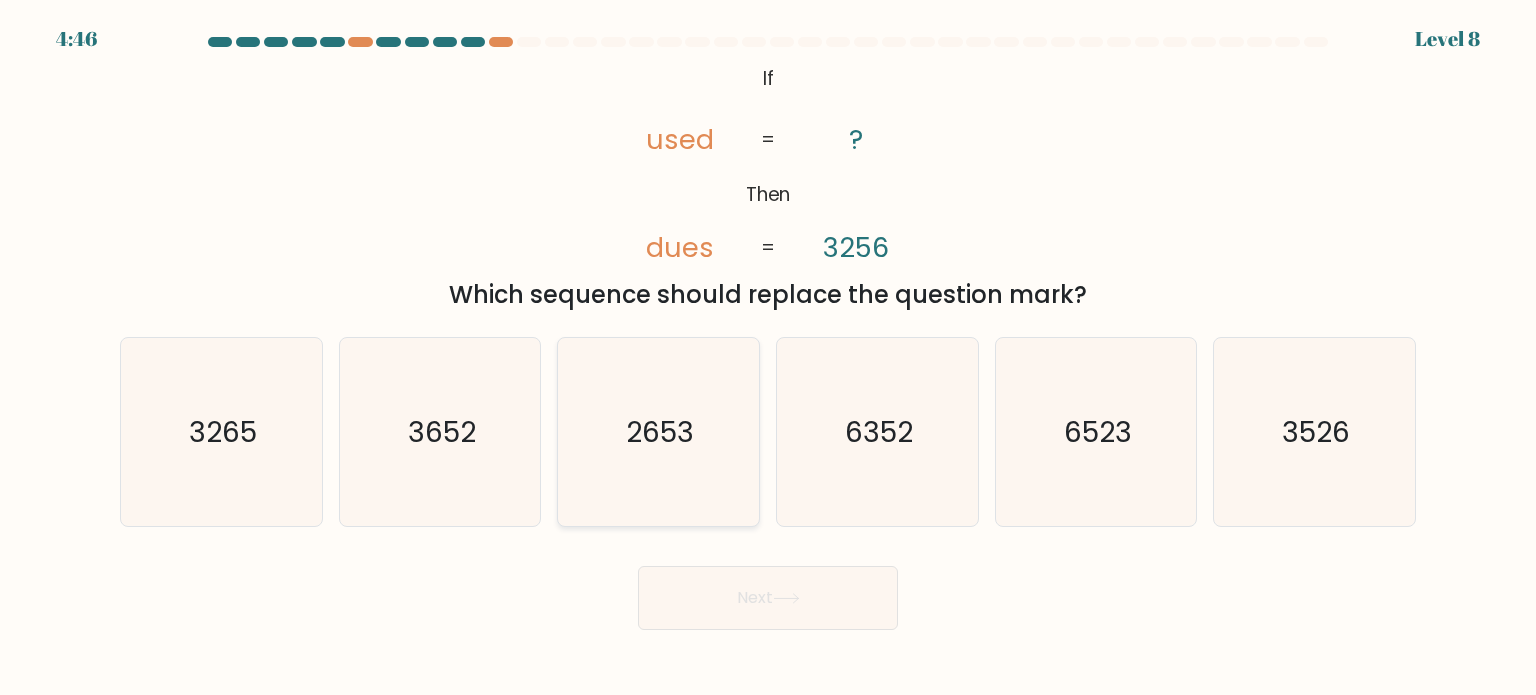 click on "2653" 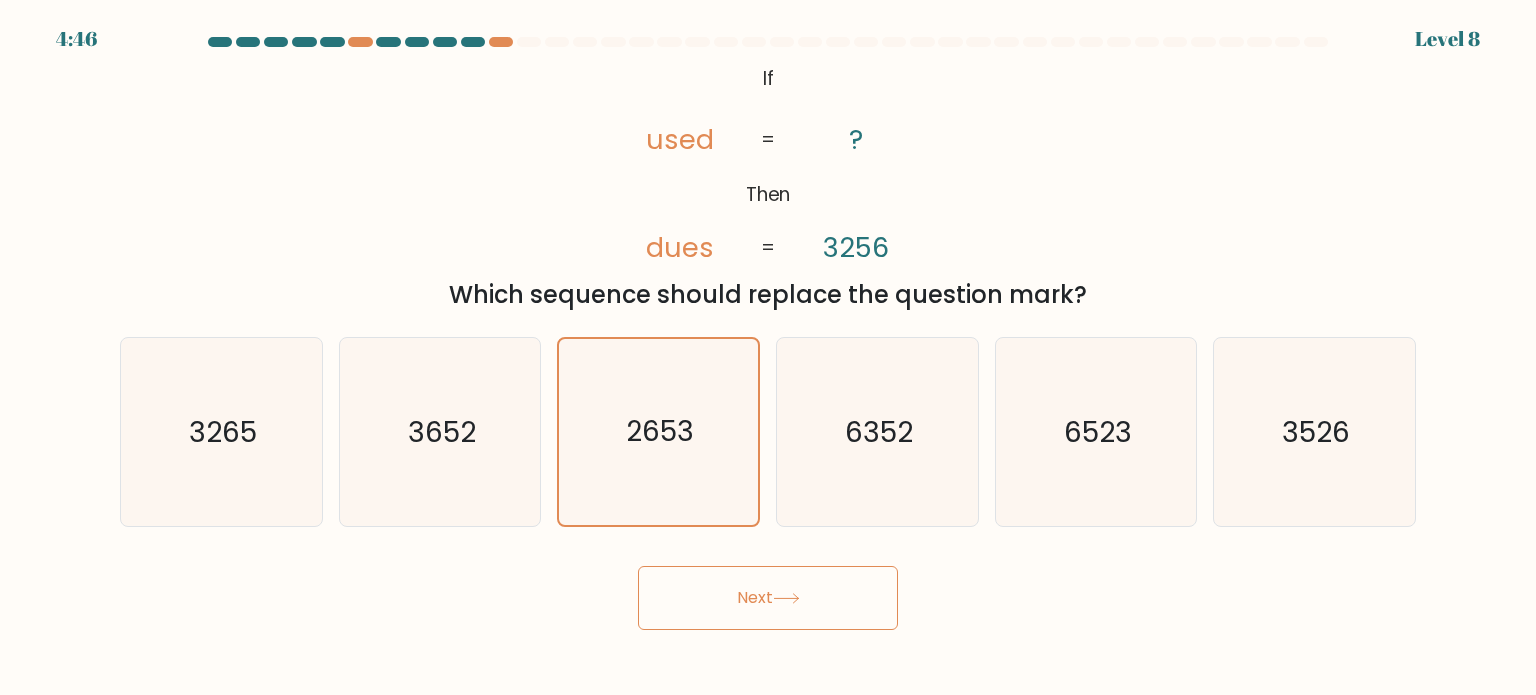 click on "Next" at bounding box center [768, 598] 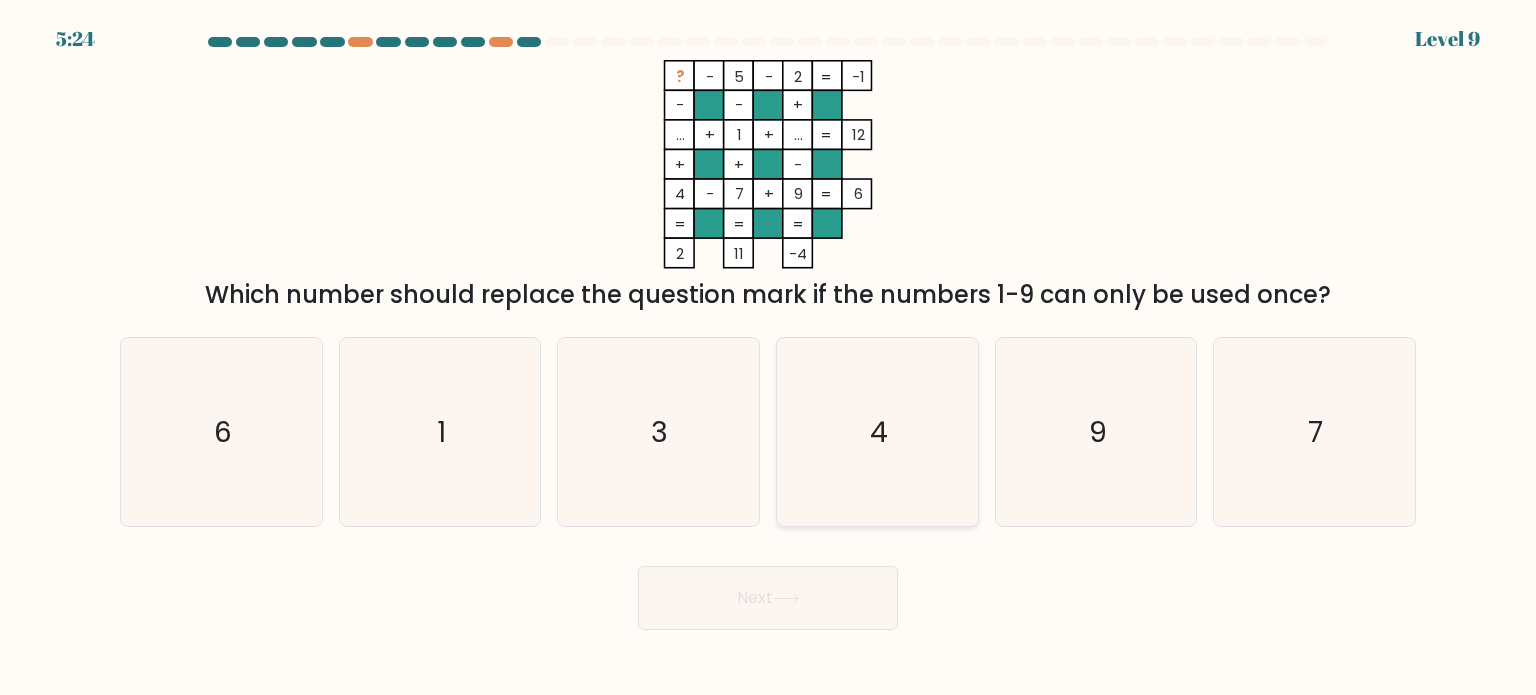 click on "4" 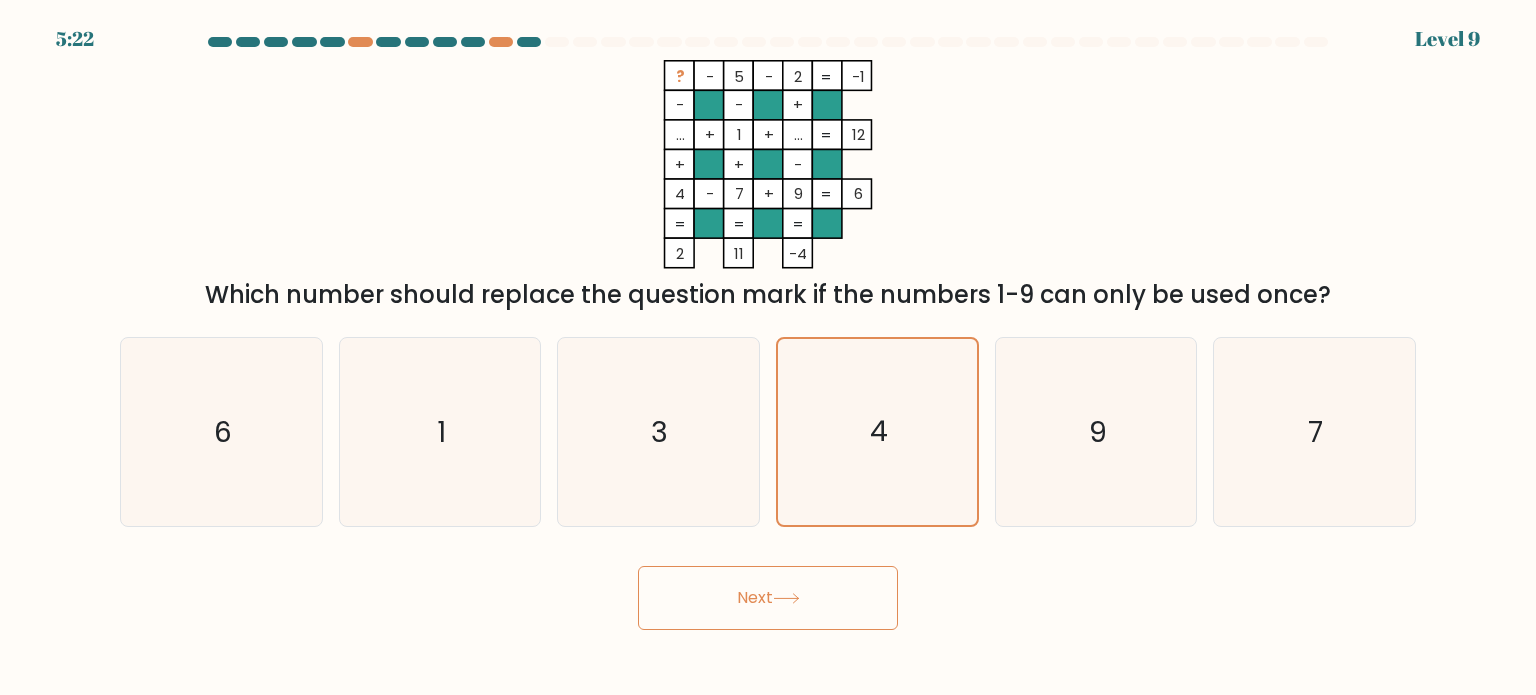 click on "Next" at bounding box center (768, 598) 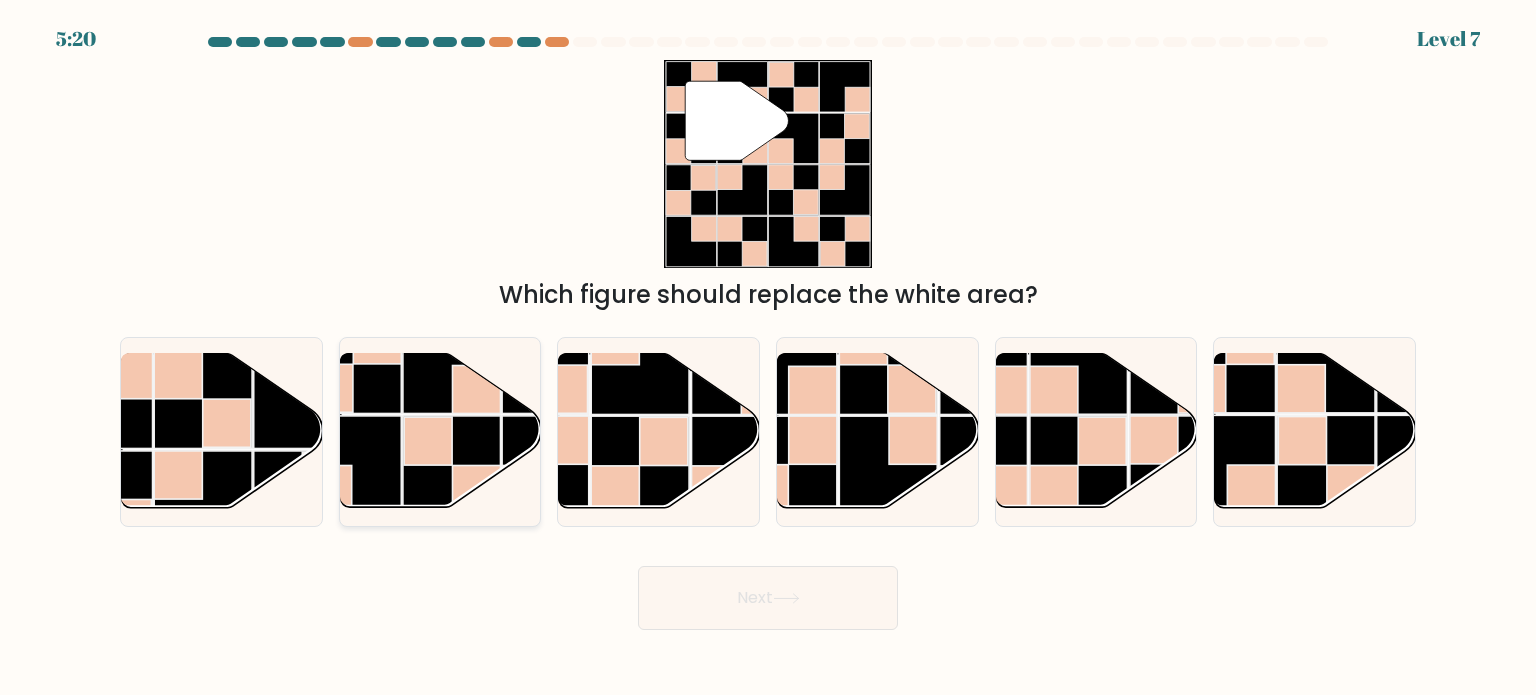 click 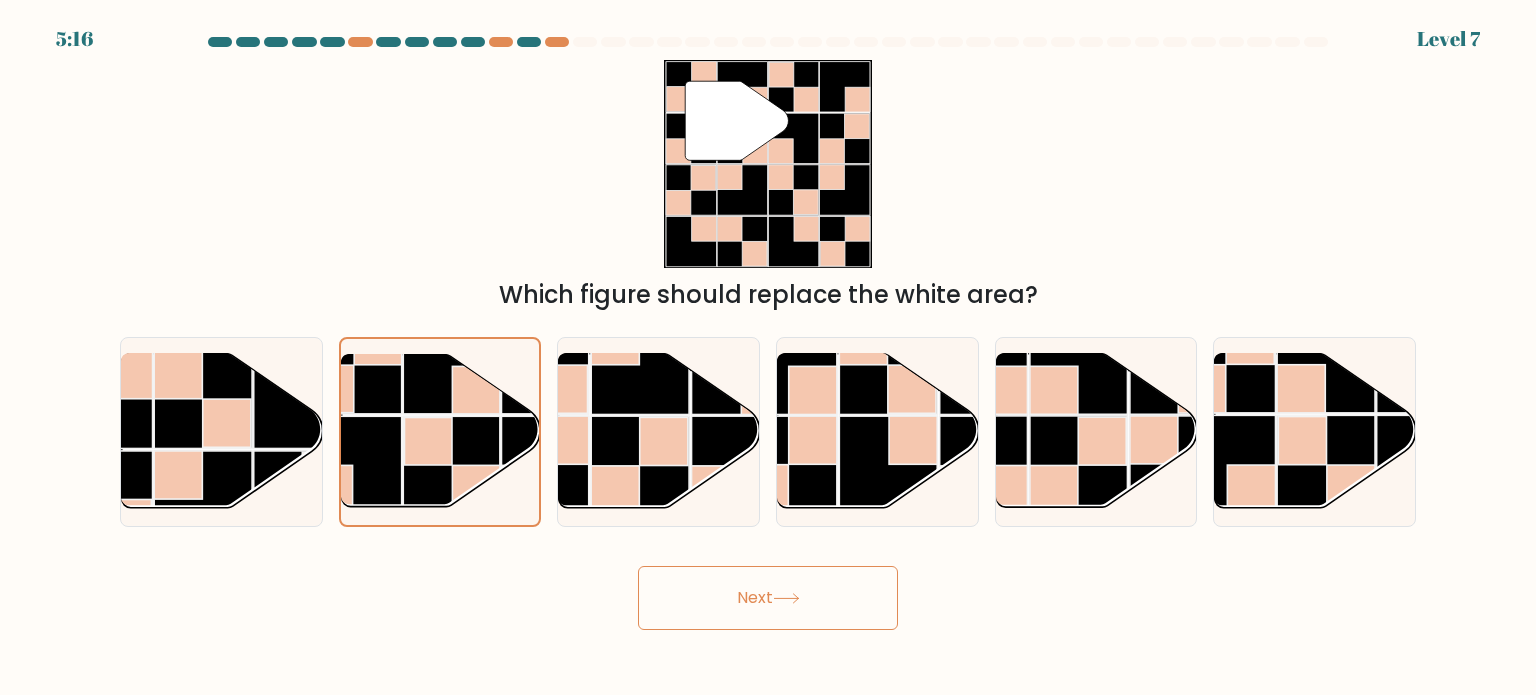 click on "Next" at bounding box center (768, 598) 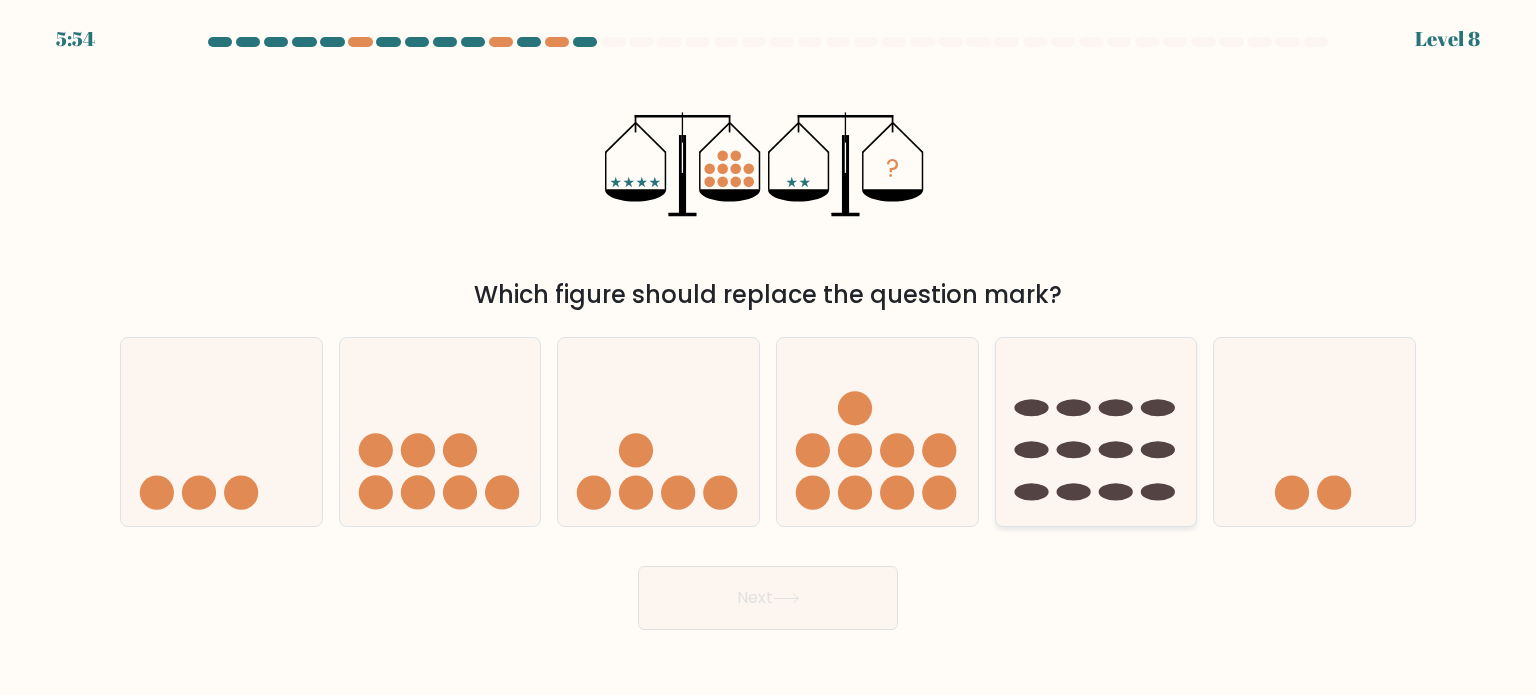 drag, startPoint x: 1128, startPoint y: 491, endPoint x: 1142, endPoint y: 491, distance: 14 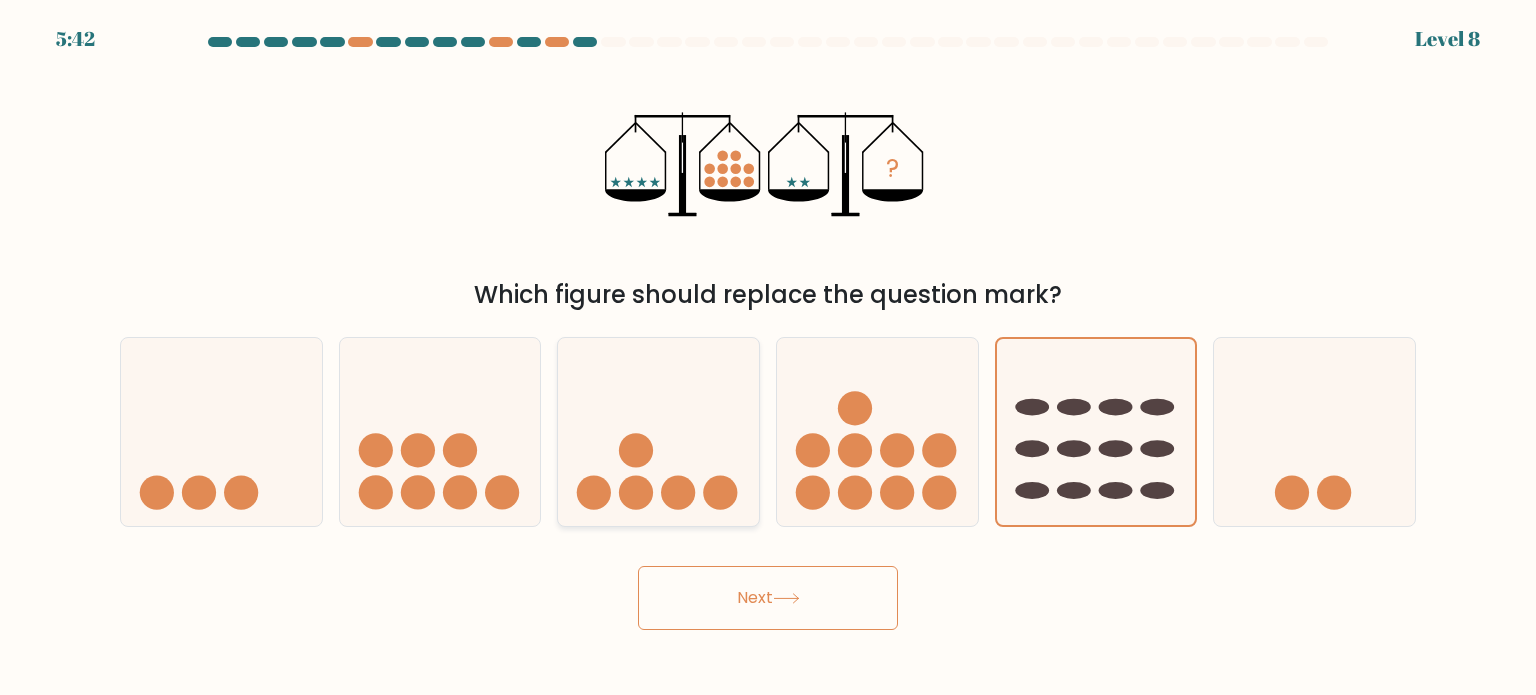 click 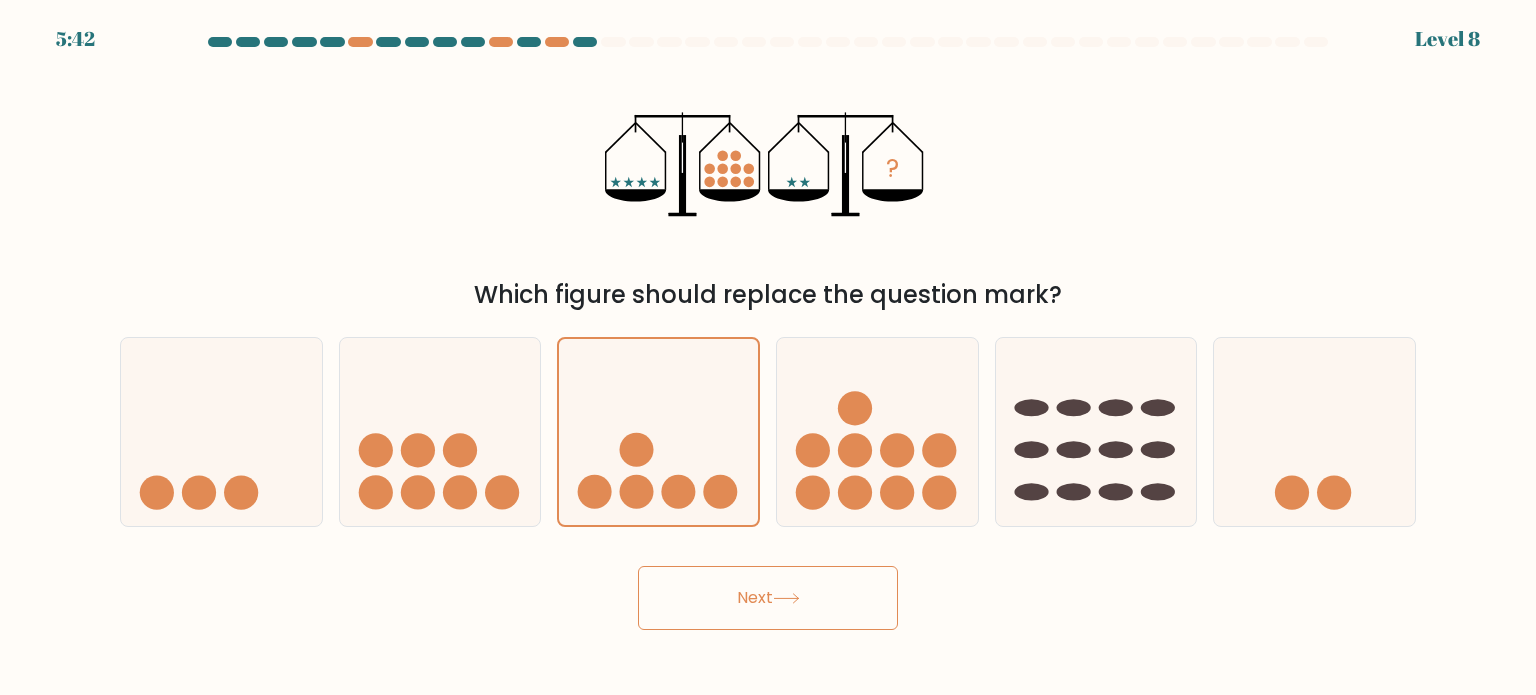 click on "Next" at bounding box center (768, 598) 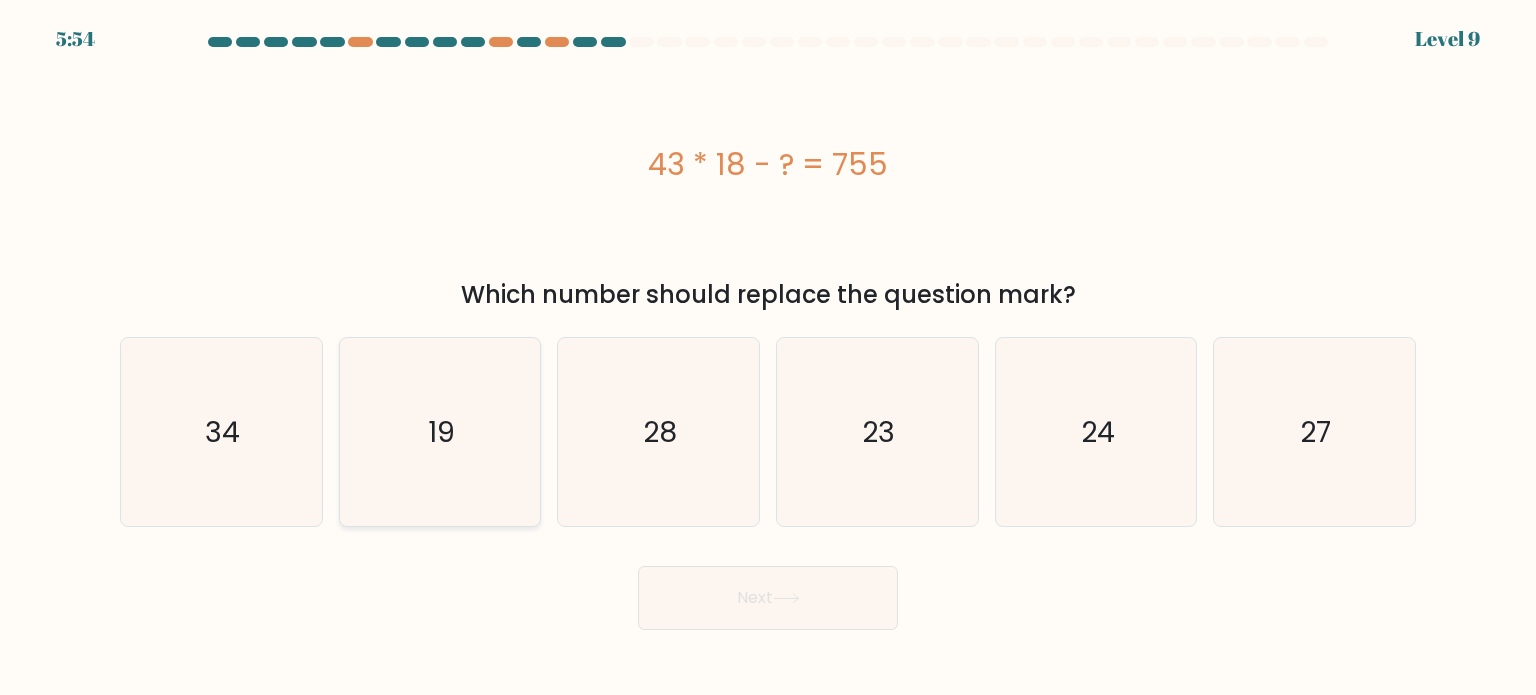 click on "19" 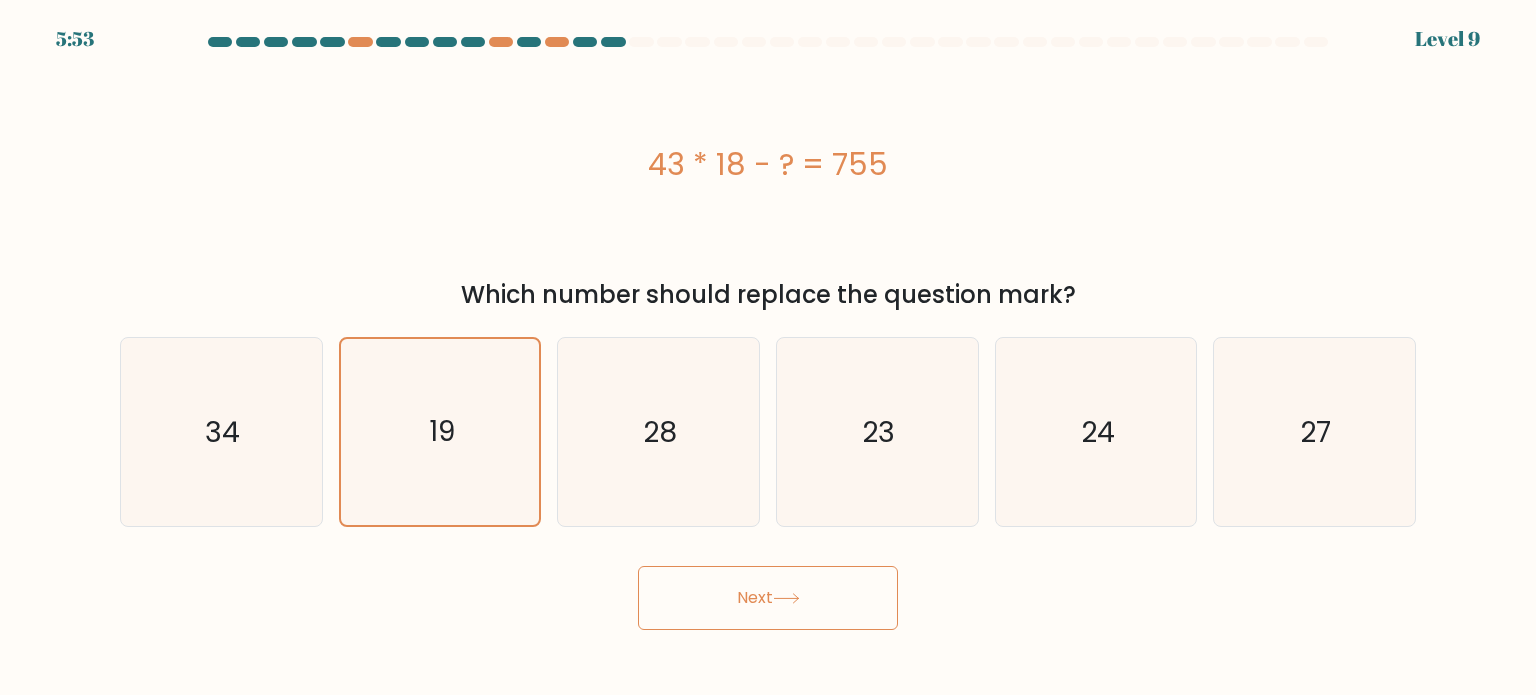 click on "Next" at bounding box center [768, 598] 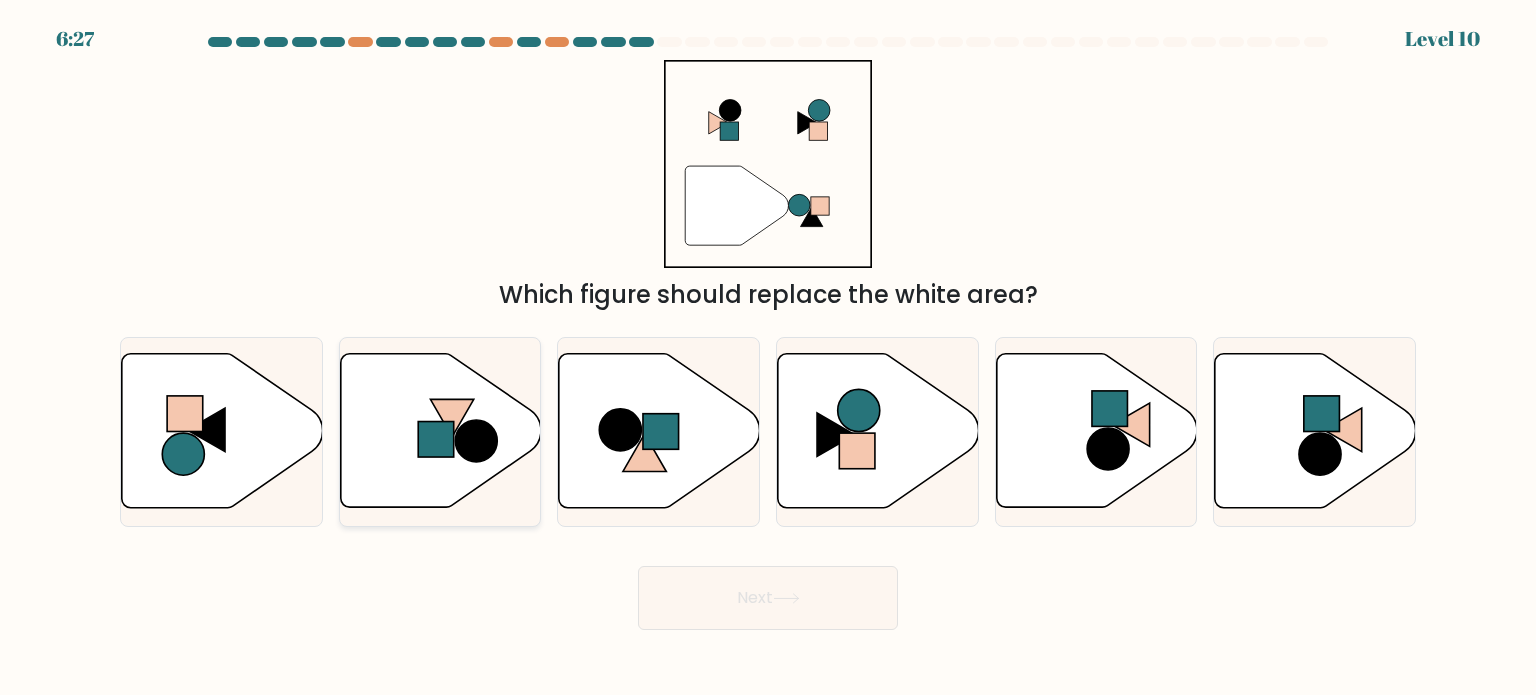click 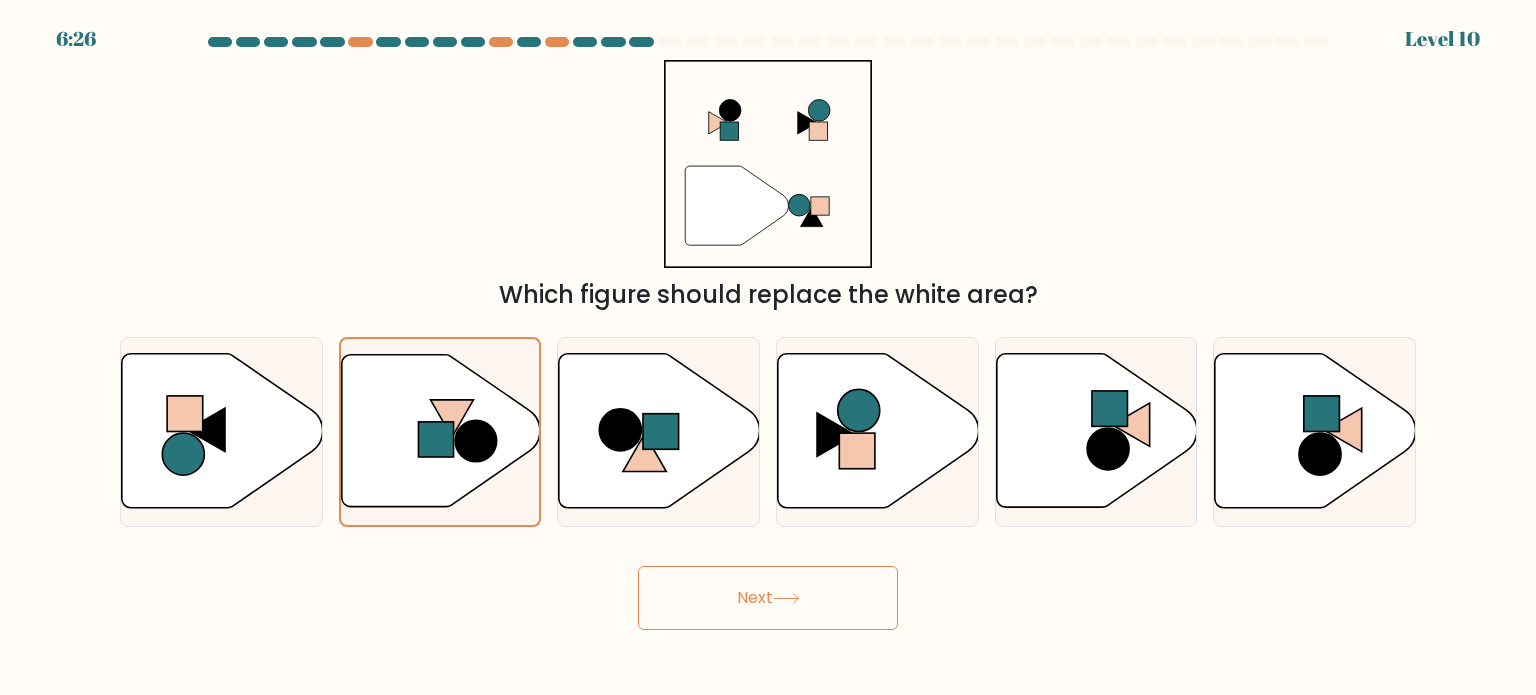 click on "Next" at bounding box center (768, 598) 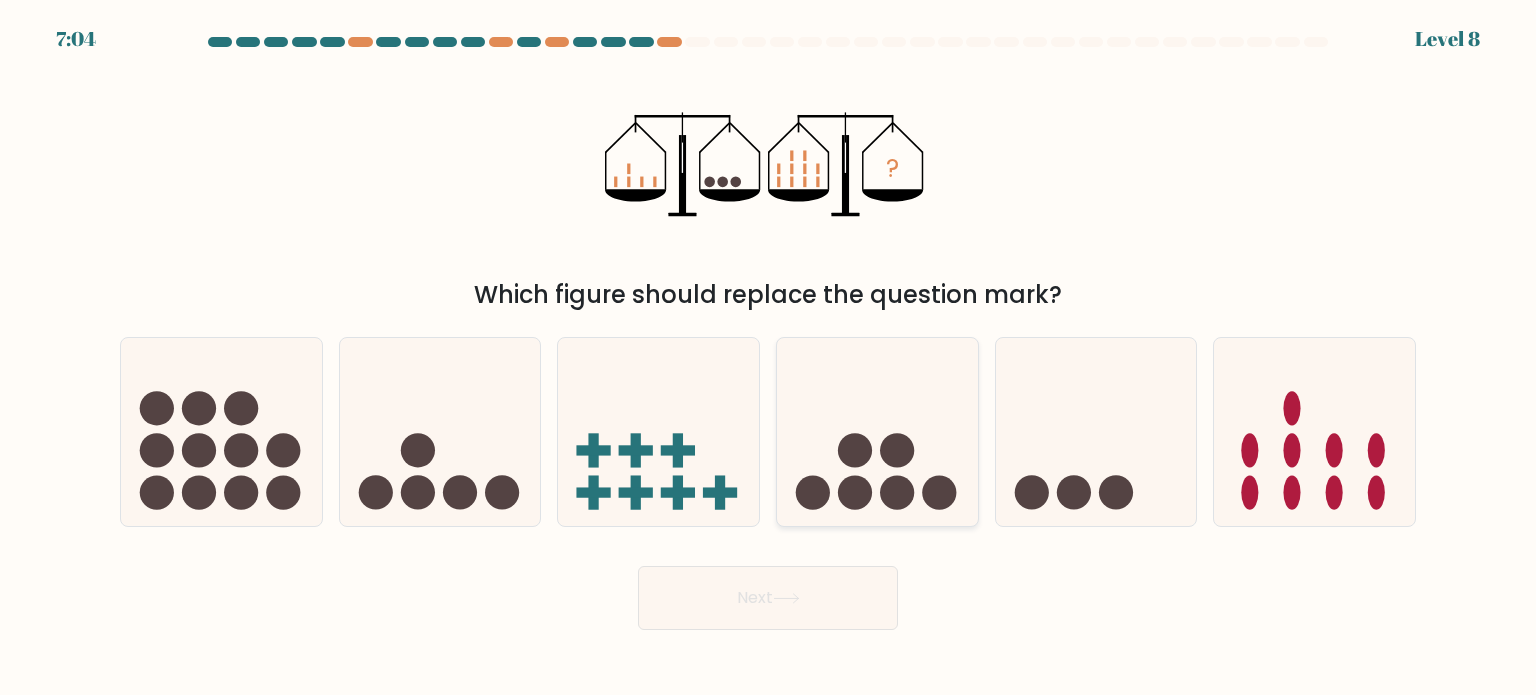 click 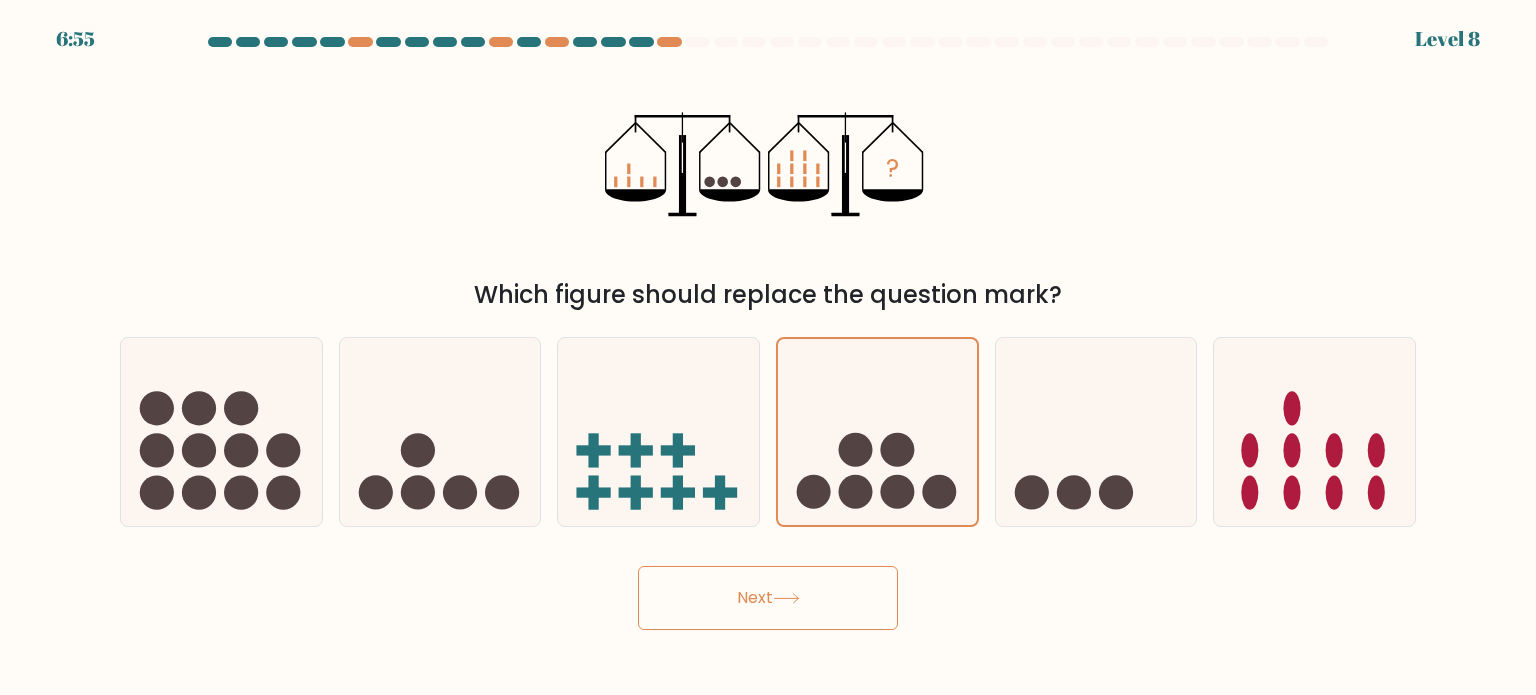 click on "Next" at bounding box center [768, 598] 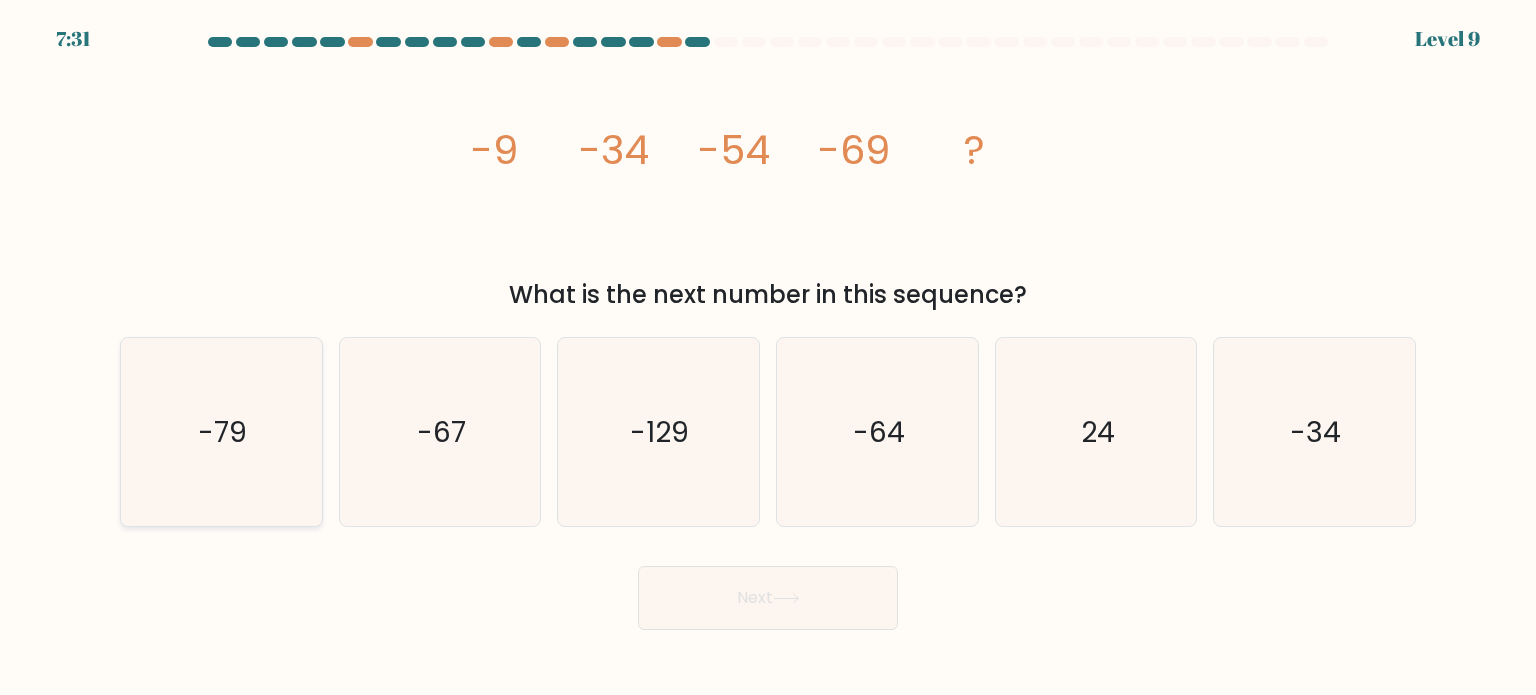 click on "-79" 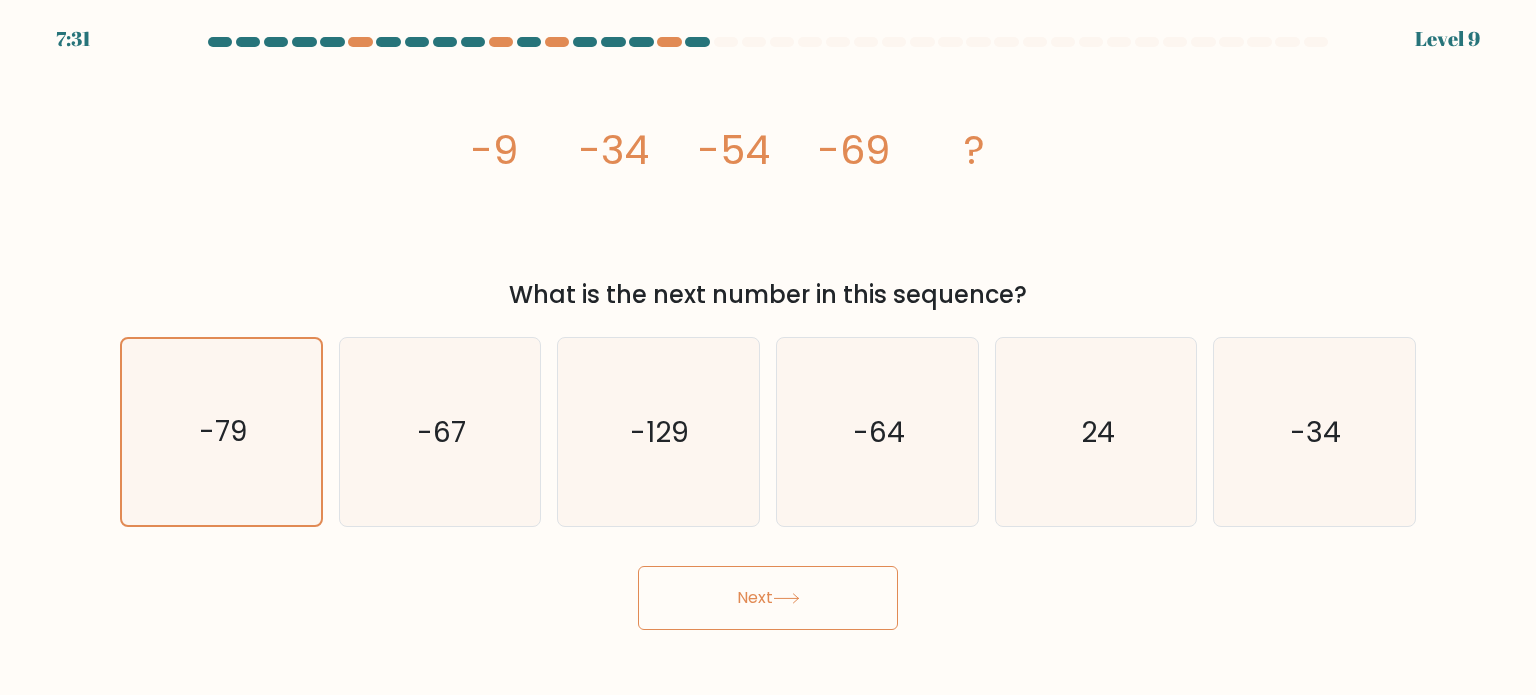 click on "Next" at bounding box center [768, 598] 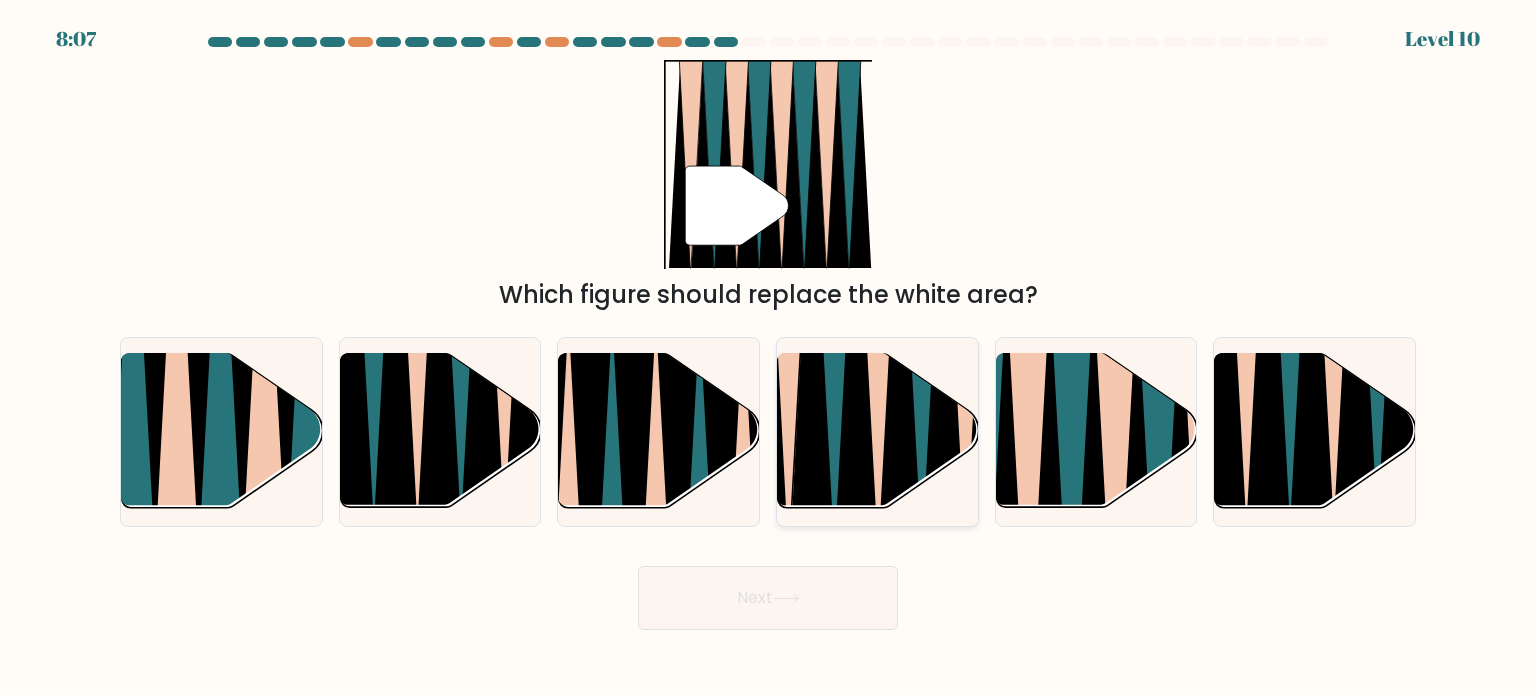 click 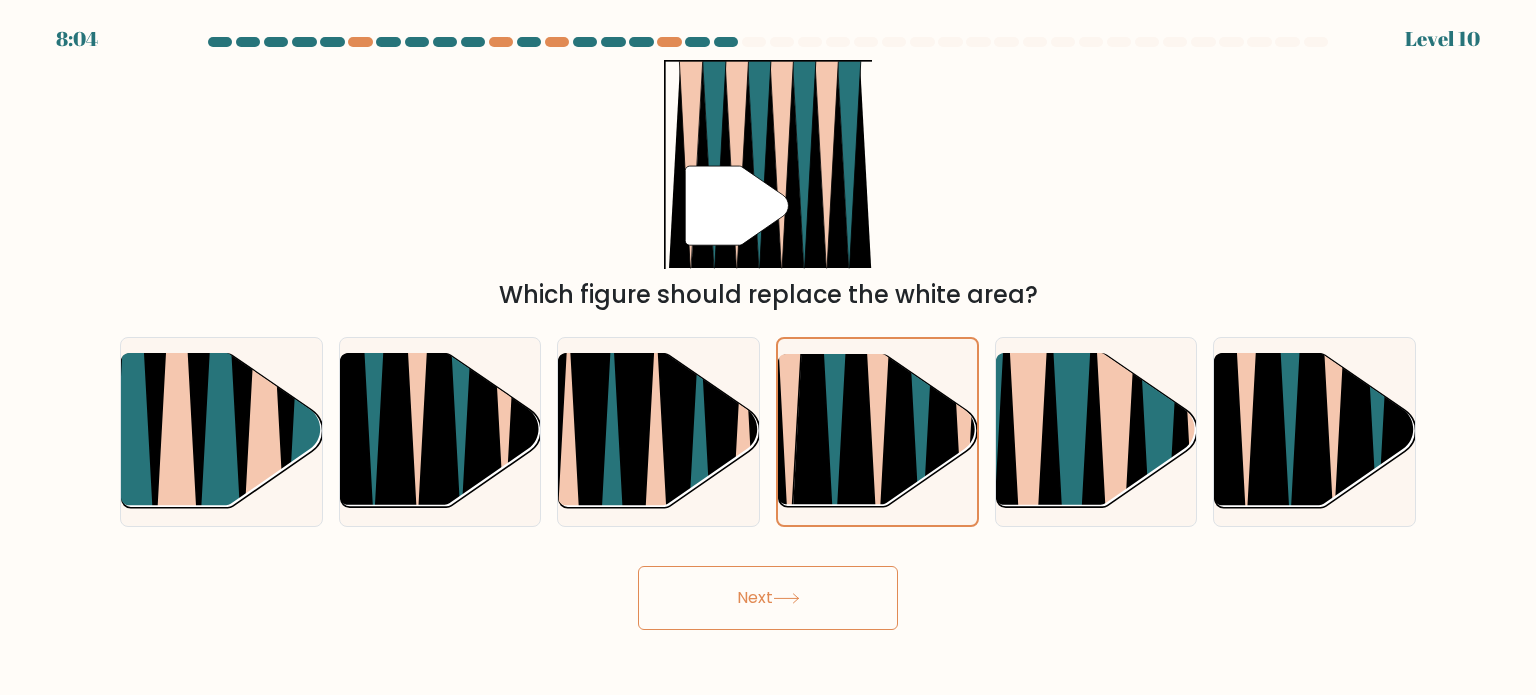 click on "Next" at bounding box center (768, 598) 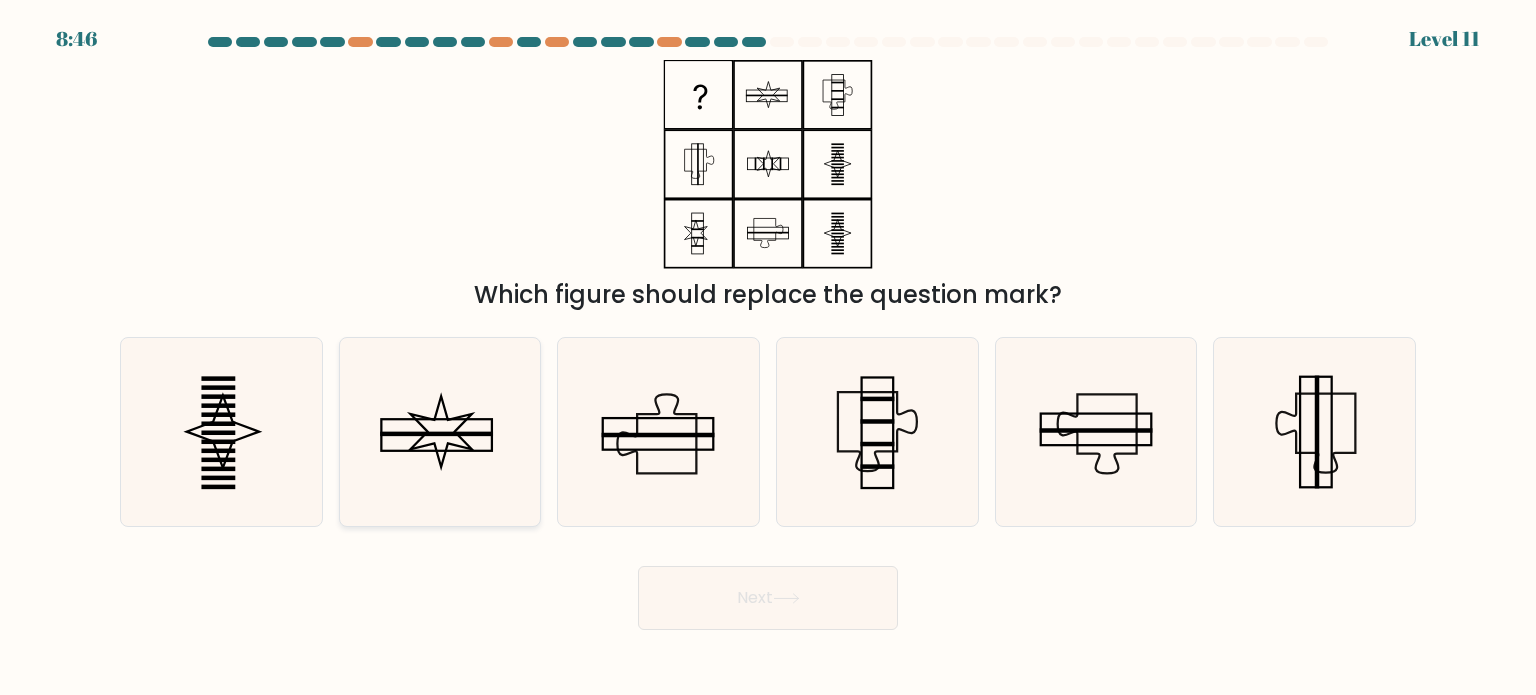 click 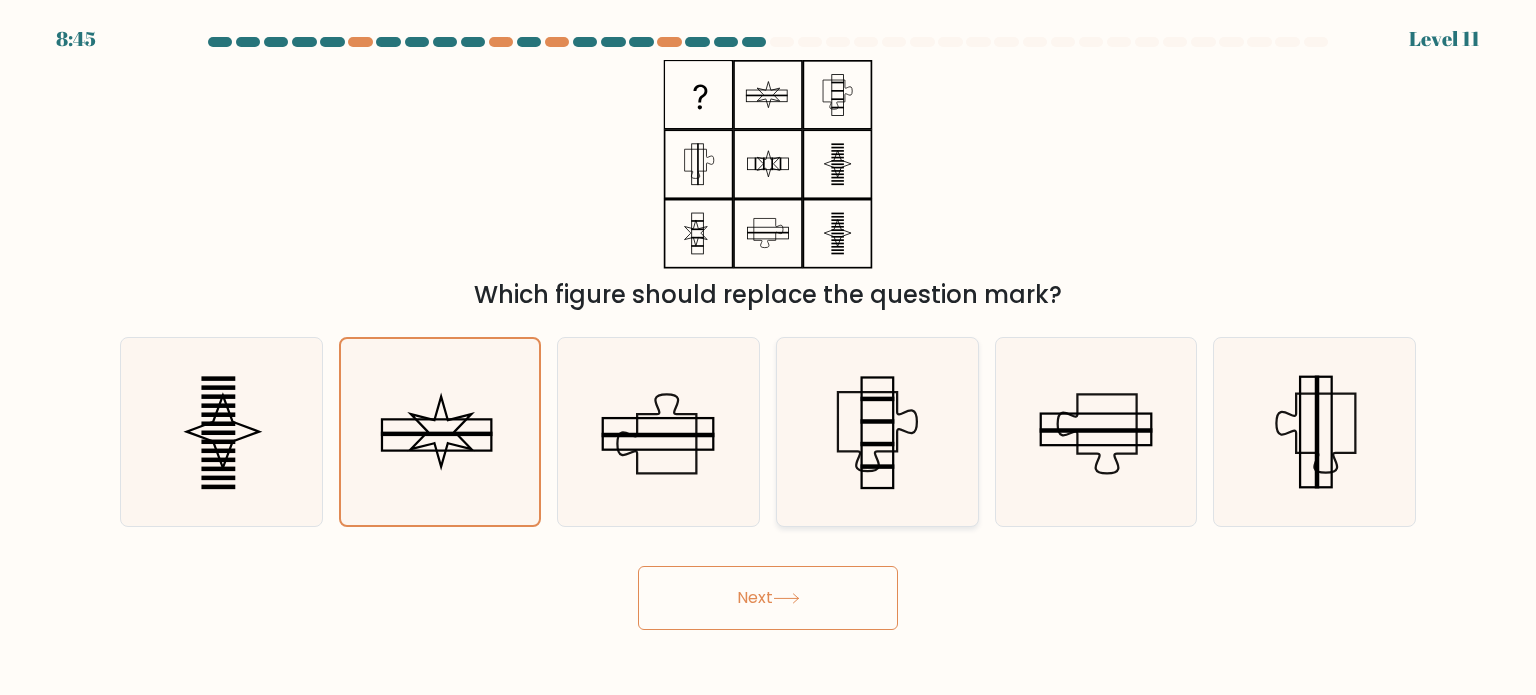 click 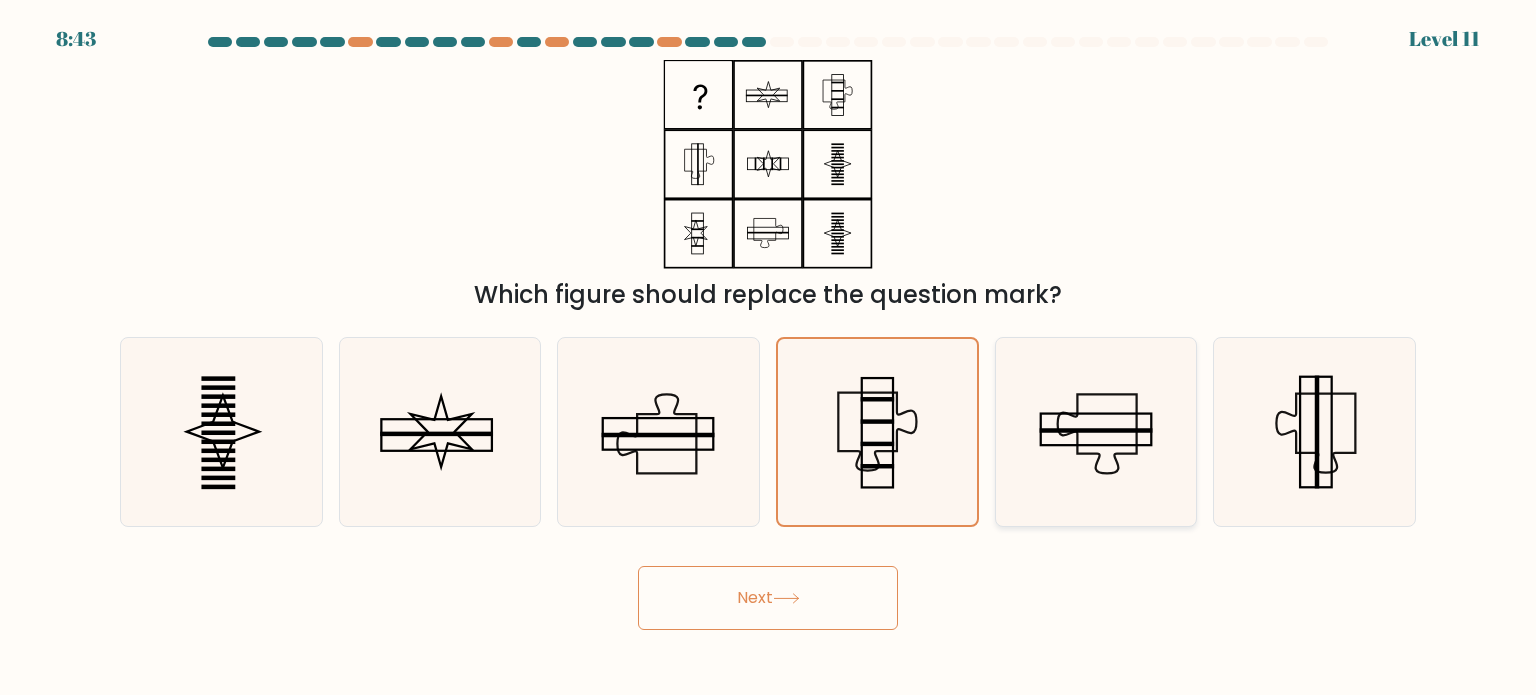click 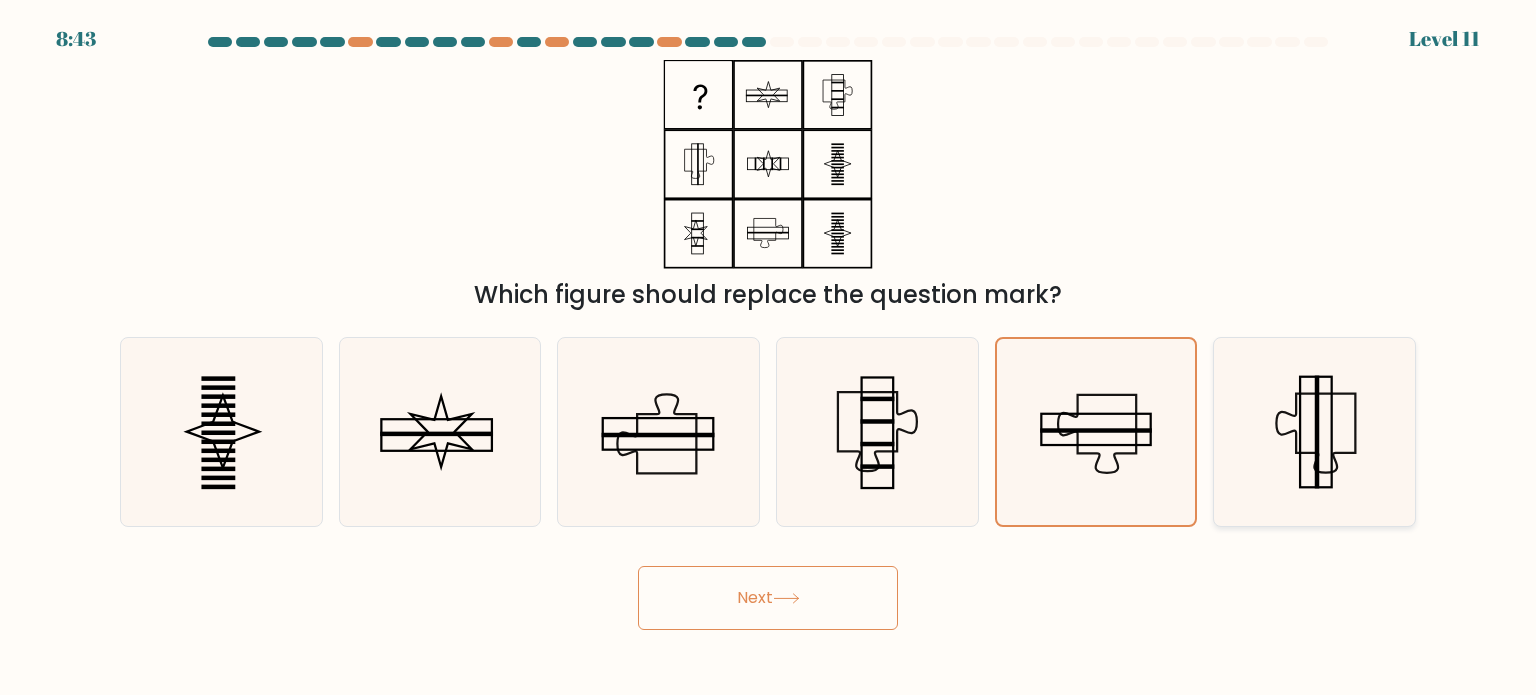click 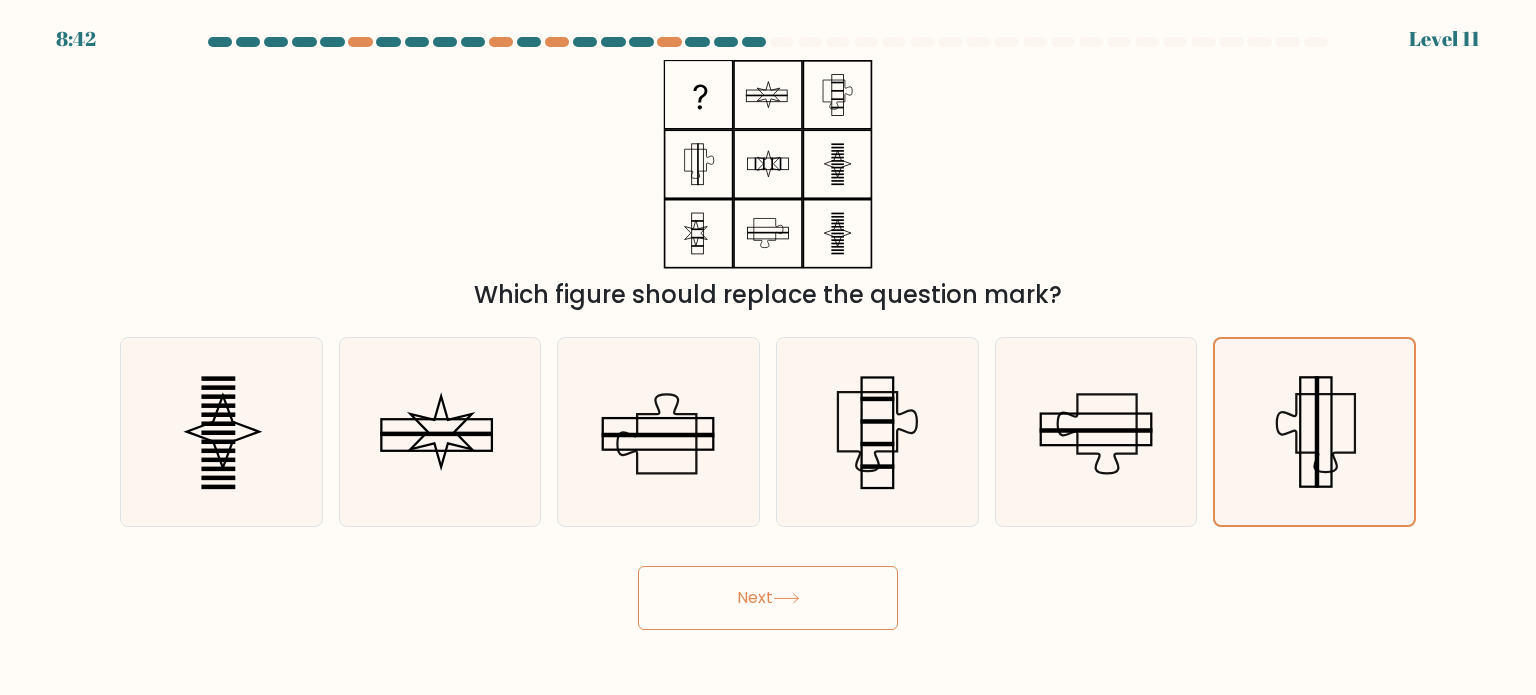 click on "Next" at bounding box center [768, 598] 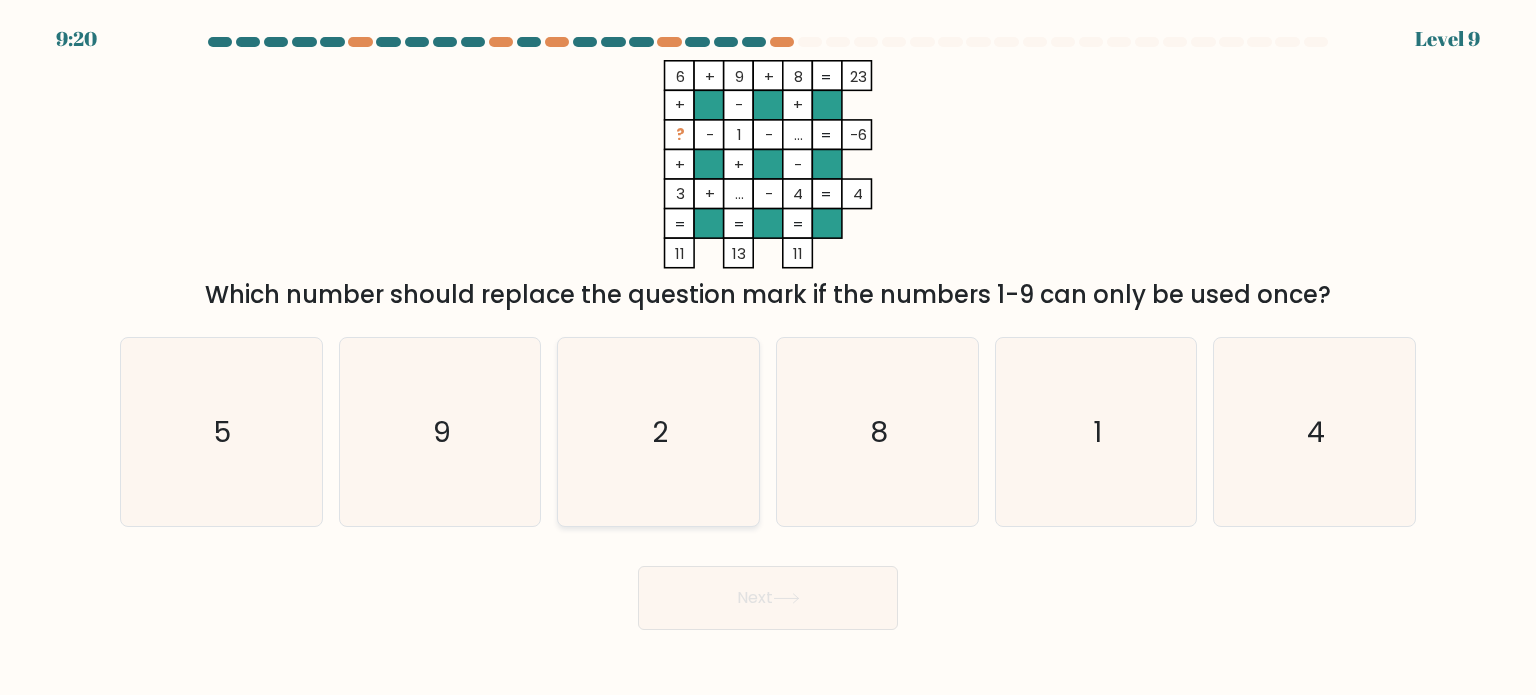 click on "2" 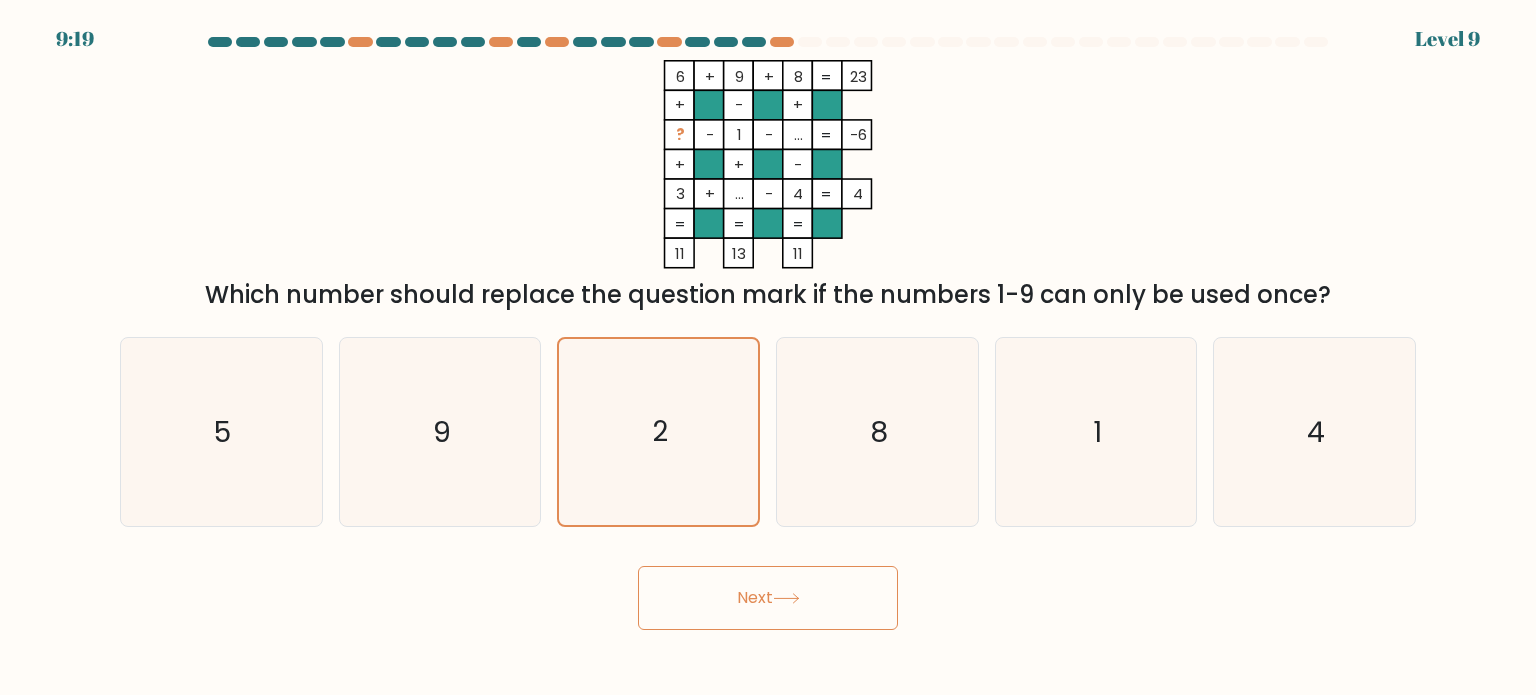 click on "Next" at bounding box center (768, 598) 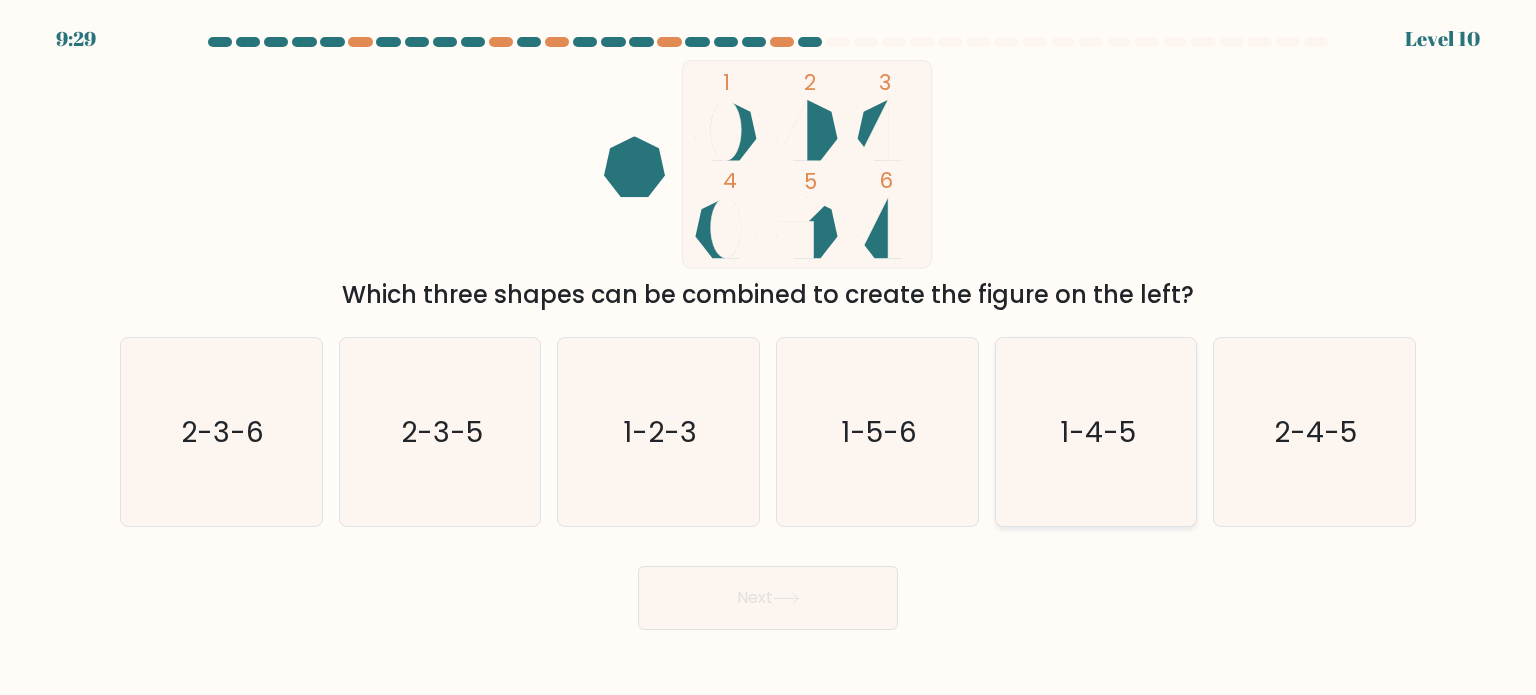 click on "1-4-5" 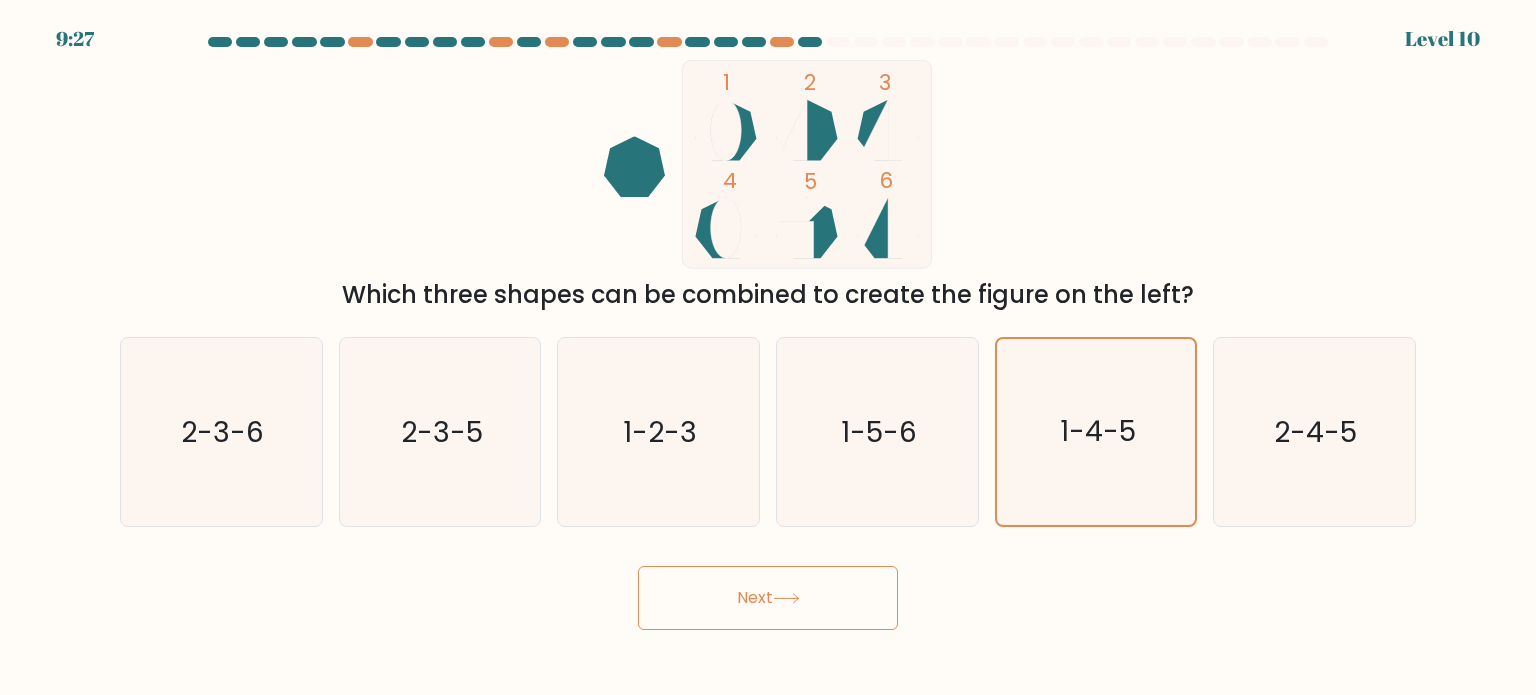 click 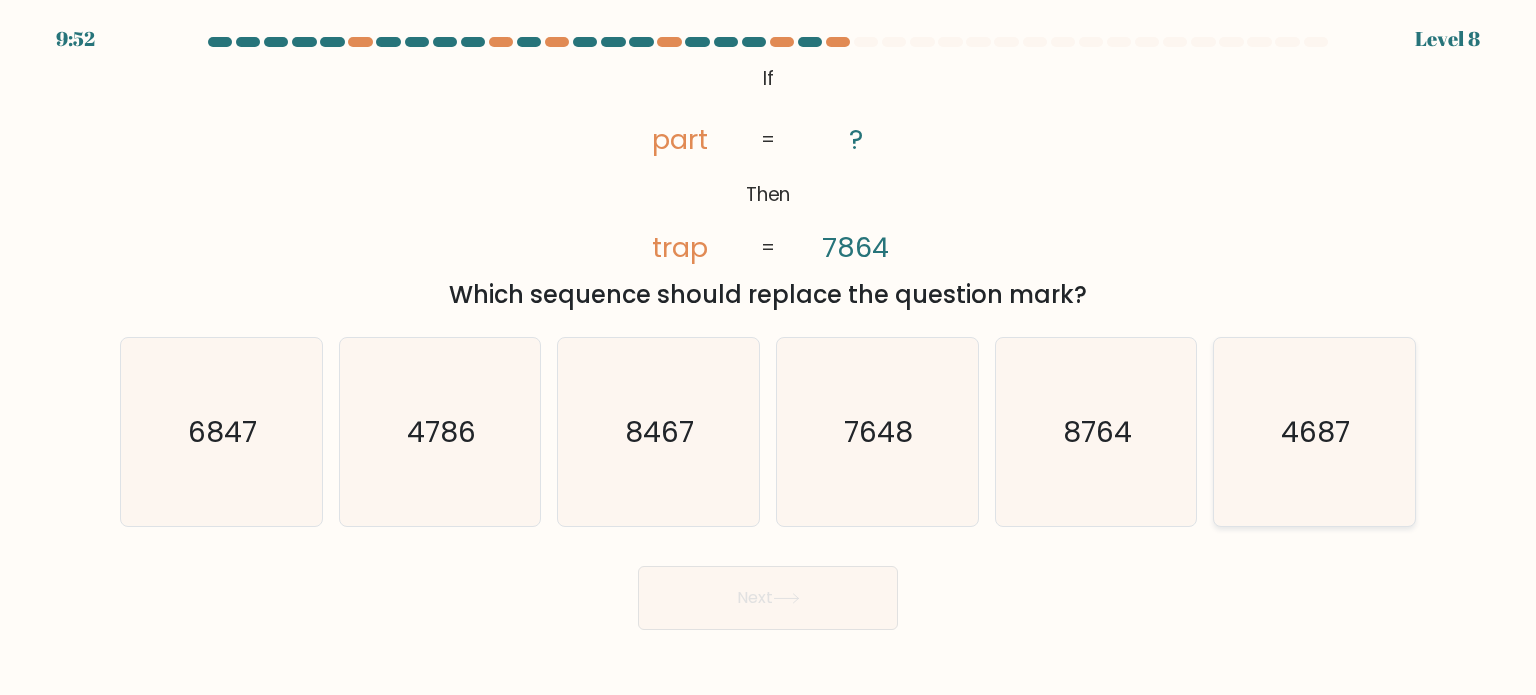 click on "4687" 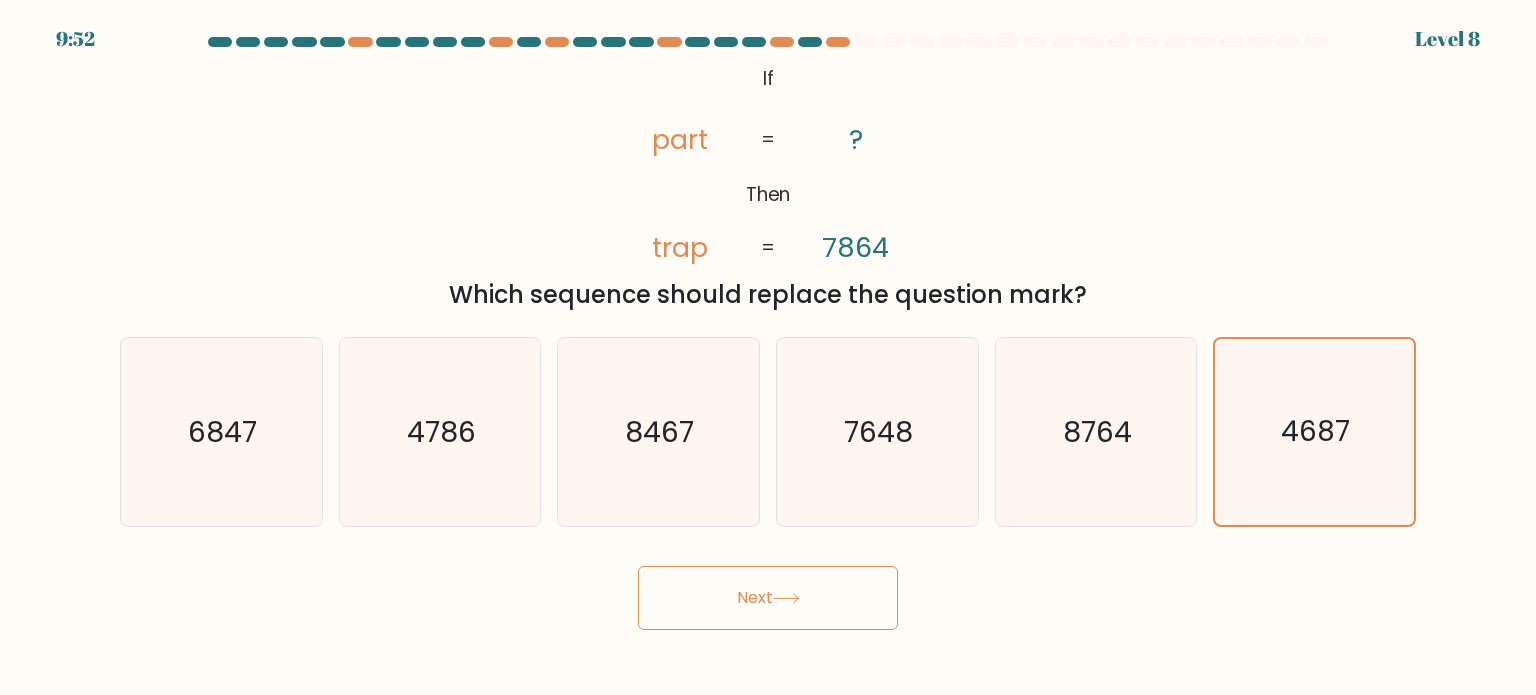 click on "Next" at bounding box center [768, 598] 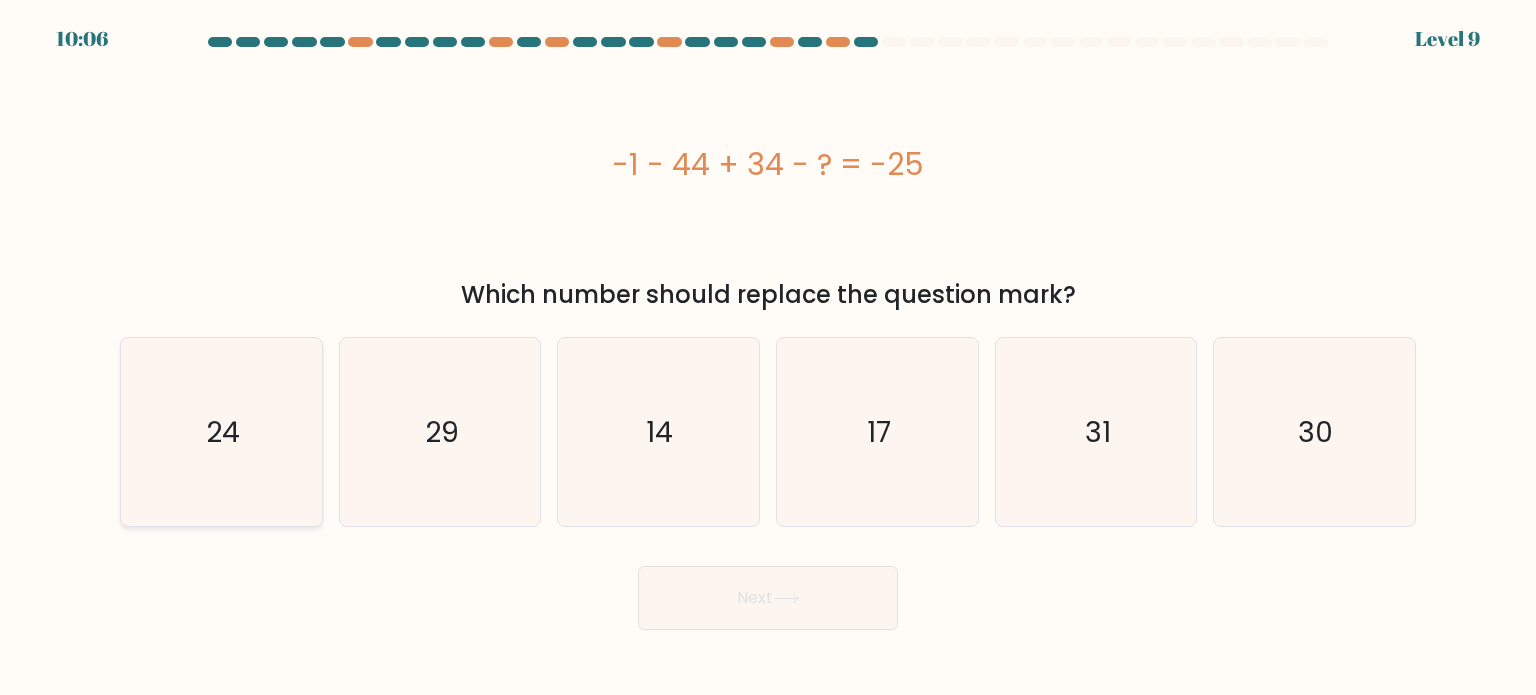 click on "24" 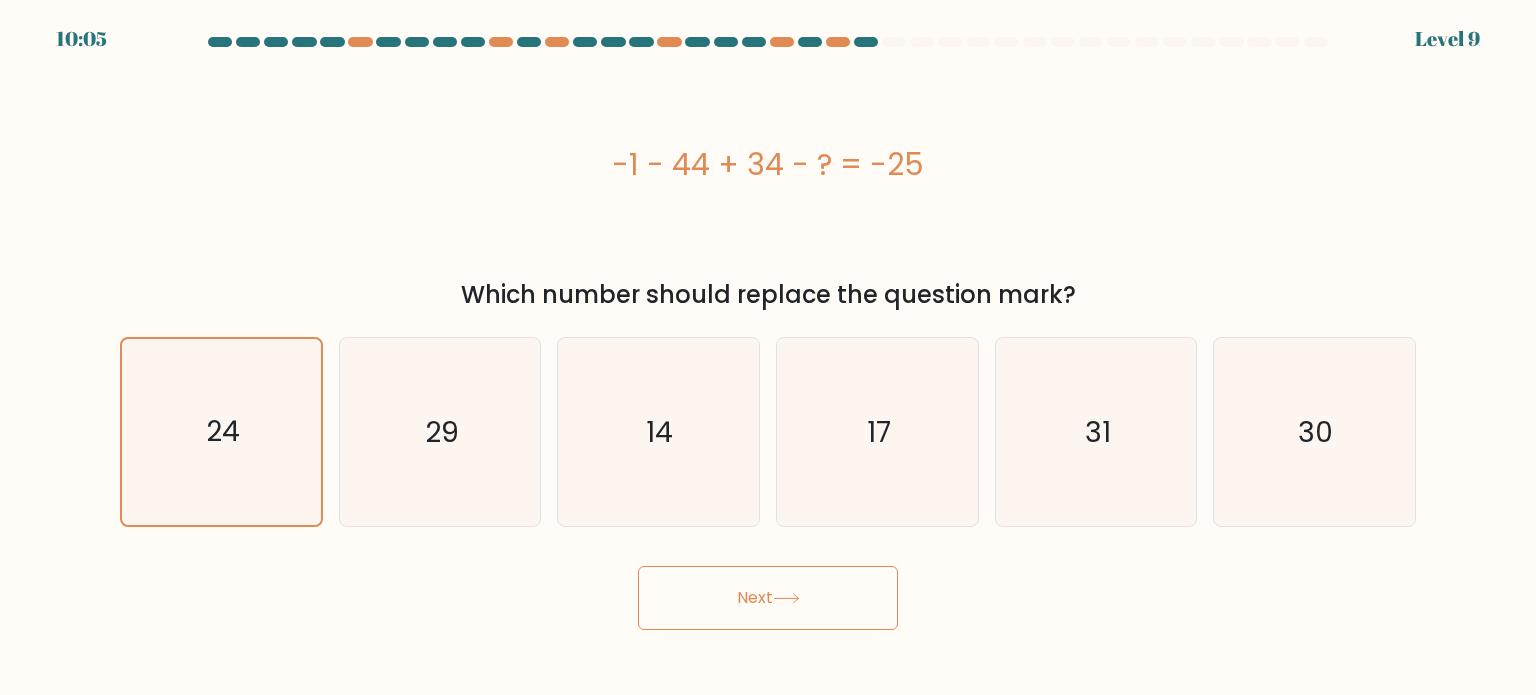 click on "Next" at bounding box center (768, 598) 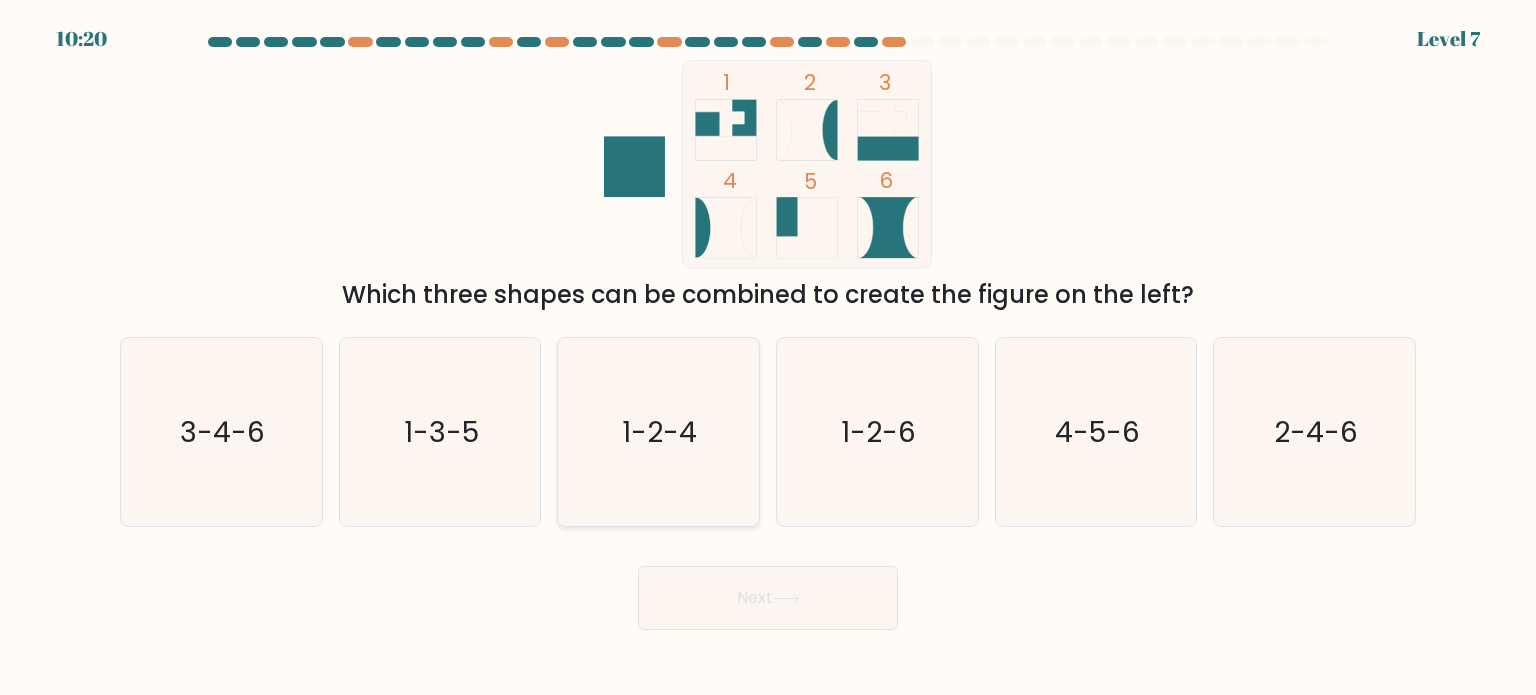 click on "1-2-4" 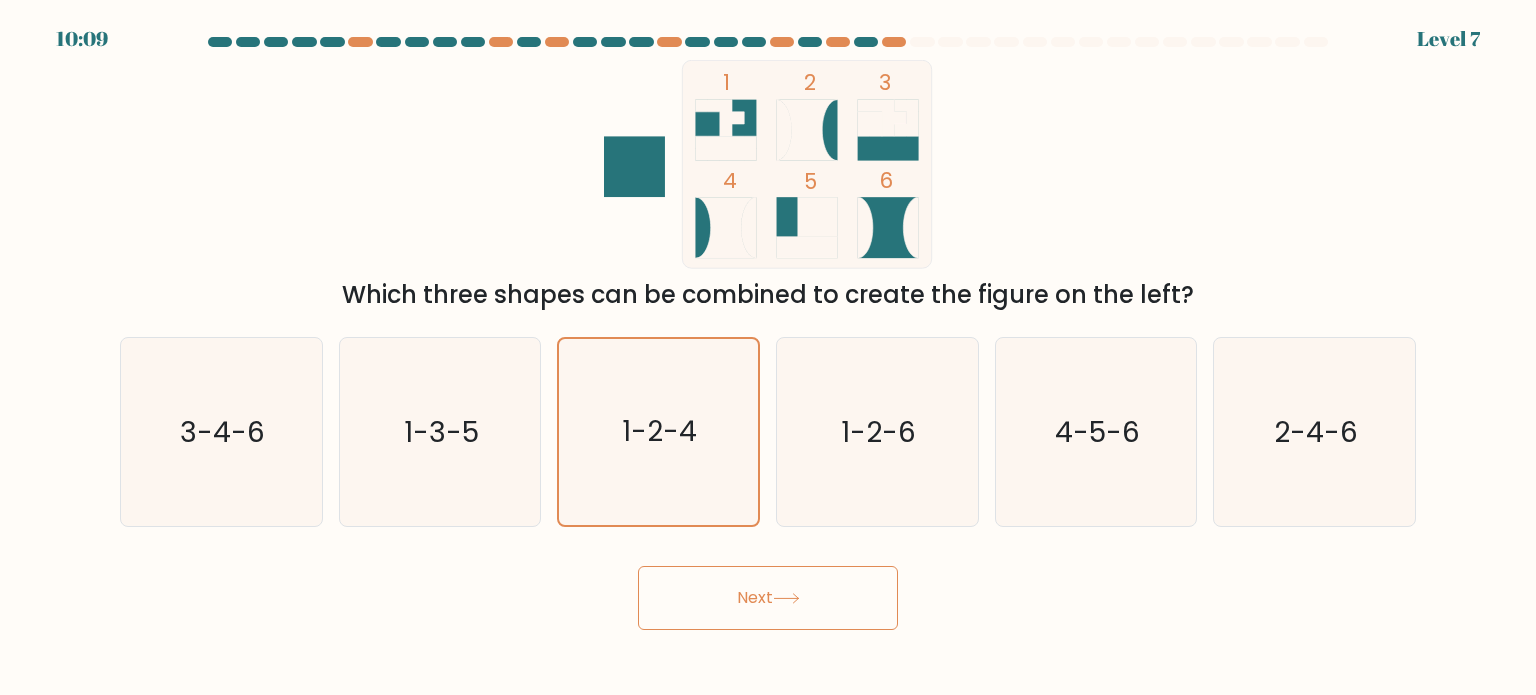 click on "Next" at bounding box center (768, 598) 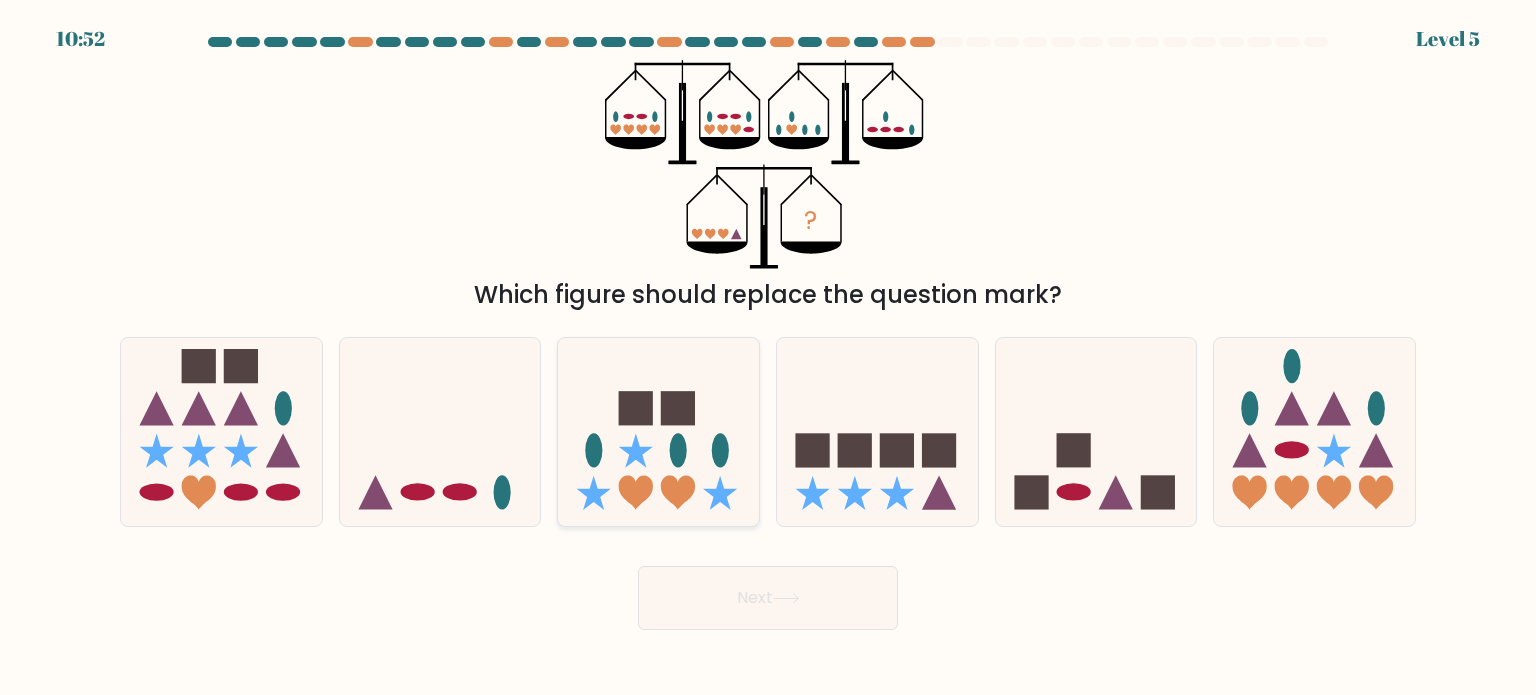 click 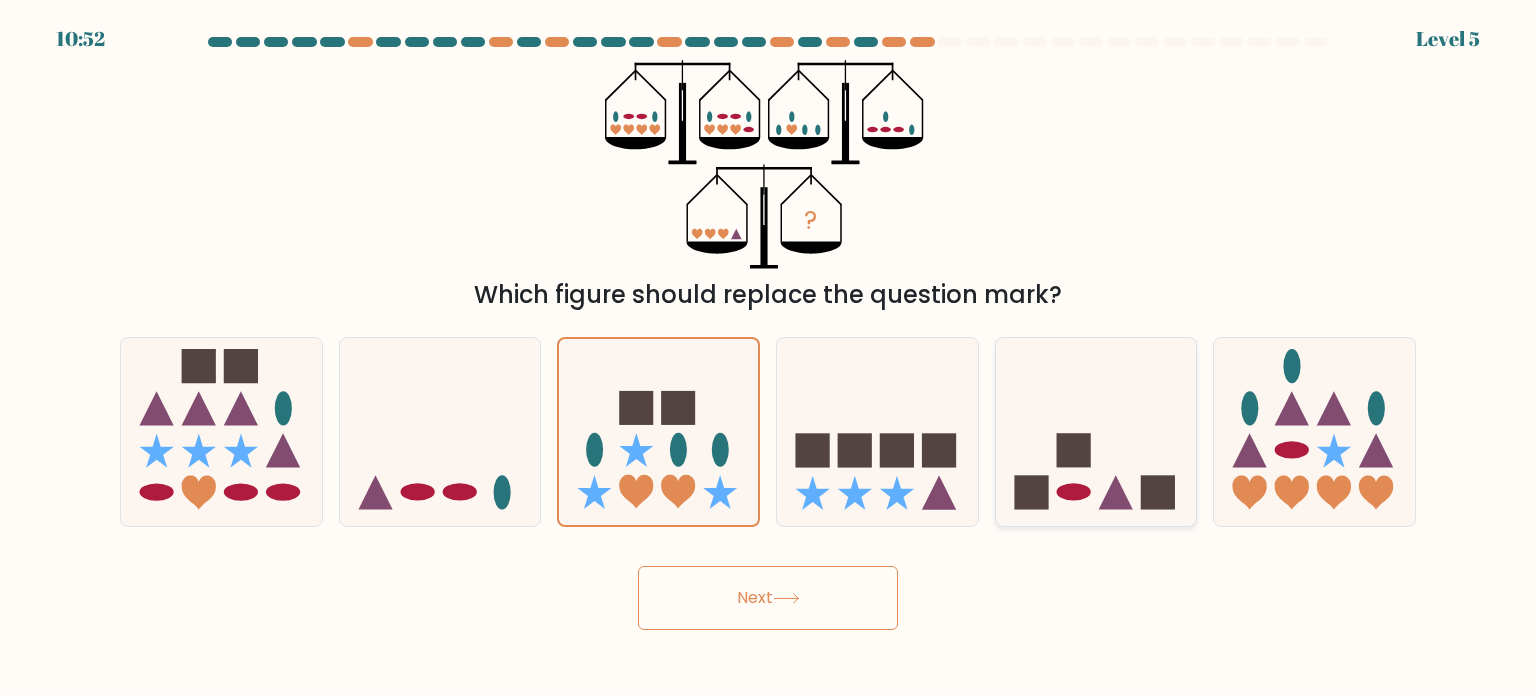 click 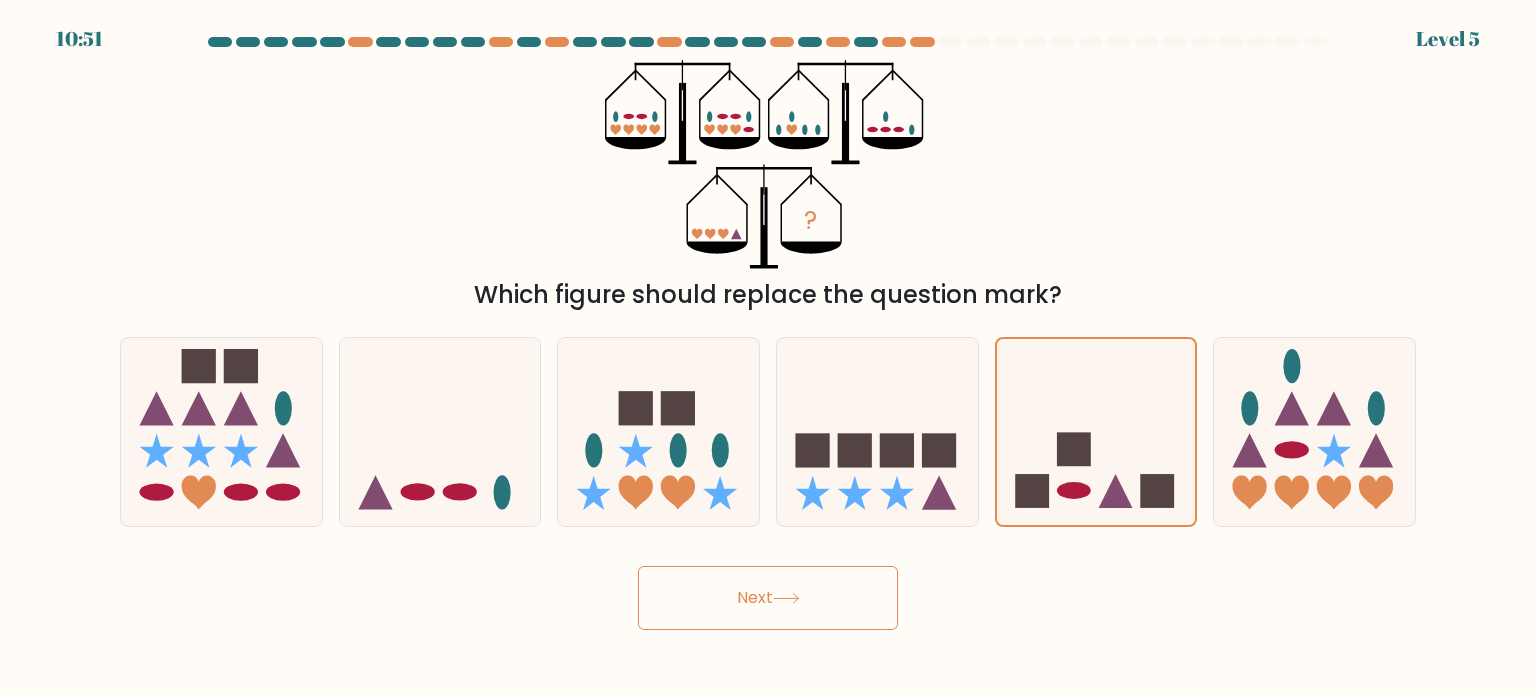 click on "Next" at bounding box center [768, 598] 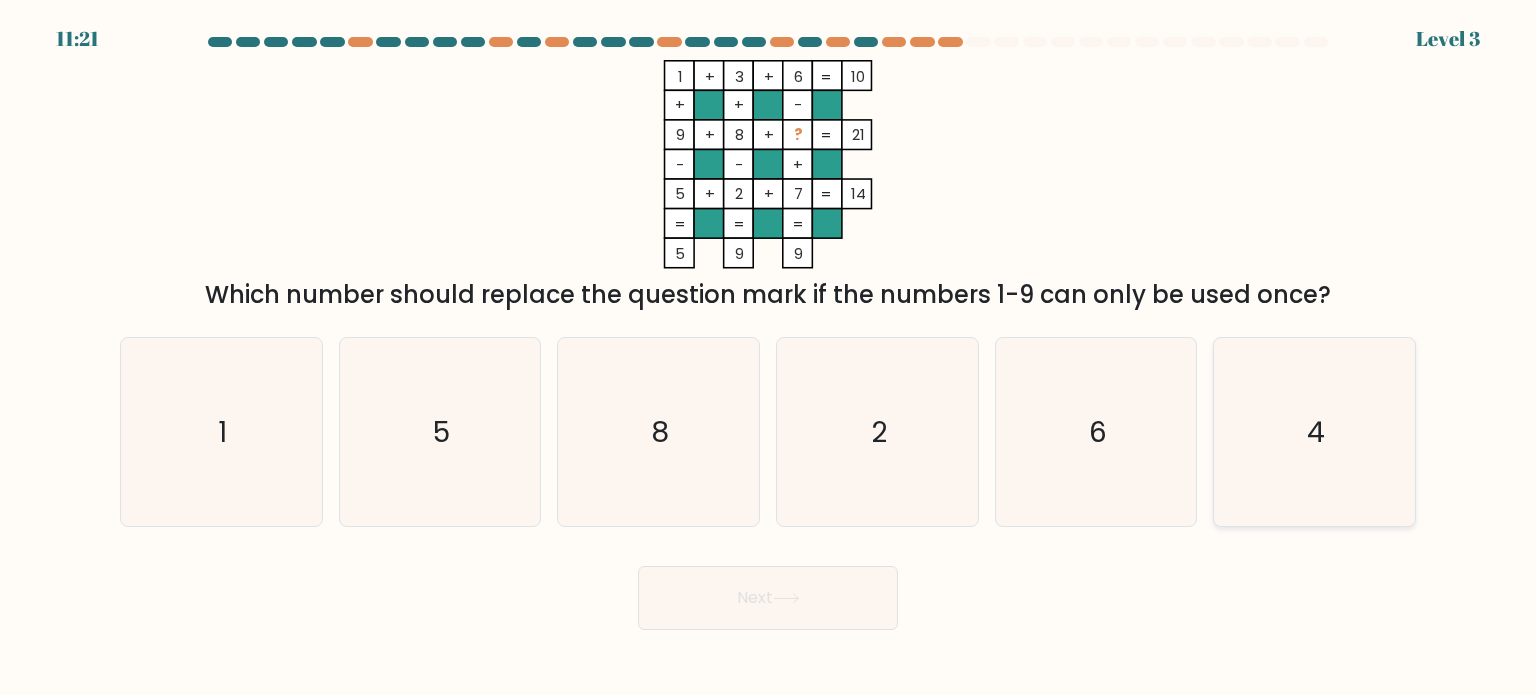click on "4" 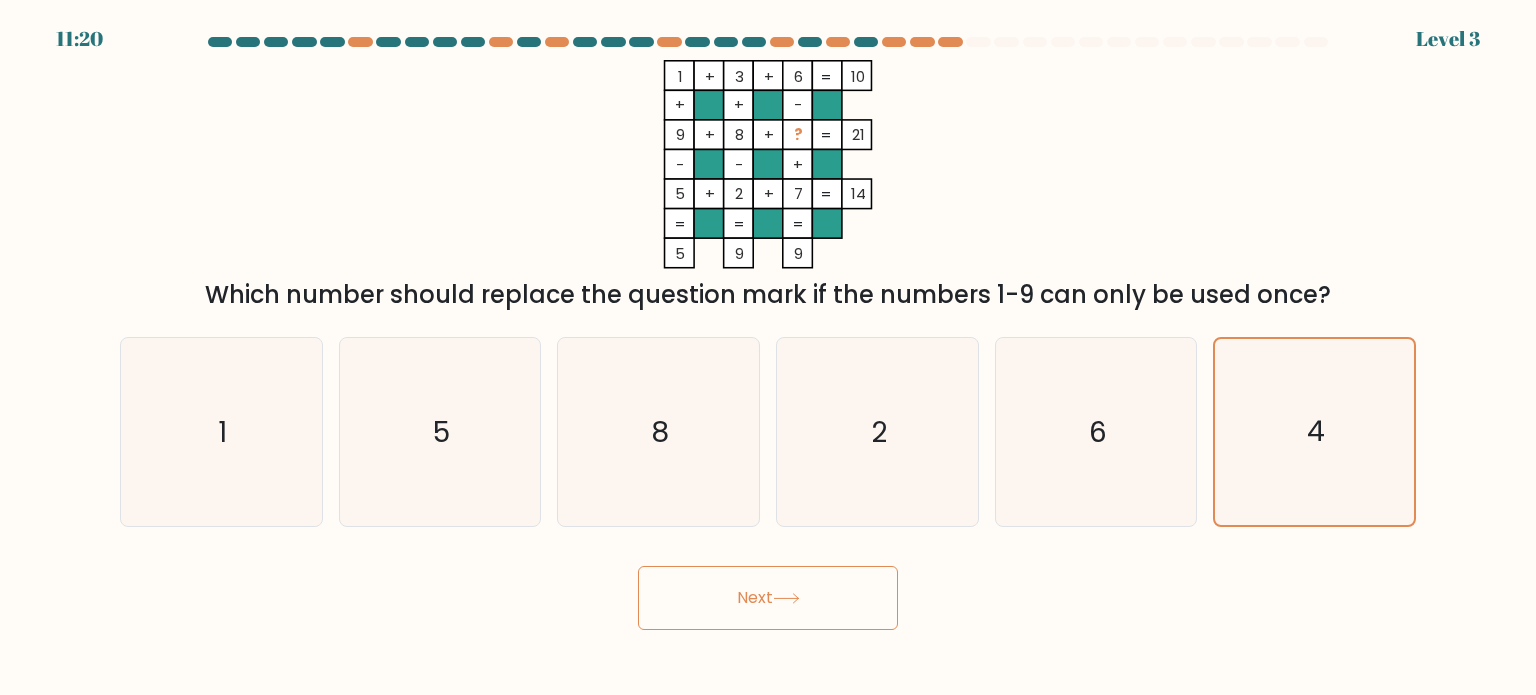 click on "Next" at bounding box center (768, 598) 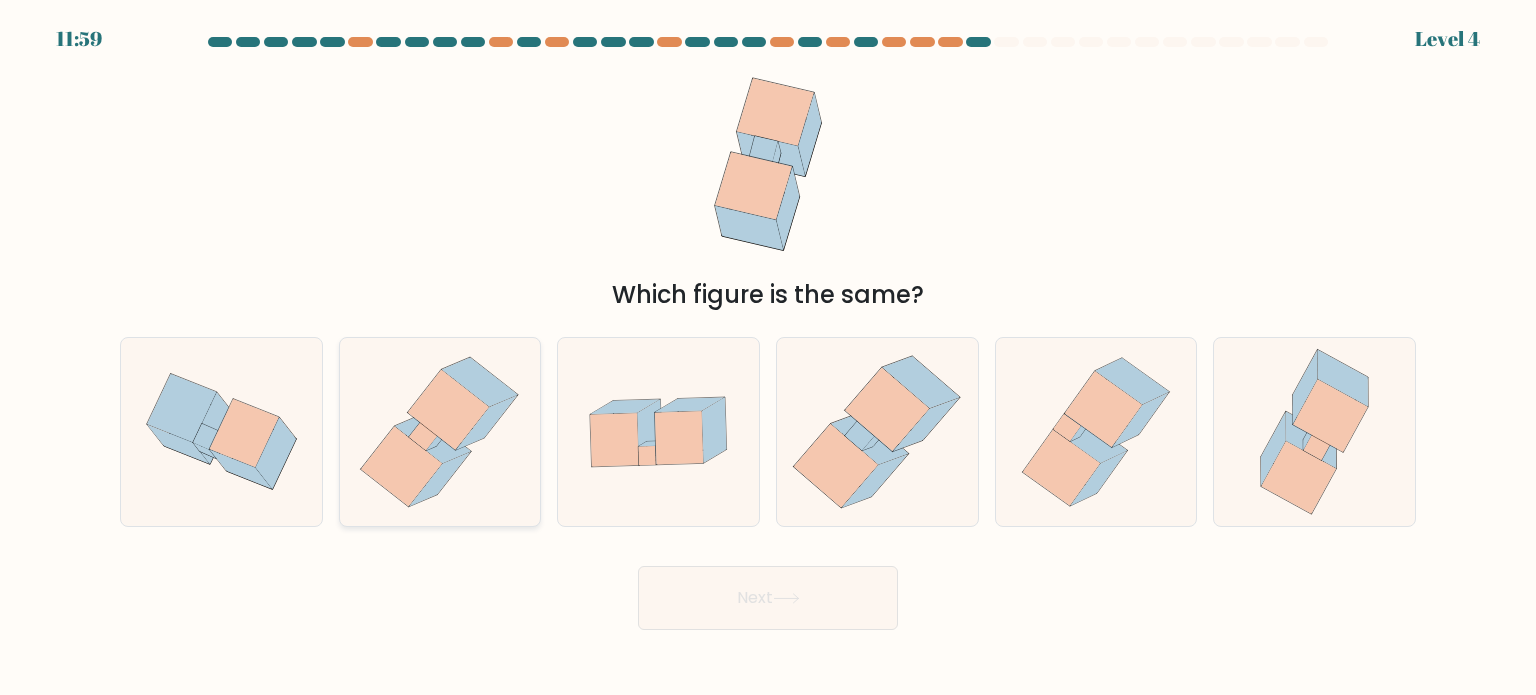 click 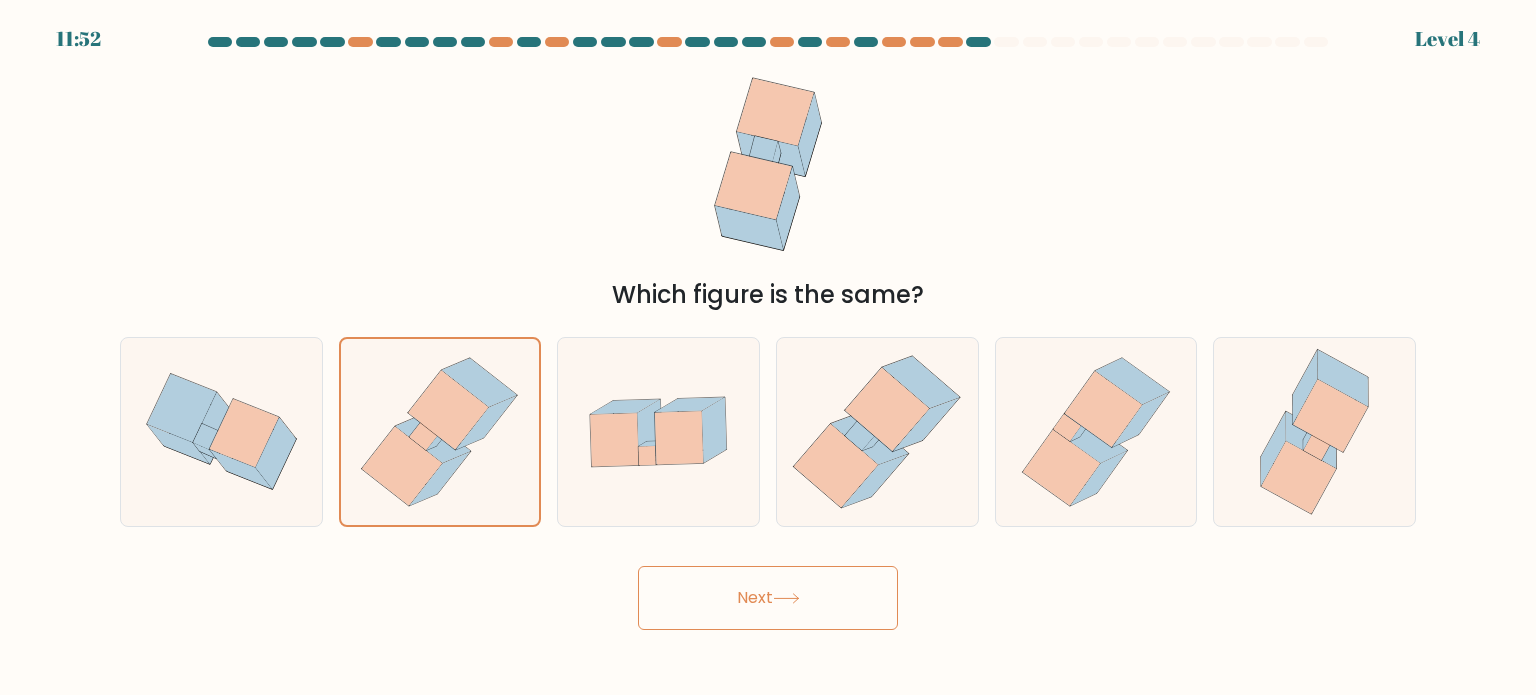 click on "Next" at bounding box center [768, 598] 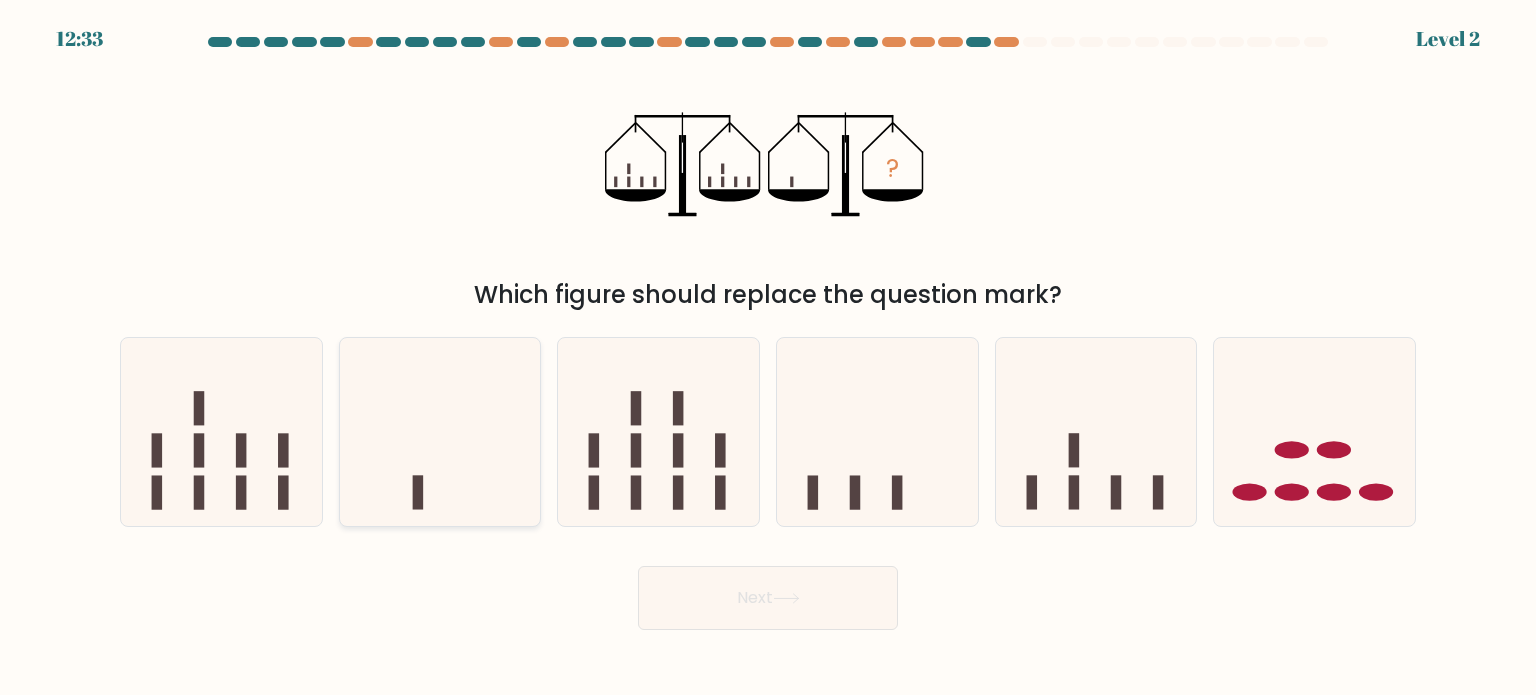 click 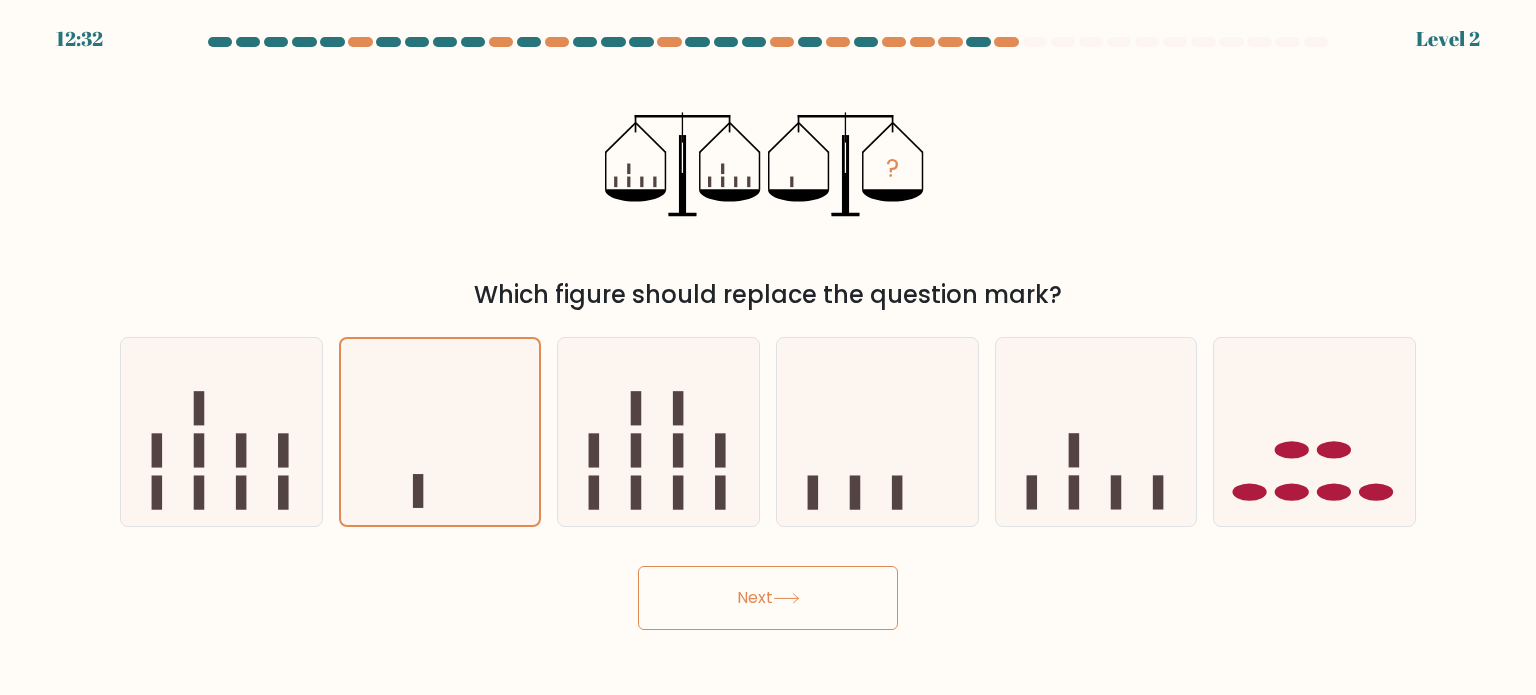 click on "Next" at bounding box center (768, 598) 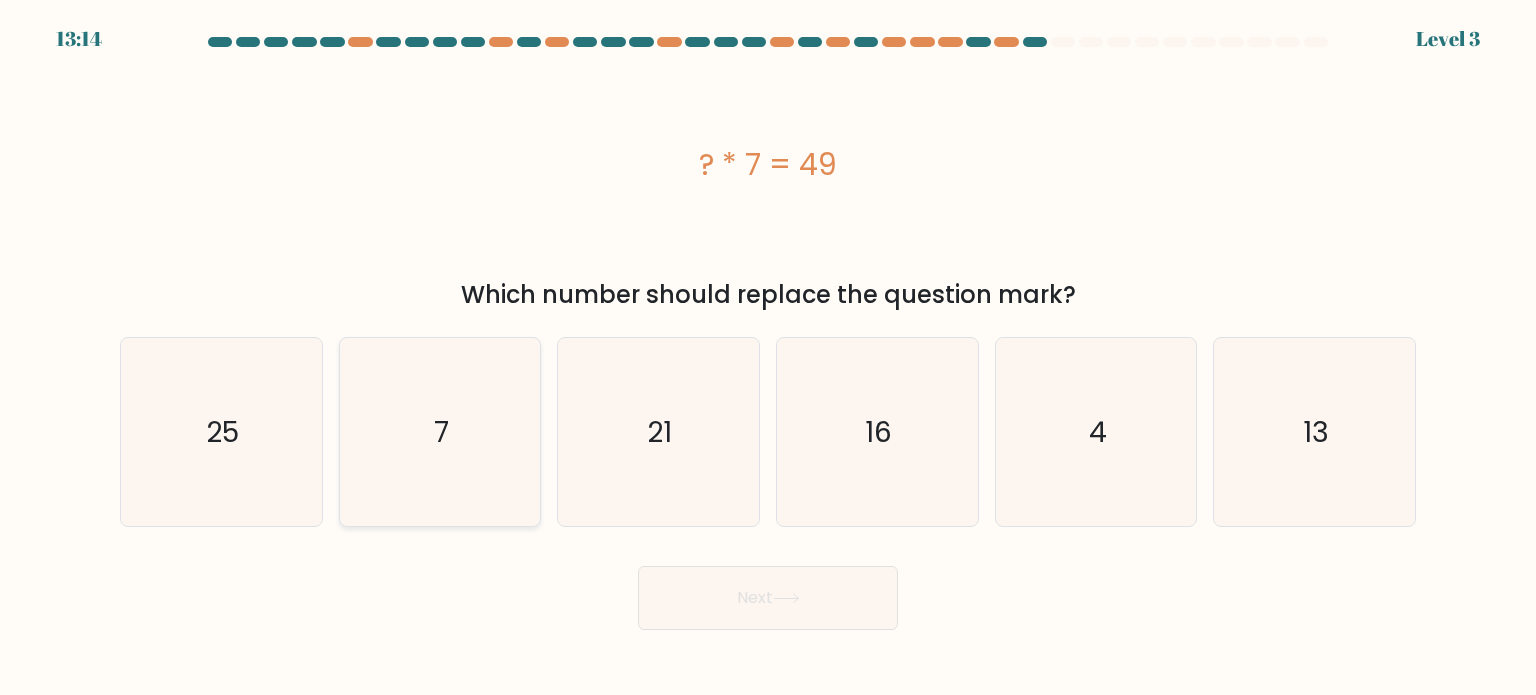 click on "7" 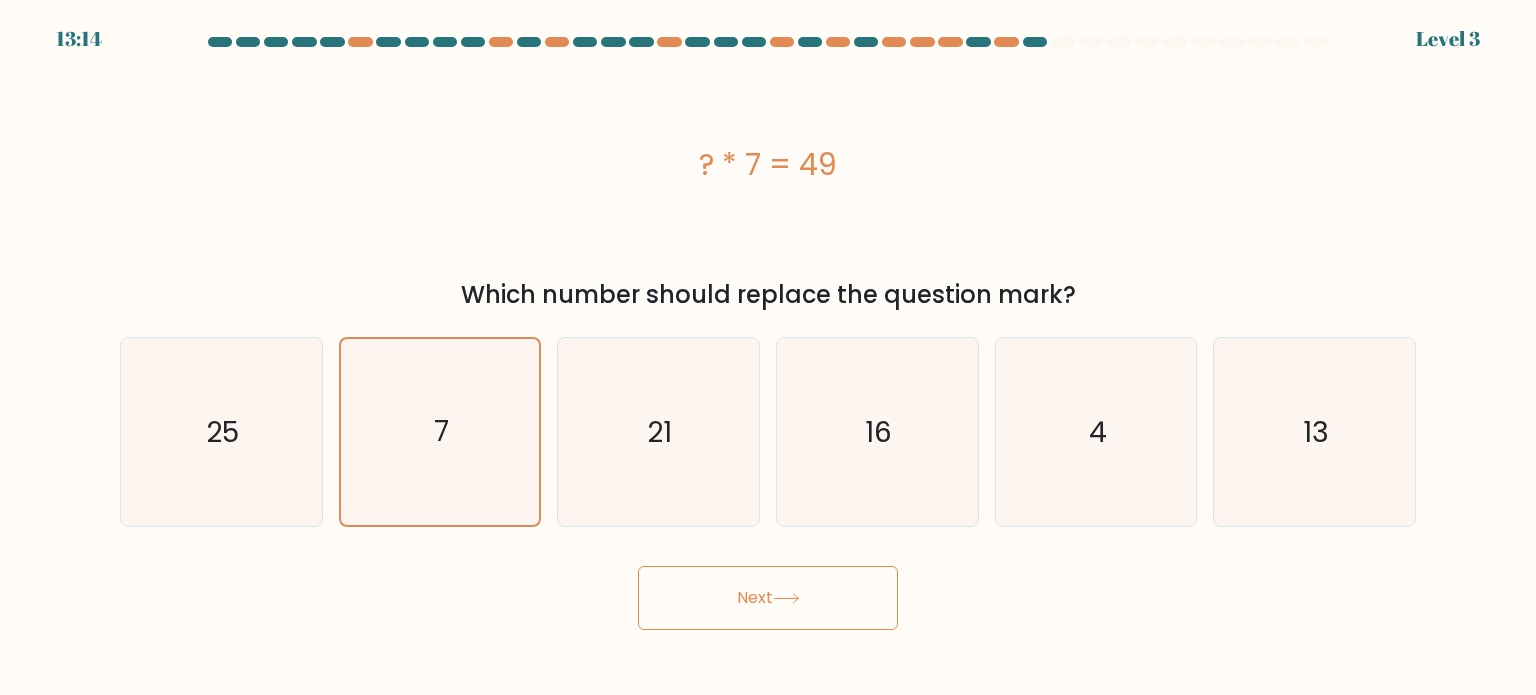 click on "Next" at bounding box center [768, 598] 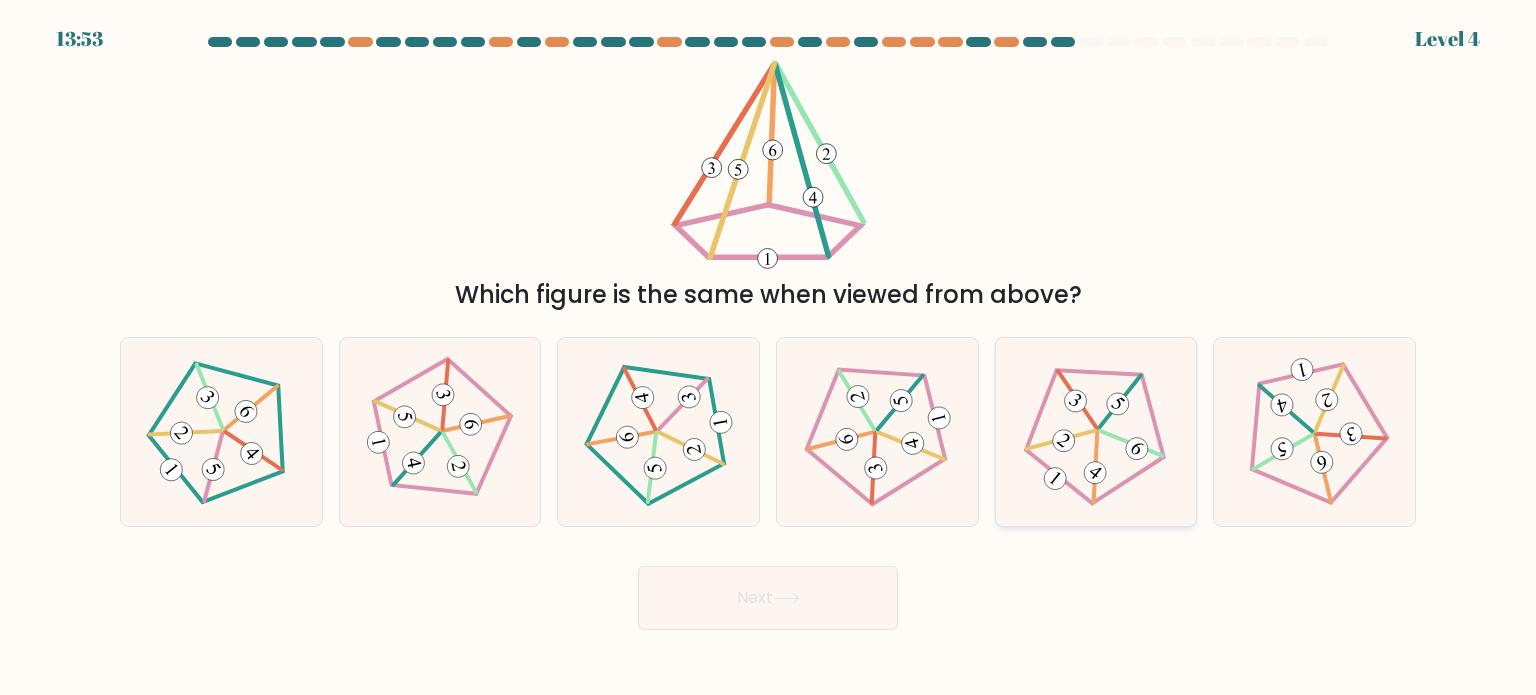 click 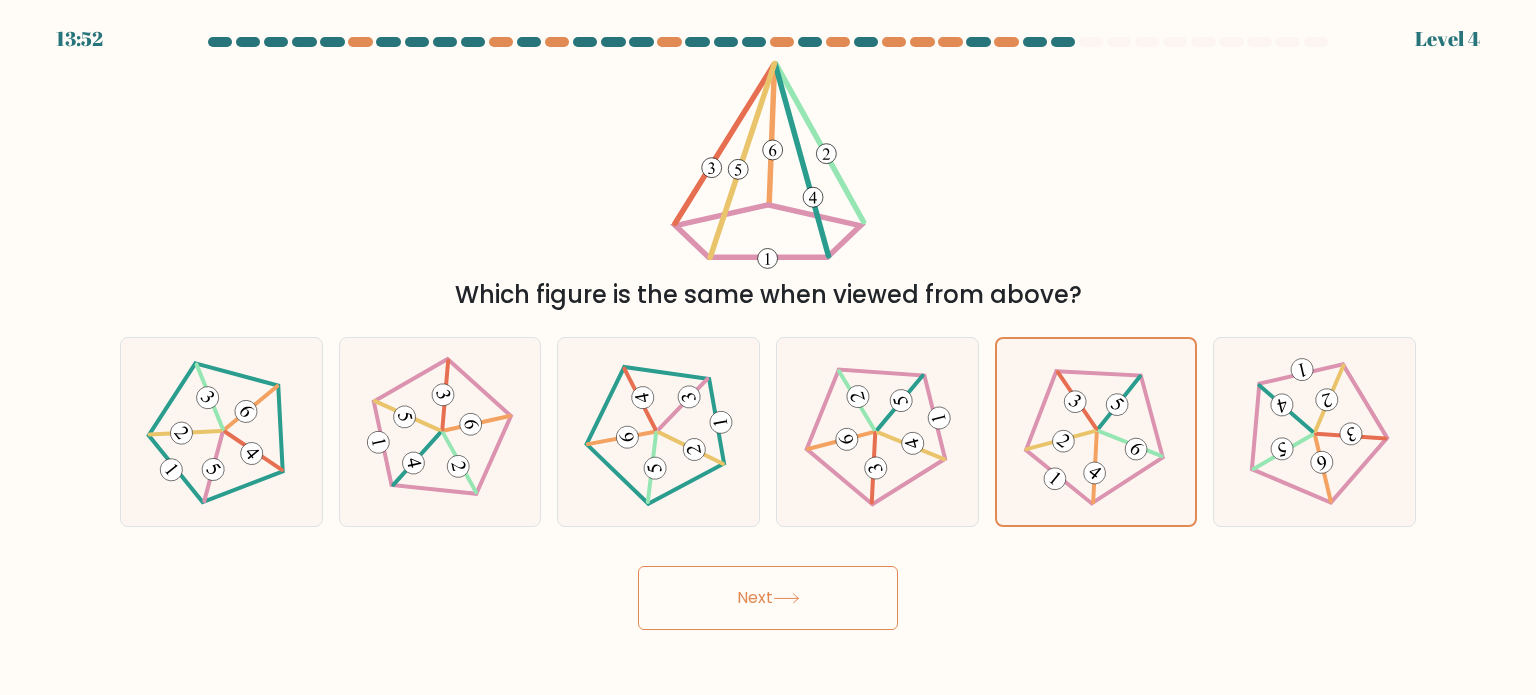 click on "Next" at bounding box center (768, 598) 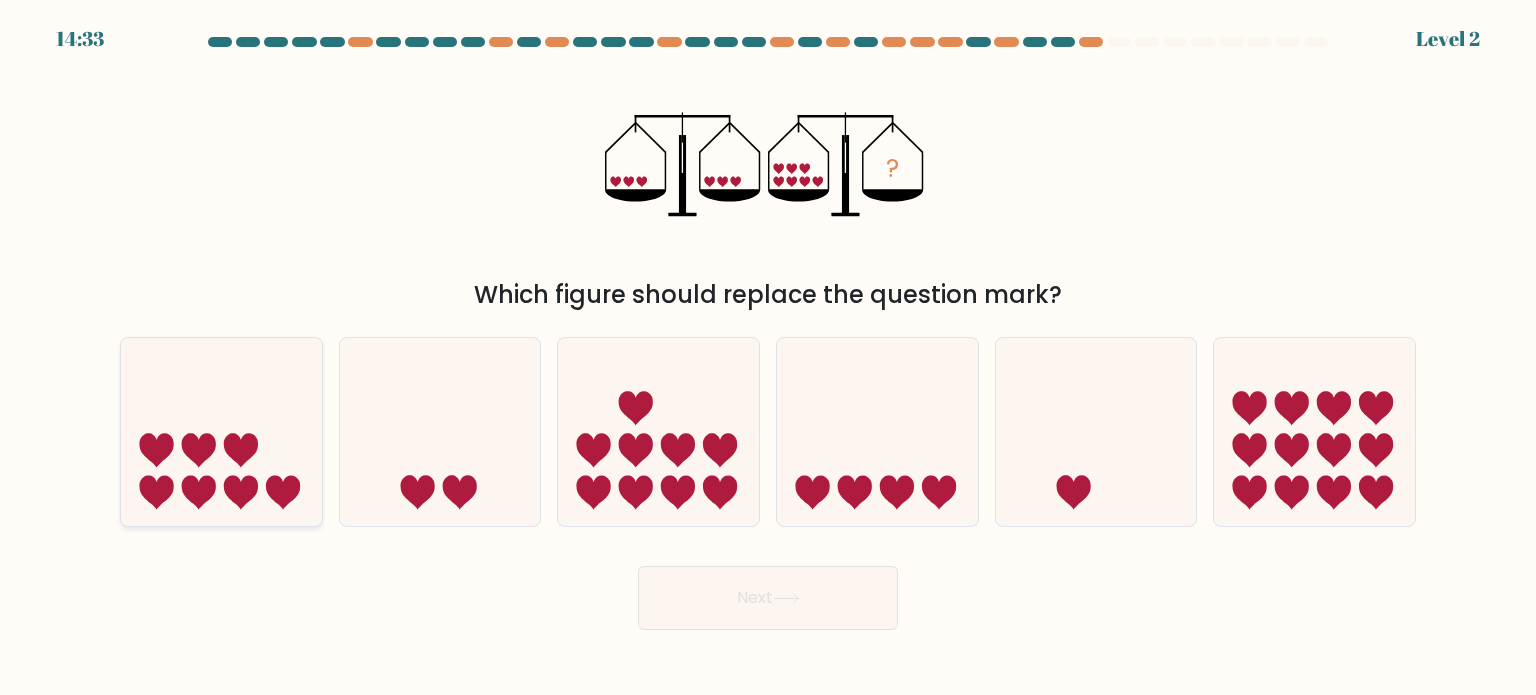 click 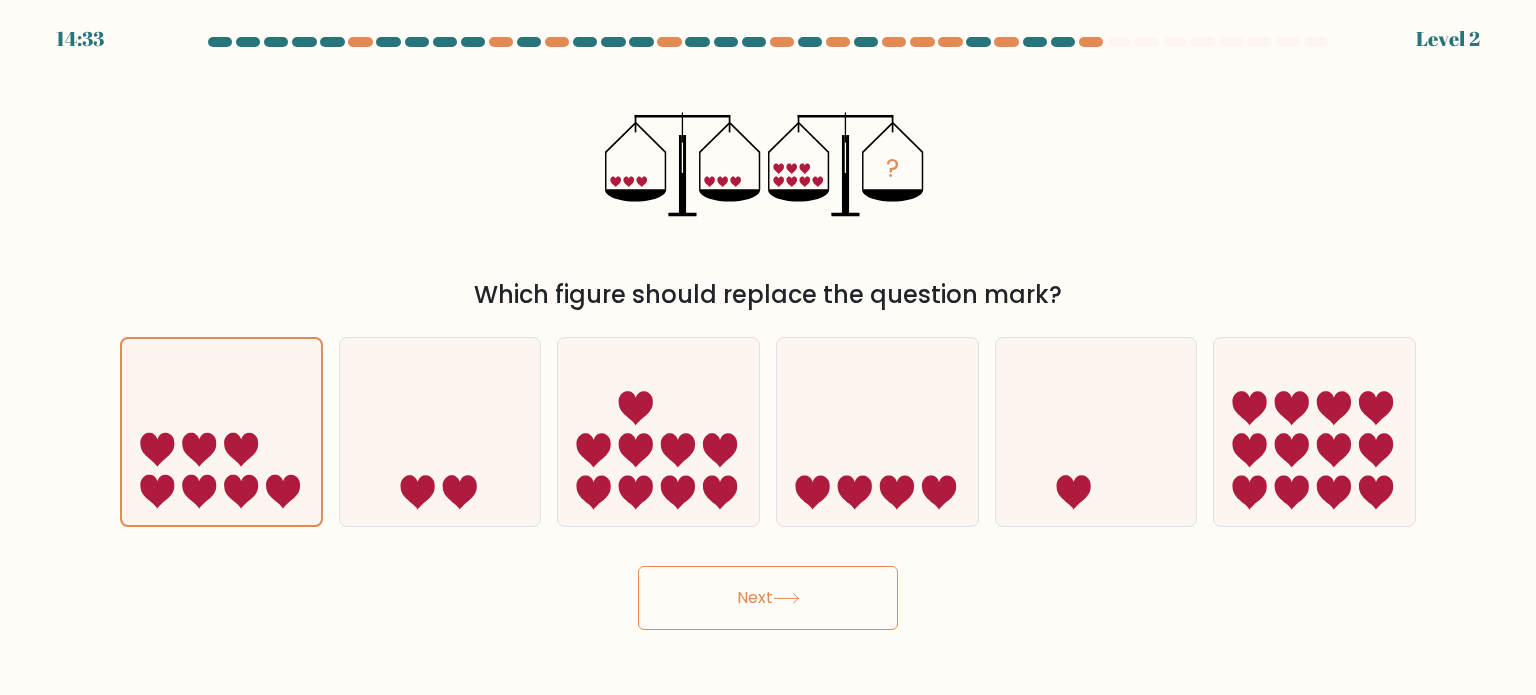 click on "Next" at bounding box center [768, 598] 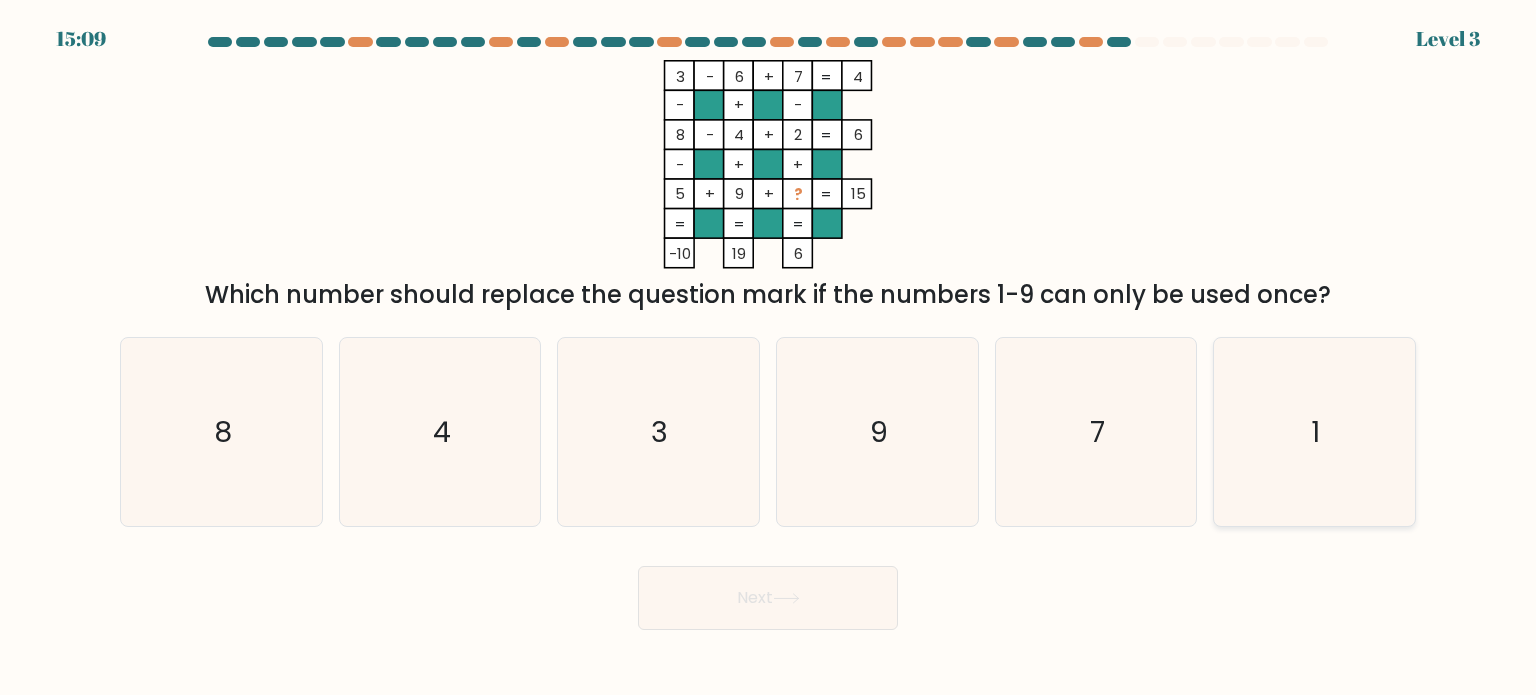 click on "1" 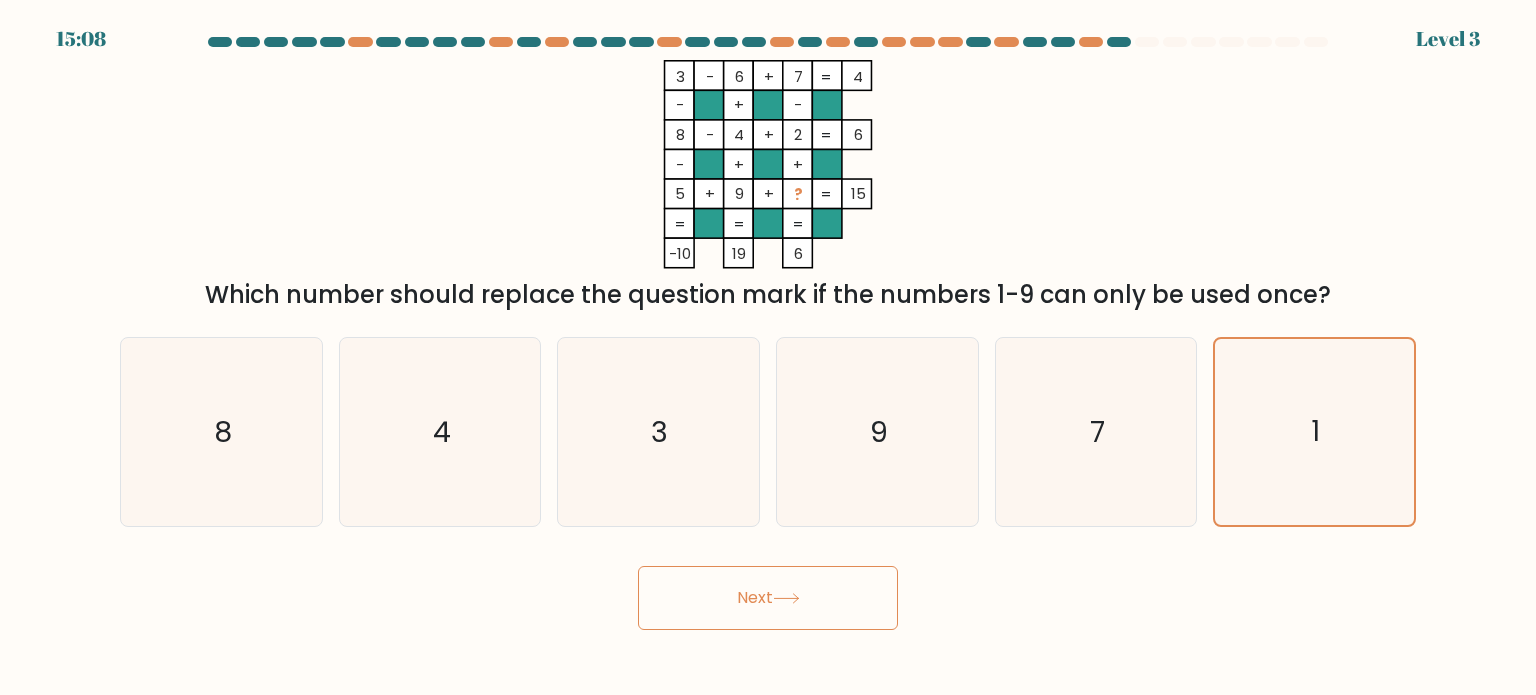 click on "Next" at bounding box center [768, 598] 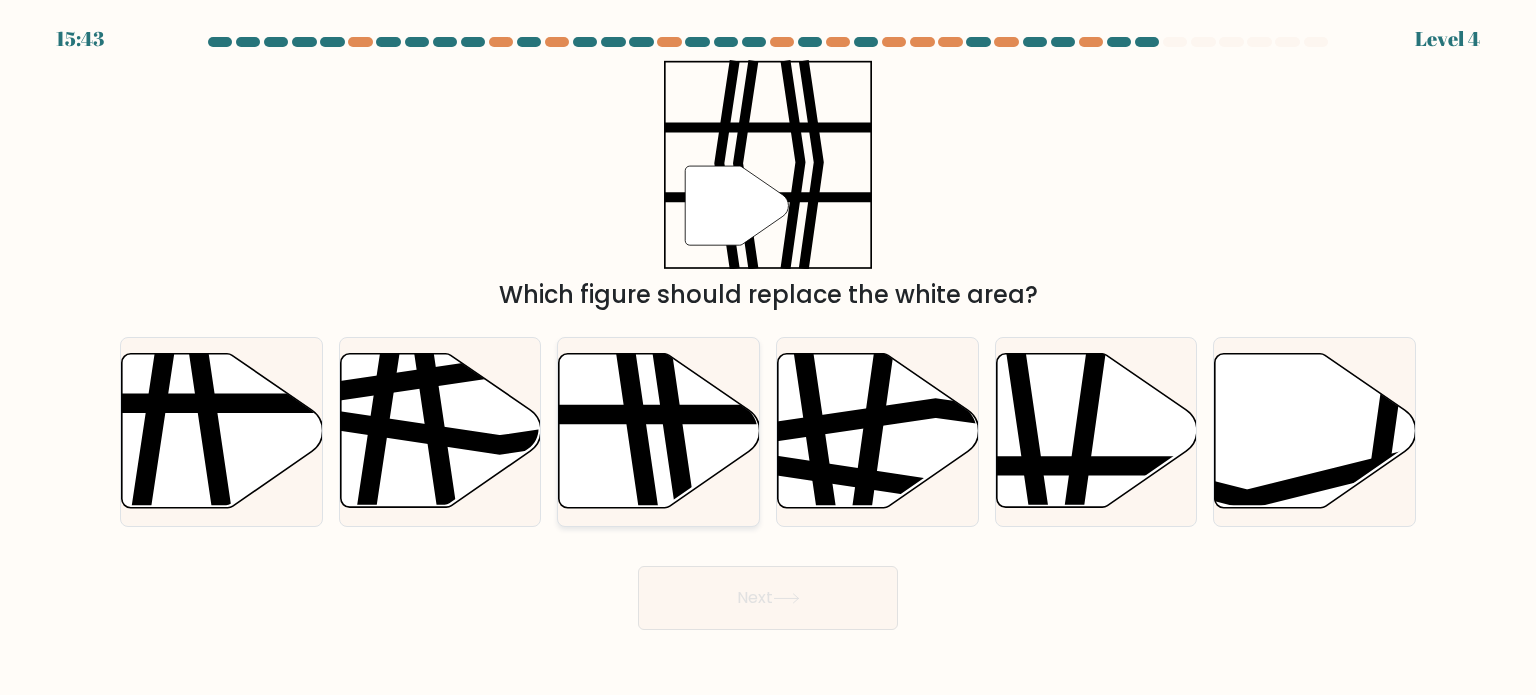 click 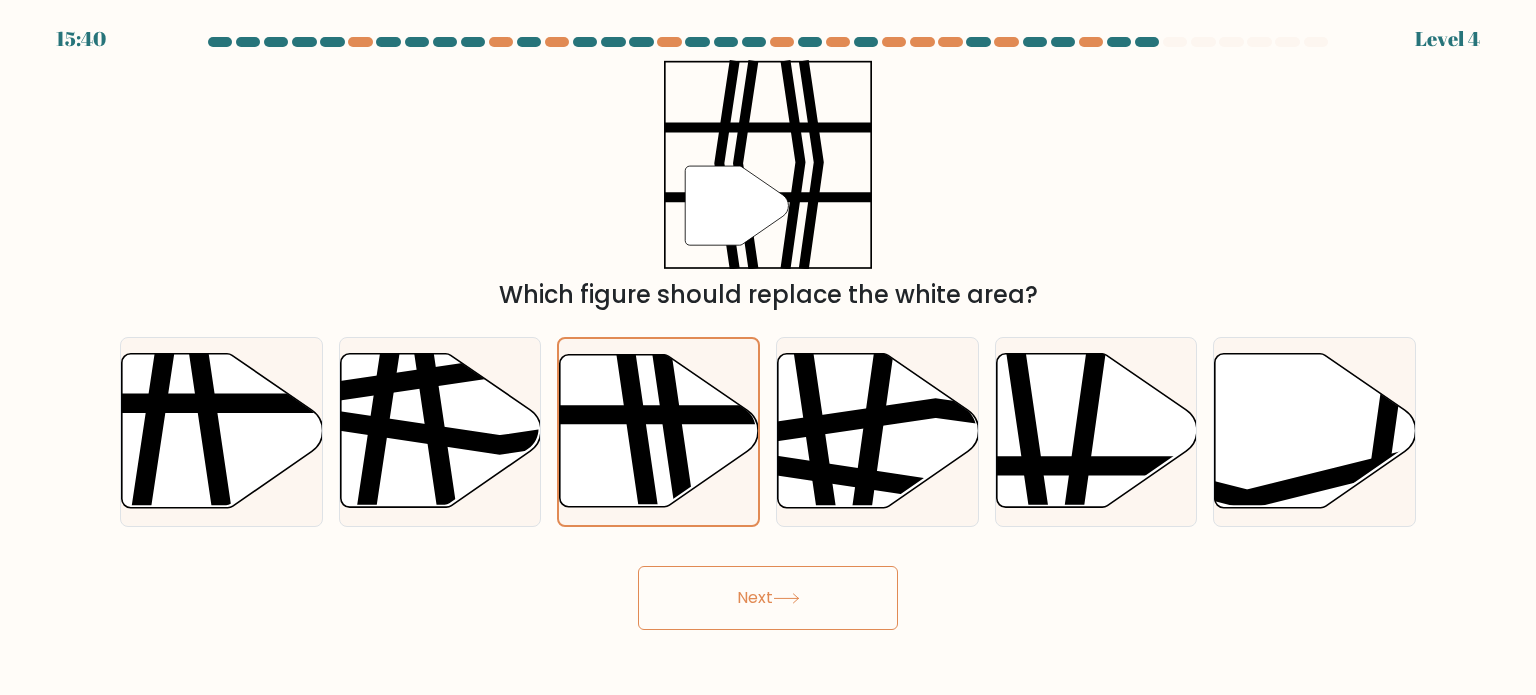 click on "Next" at bounding box center (768, 598) 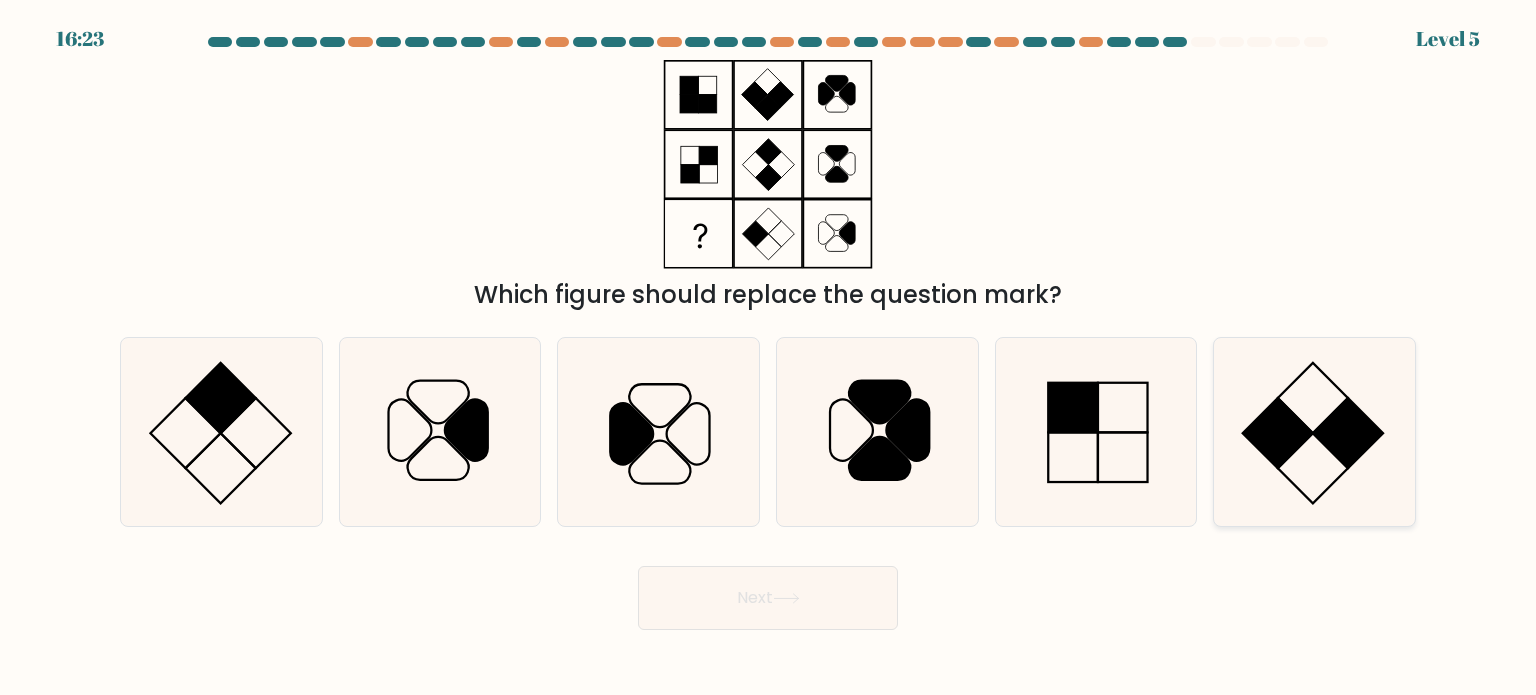 click 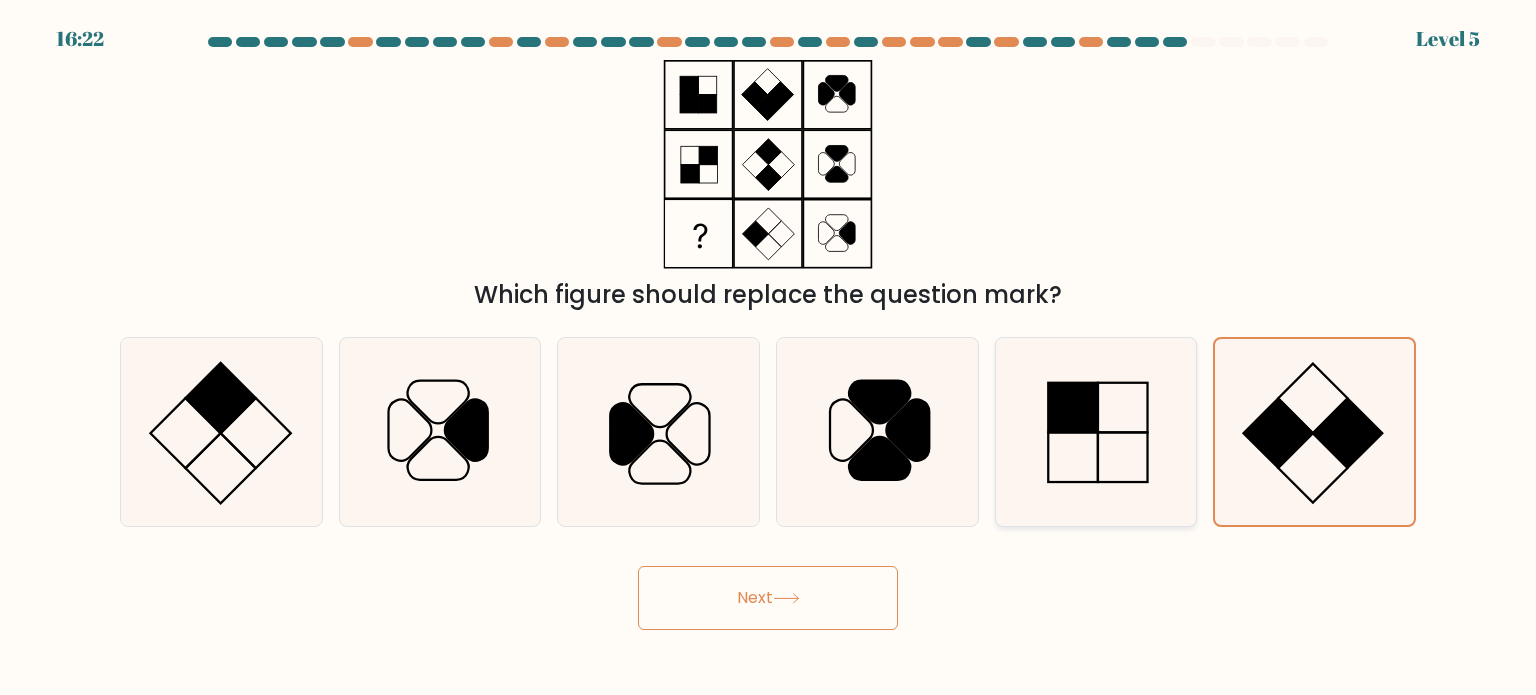 click 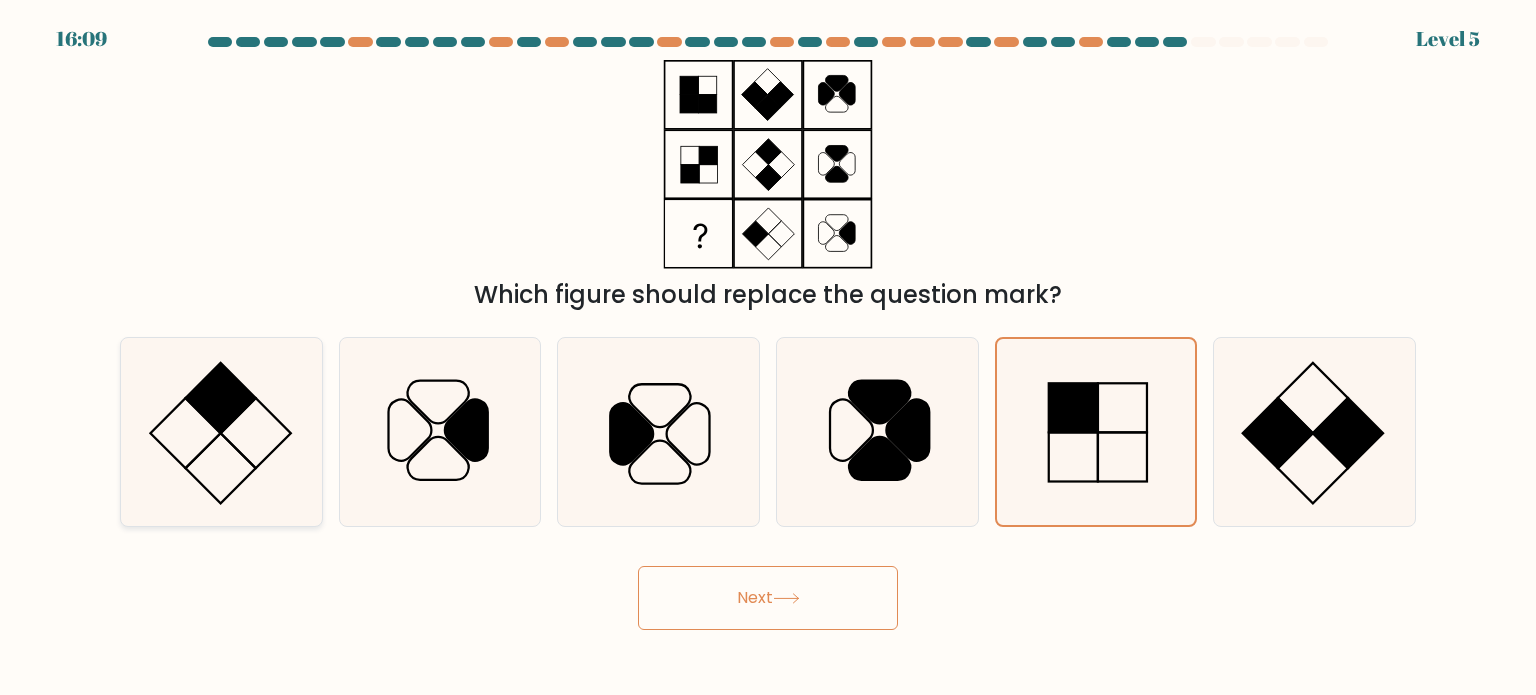 click 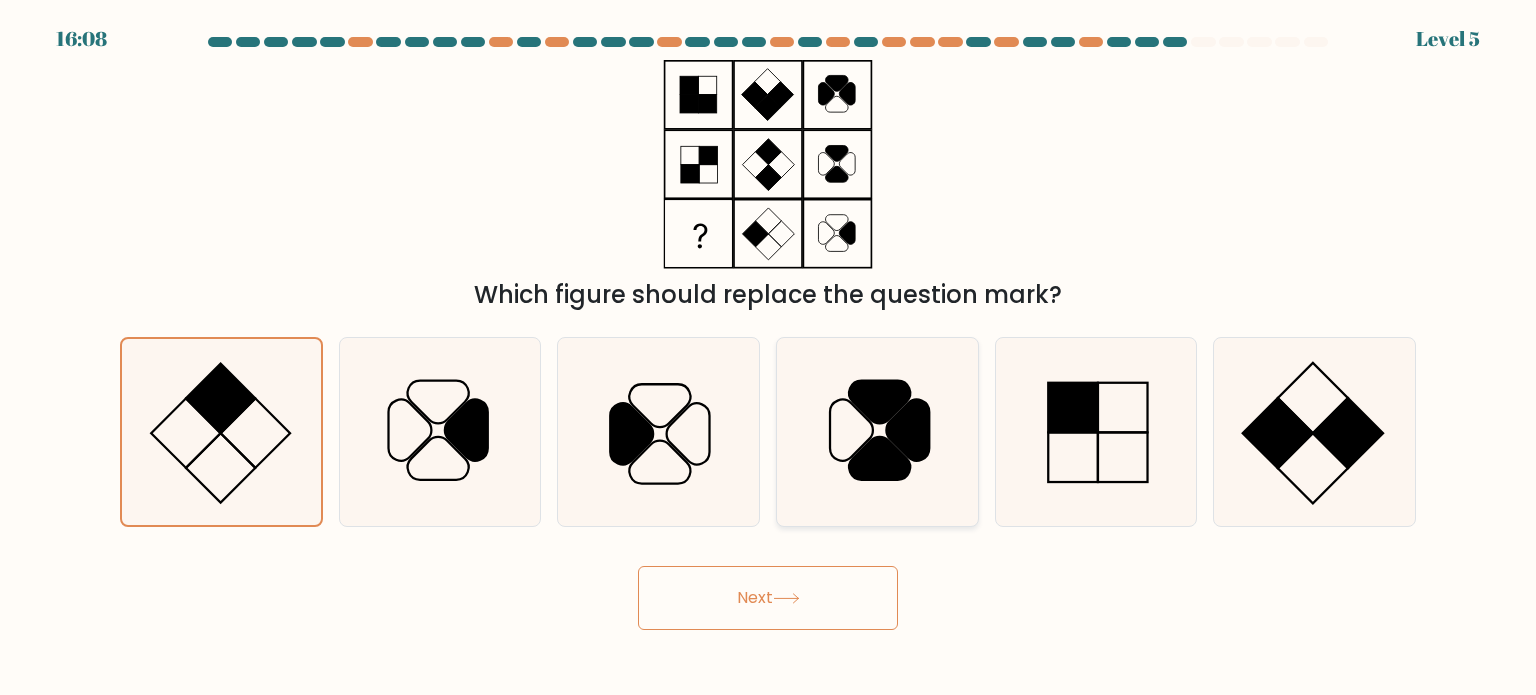 click 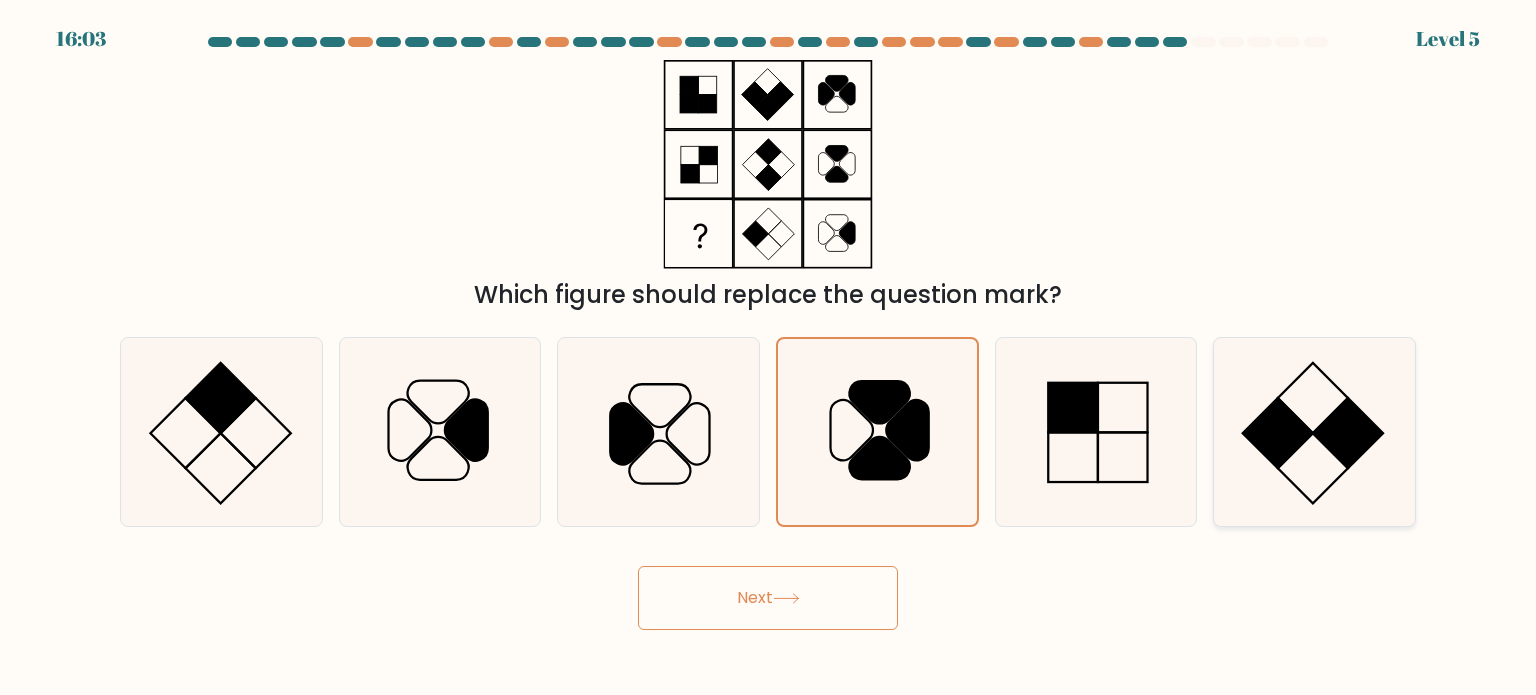 click 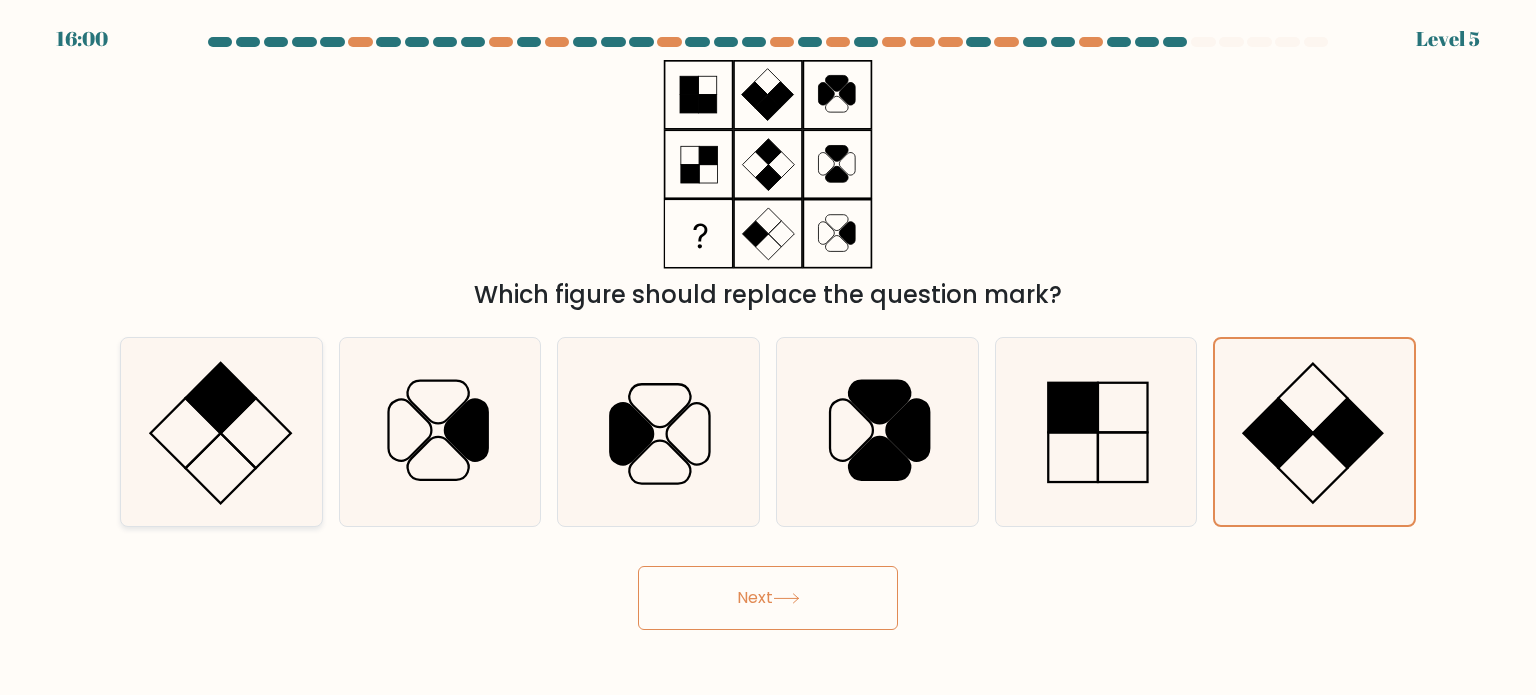 click 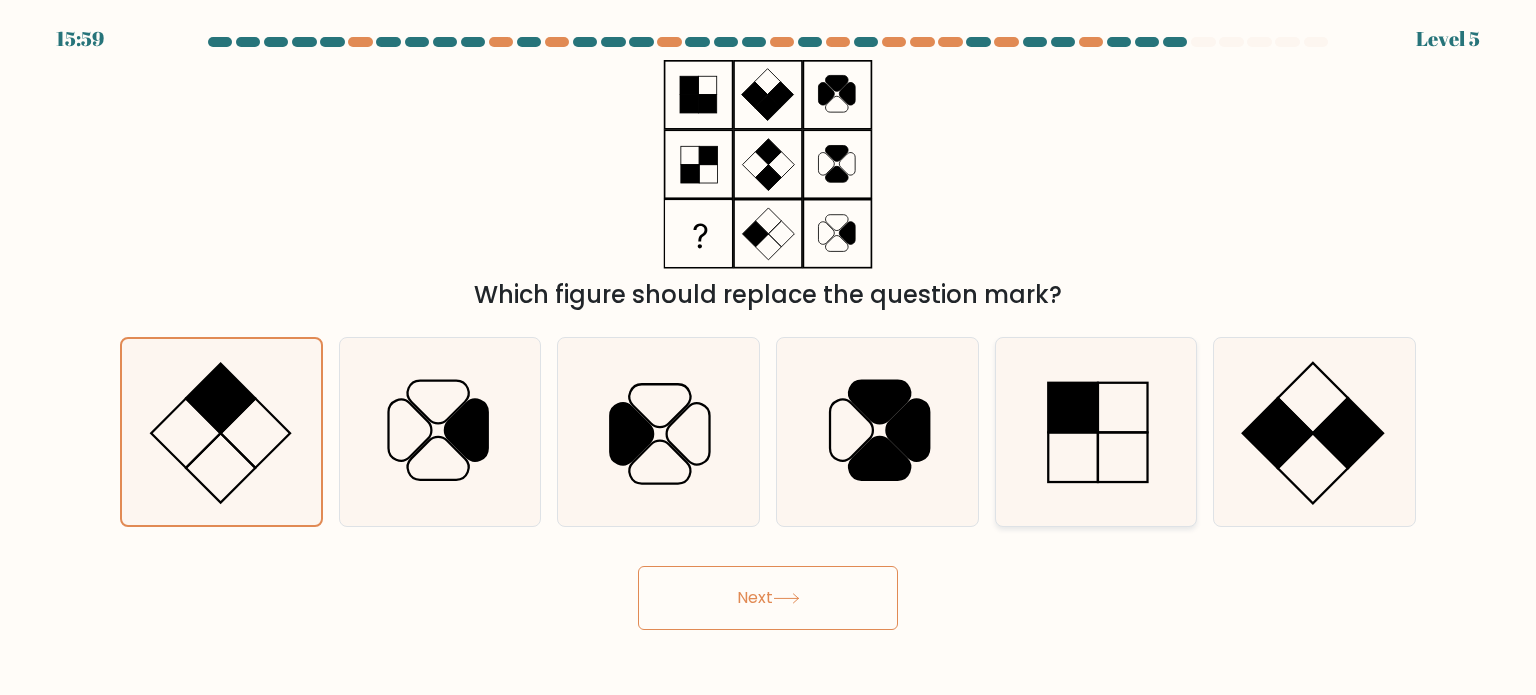 click 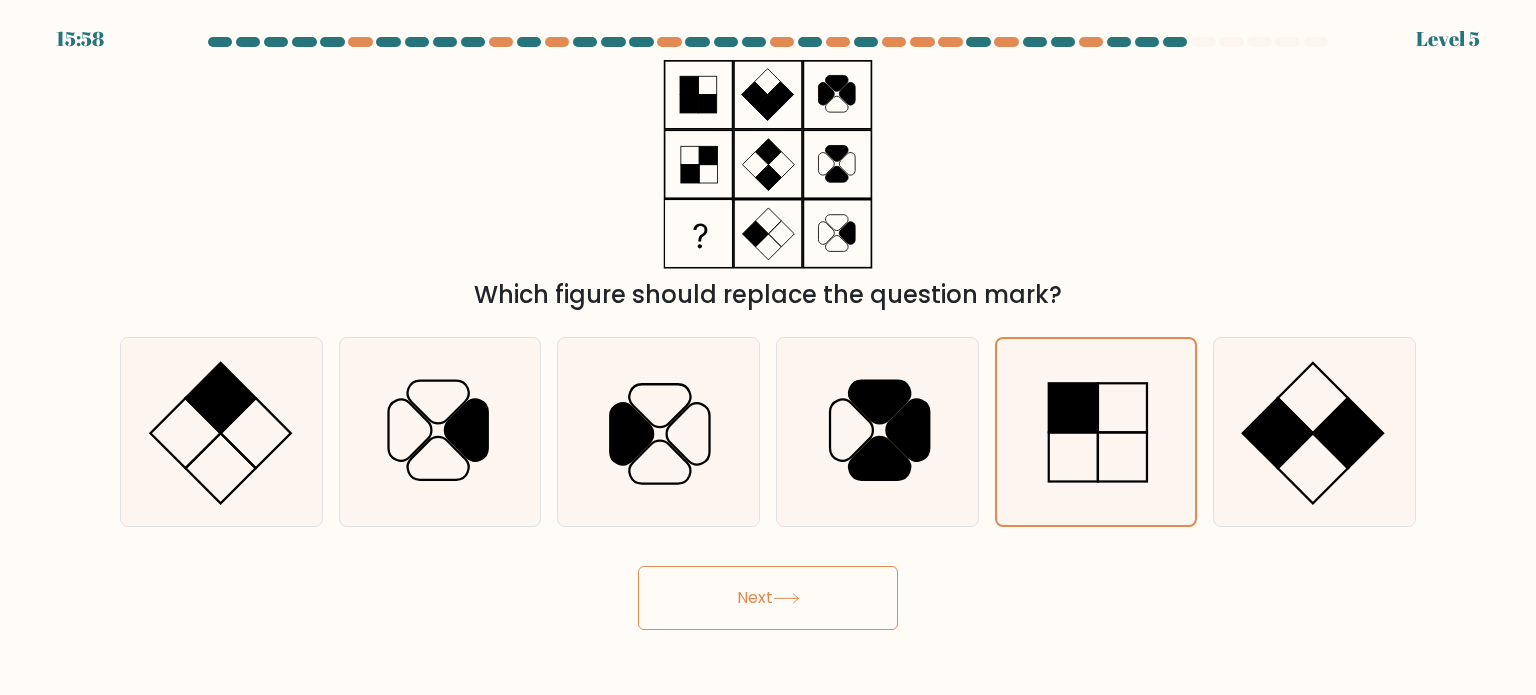 click on "Next" at bounding box center [768, 598] 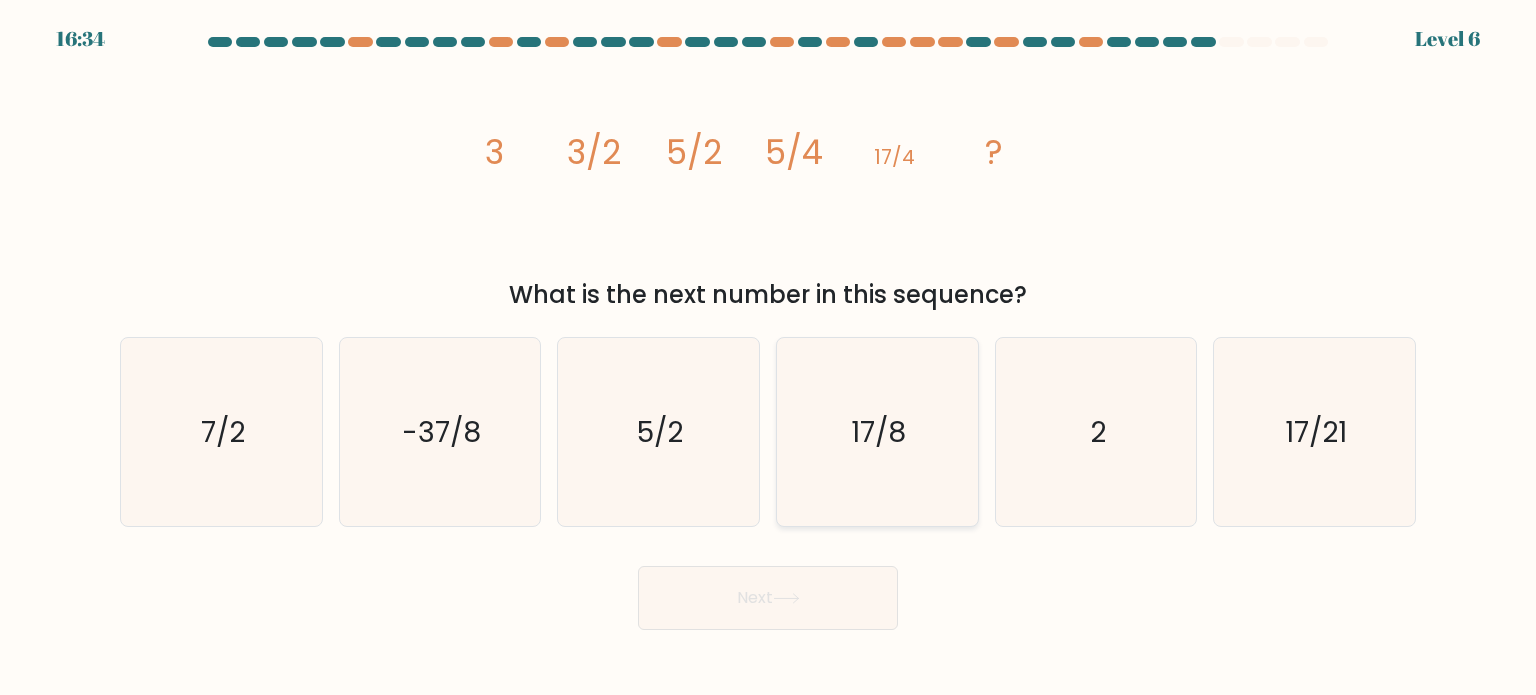 click on "17/8" 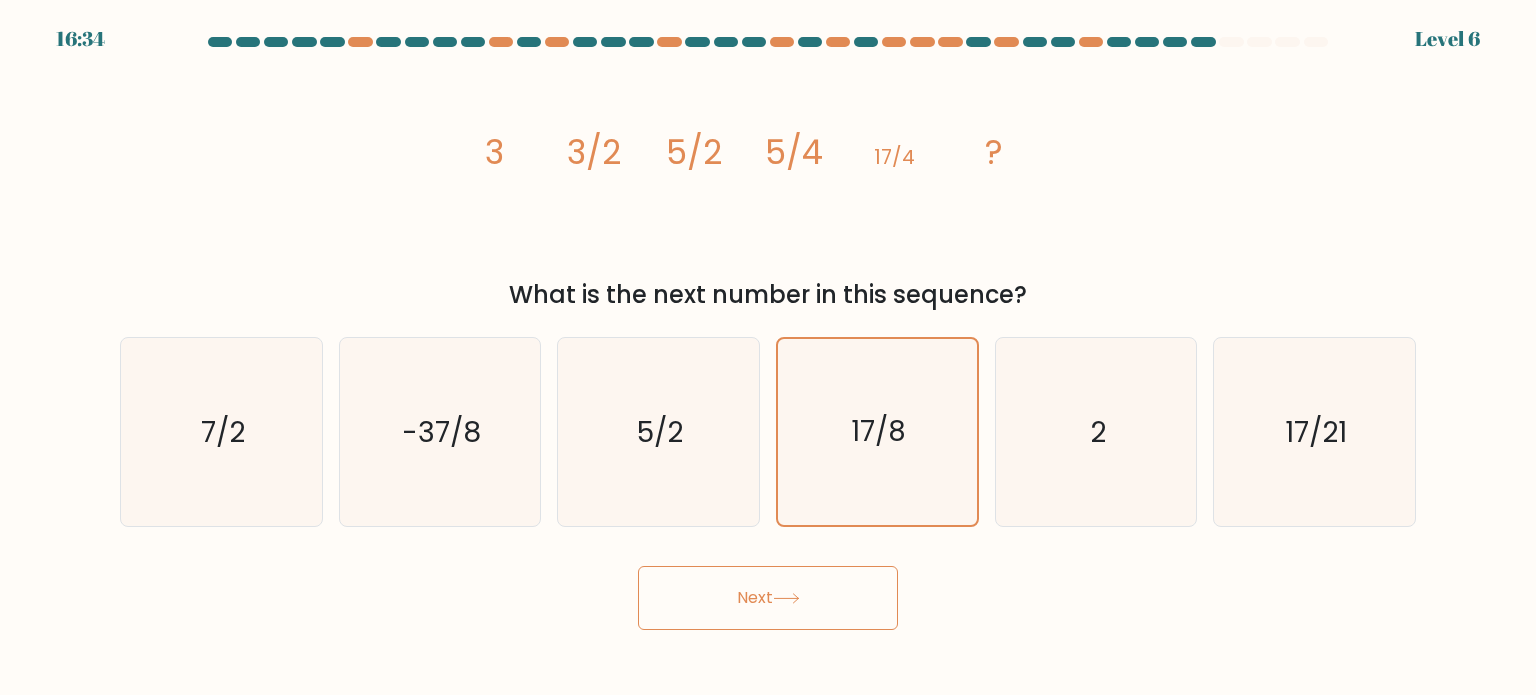click on "Next" at bounding box center [768, 598] 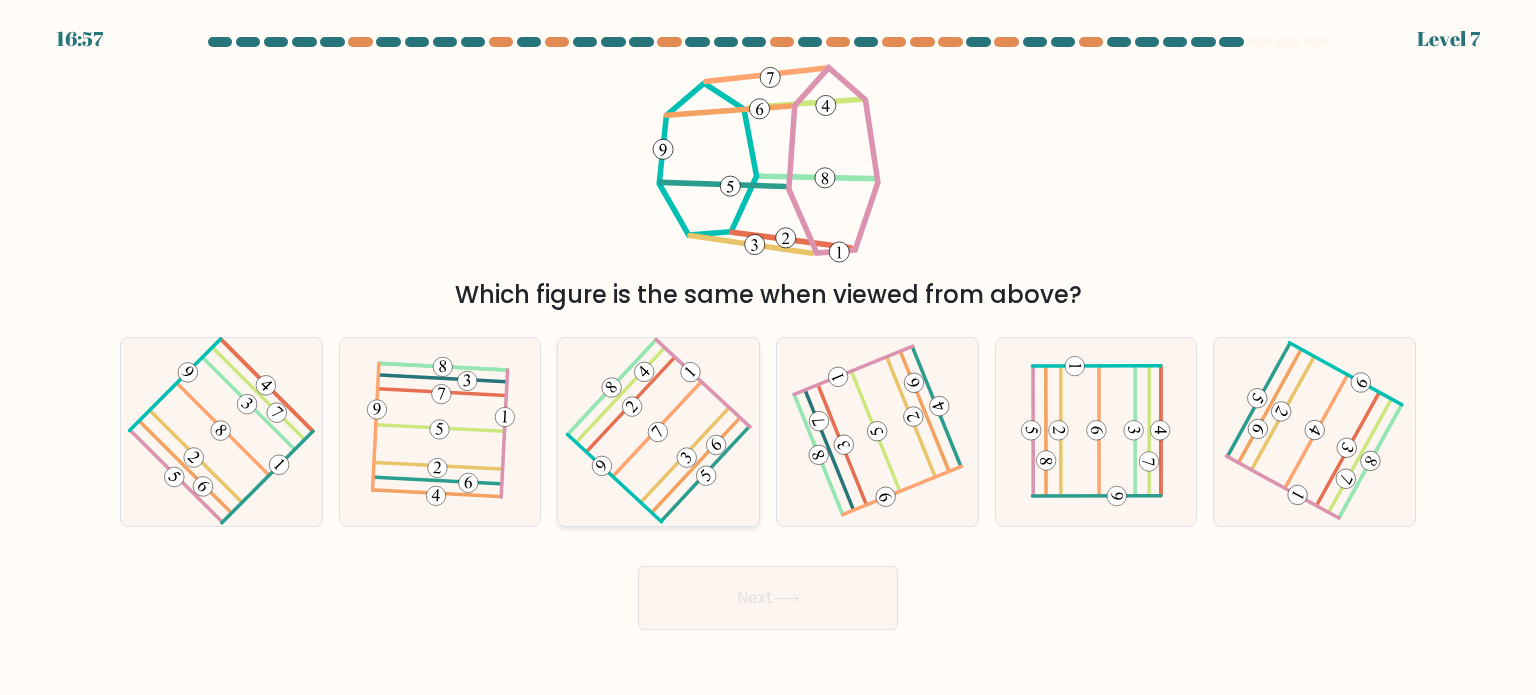 click 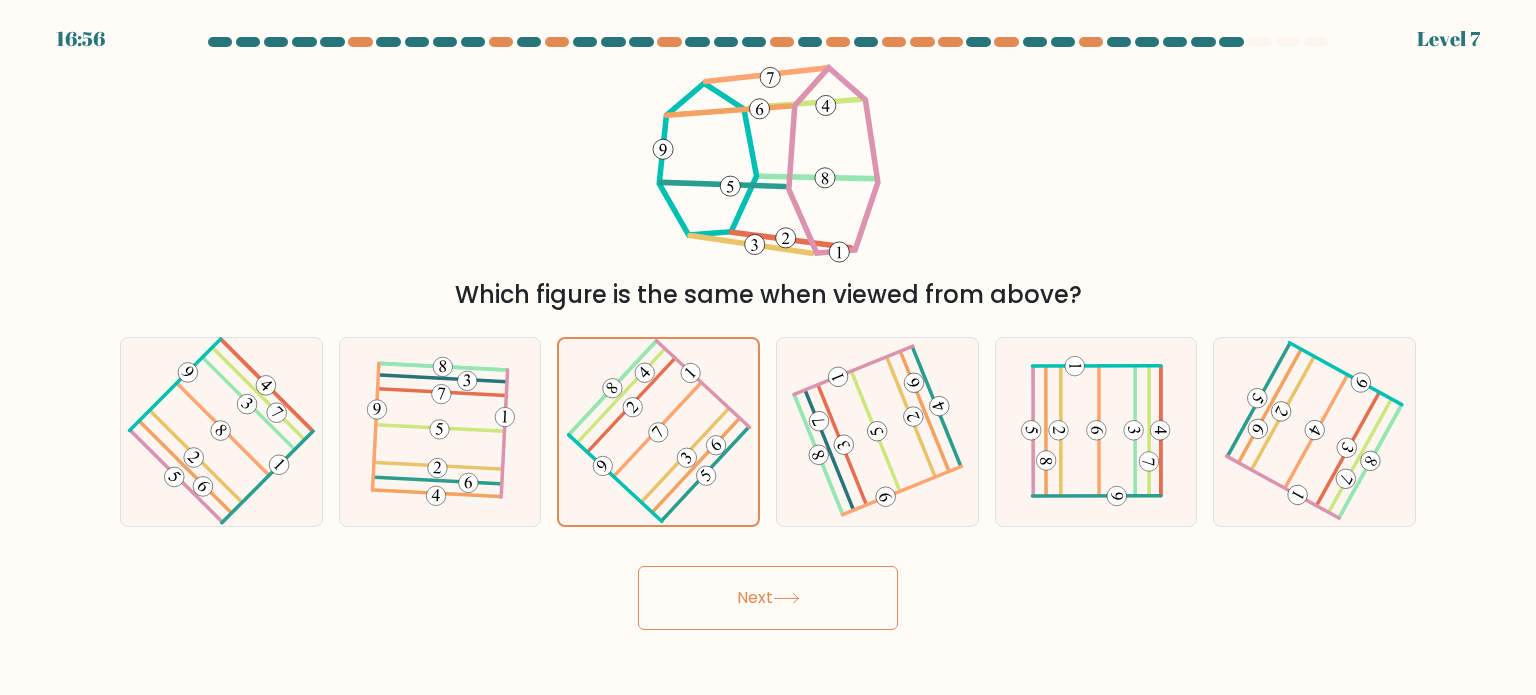 click on "Next" at bounding box center (768, 598) 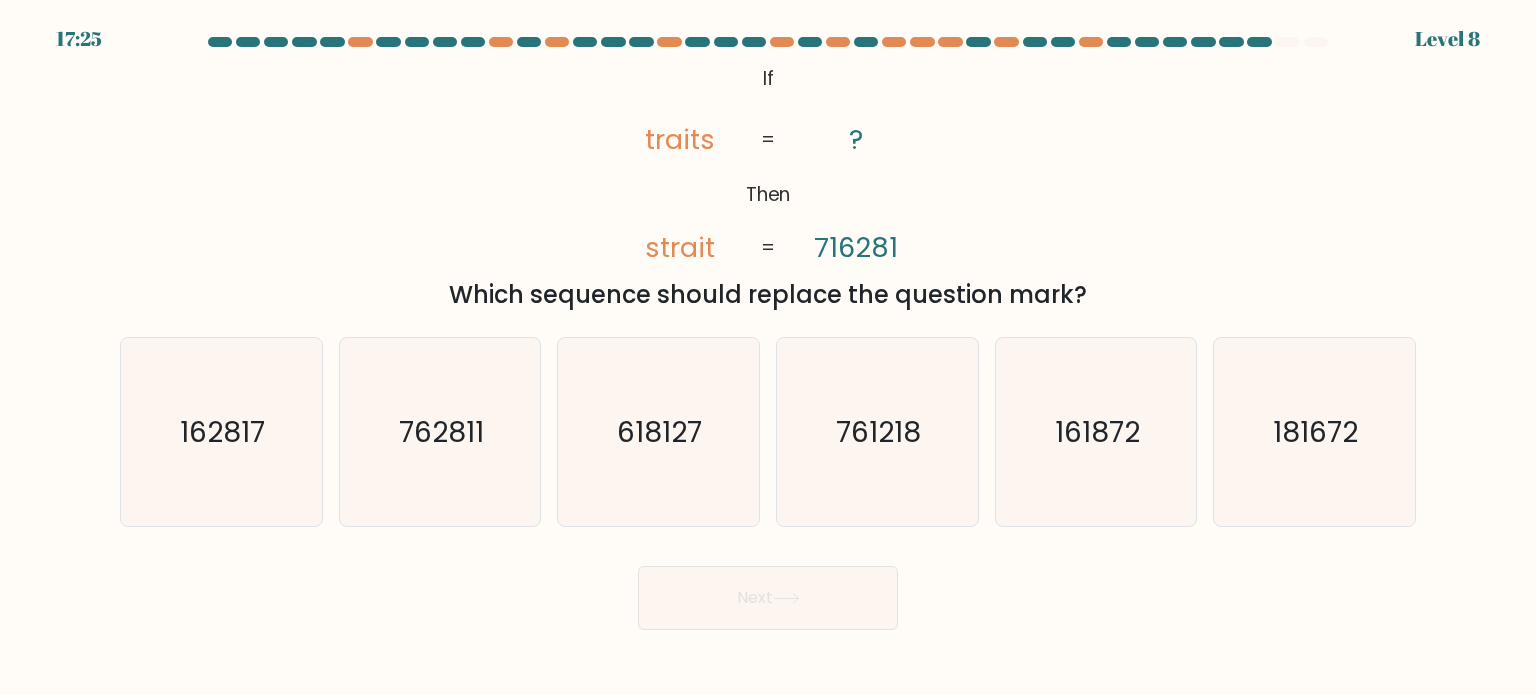 drag, startPoint x: 710, startPoint y: 250, endPoint x: 744, endPoint y: 246, distance: 34.234486 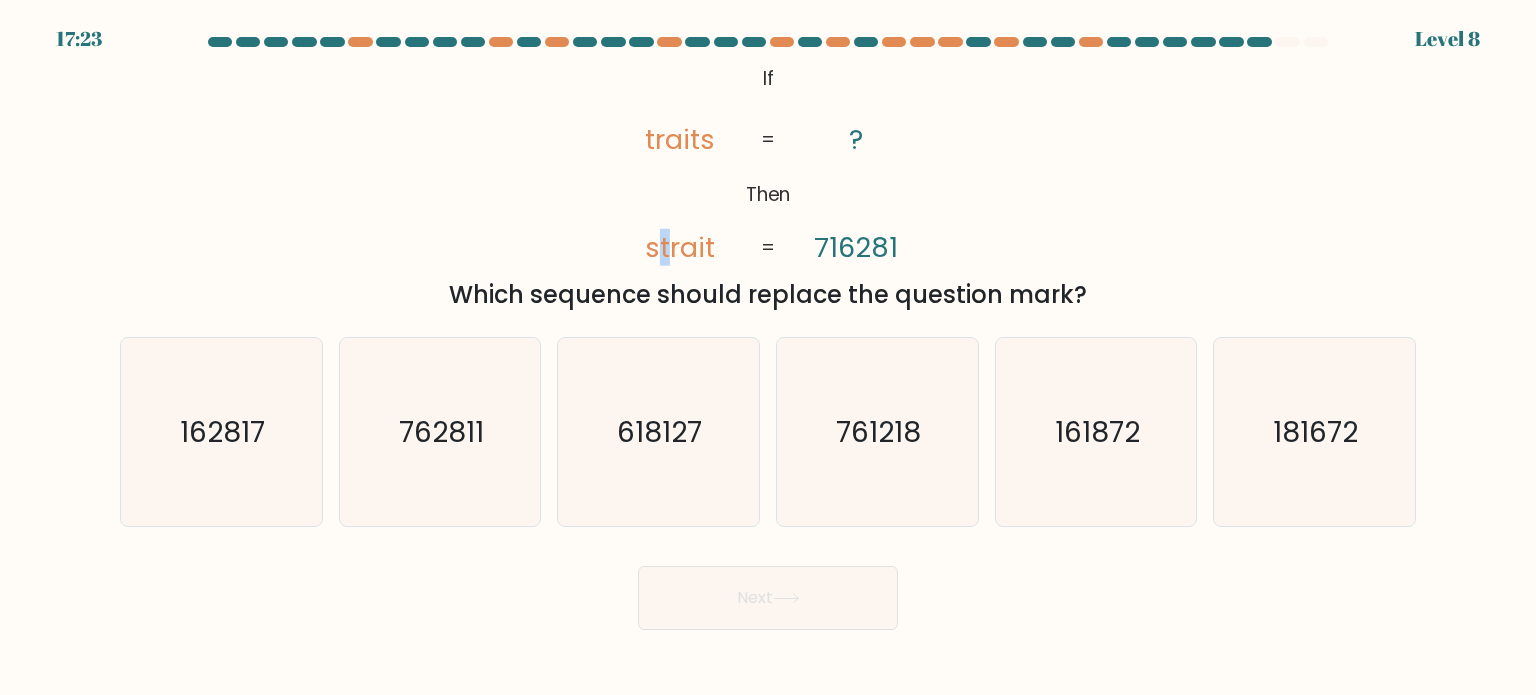 drag, startPoint x: 660, startPoint y: 247, endPoint x: 672, endPoint y: 248, distance: 12.0415945 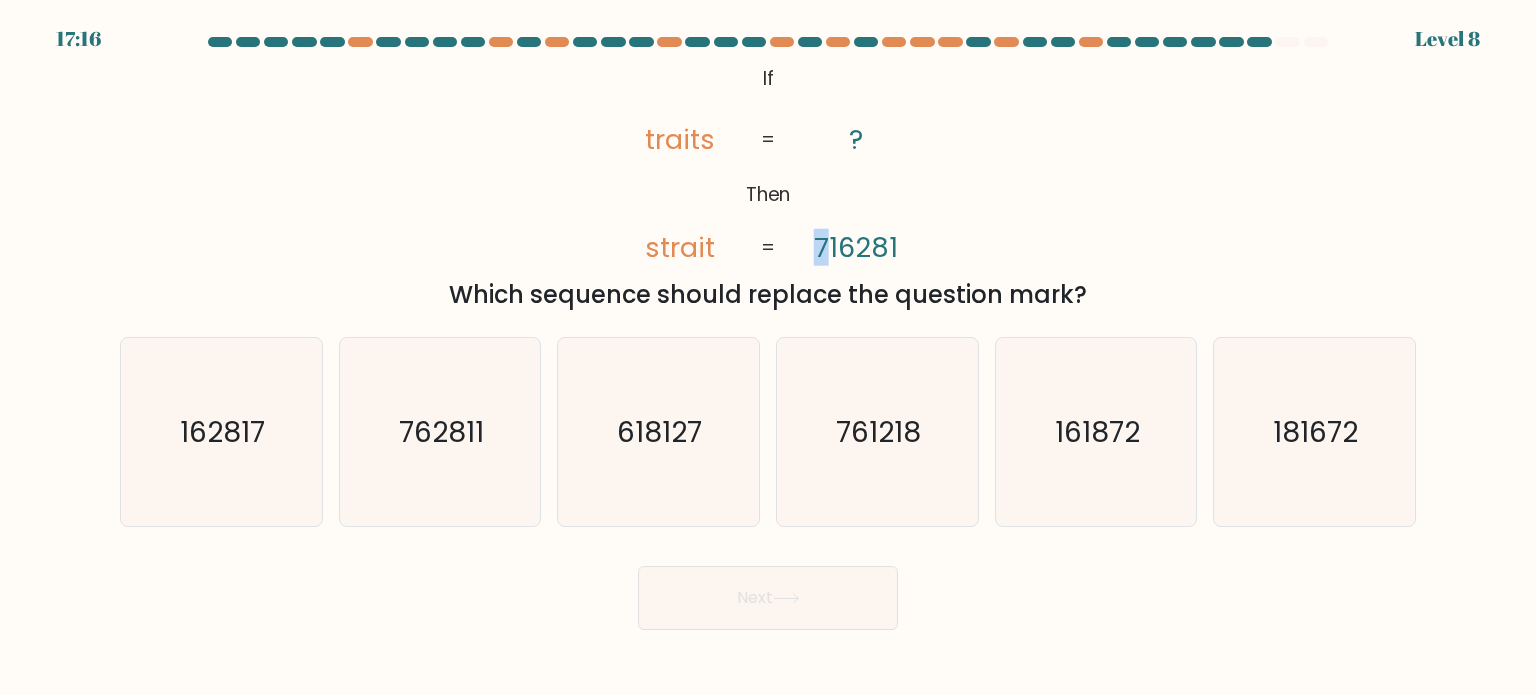 drag, startPoint x: 814, startPoint y: 243, endPoint x: 829, endPoint y: 244, distance: 15.033297 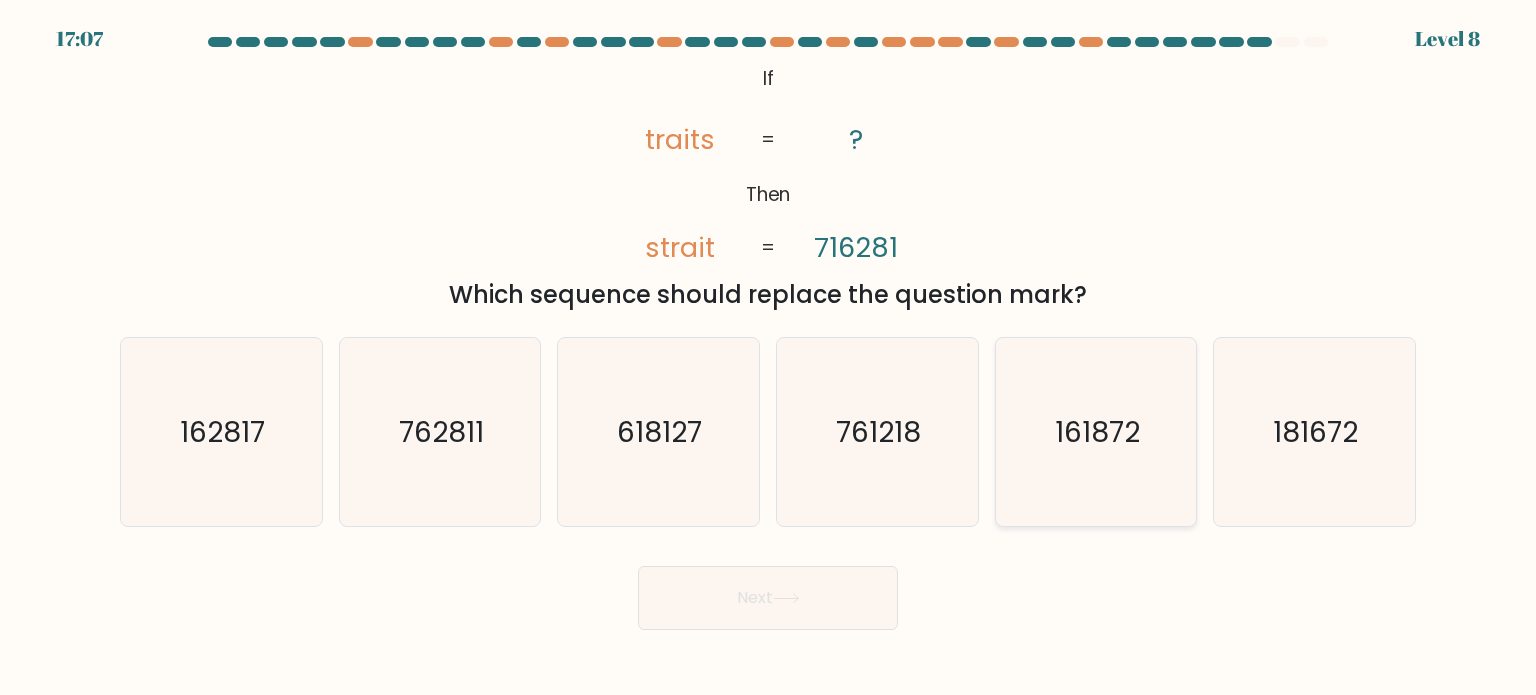 click on "161872" 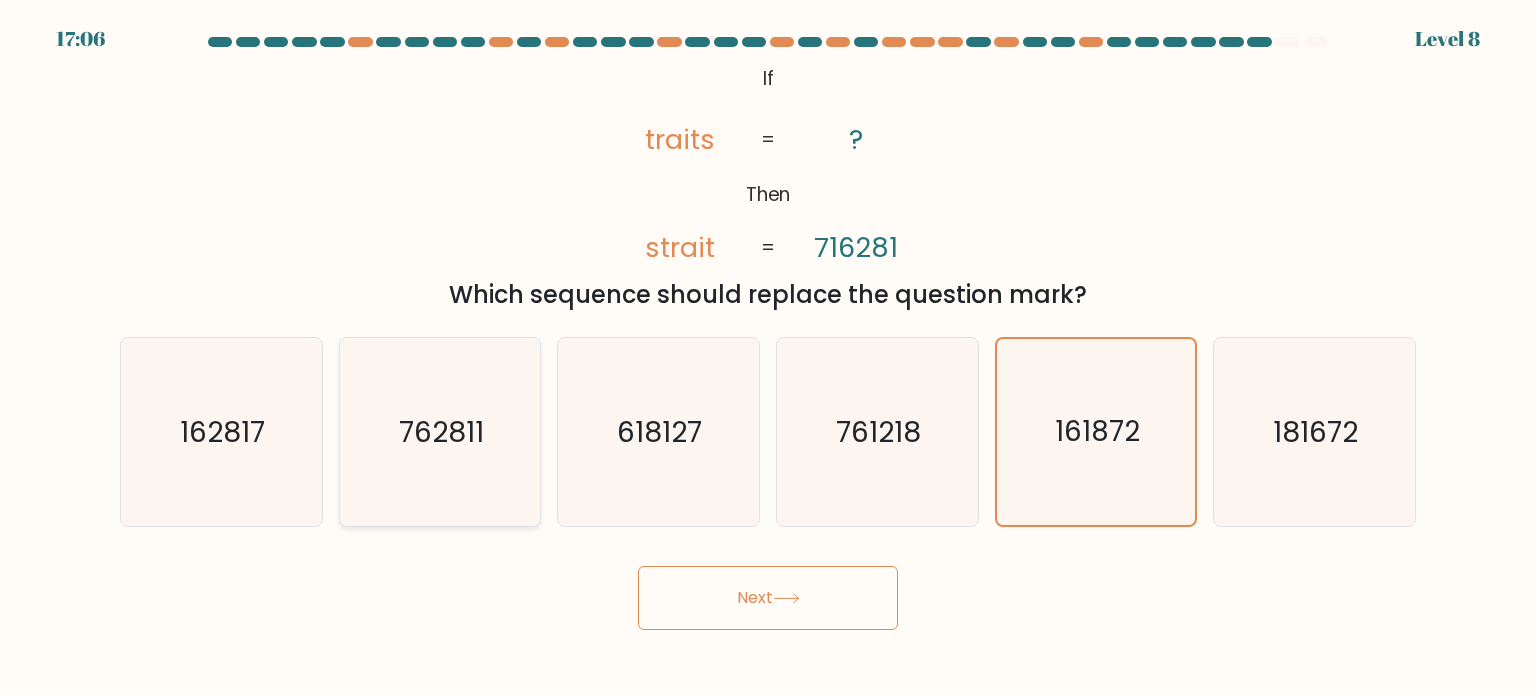 click on "762811" 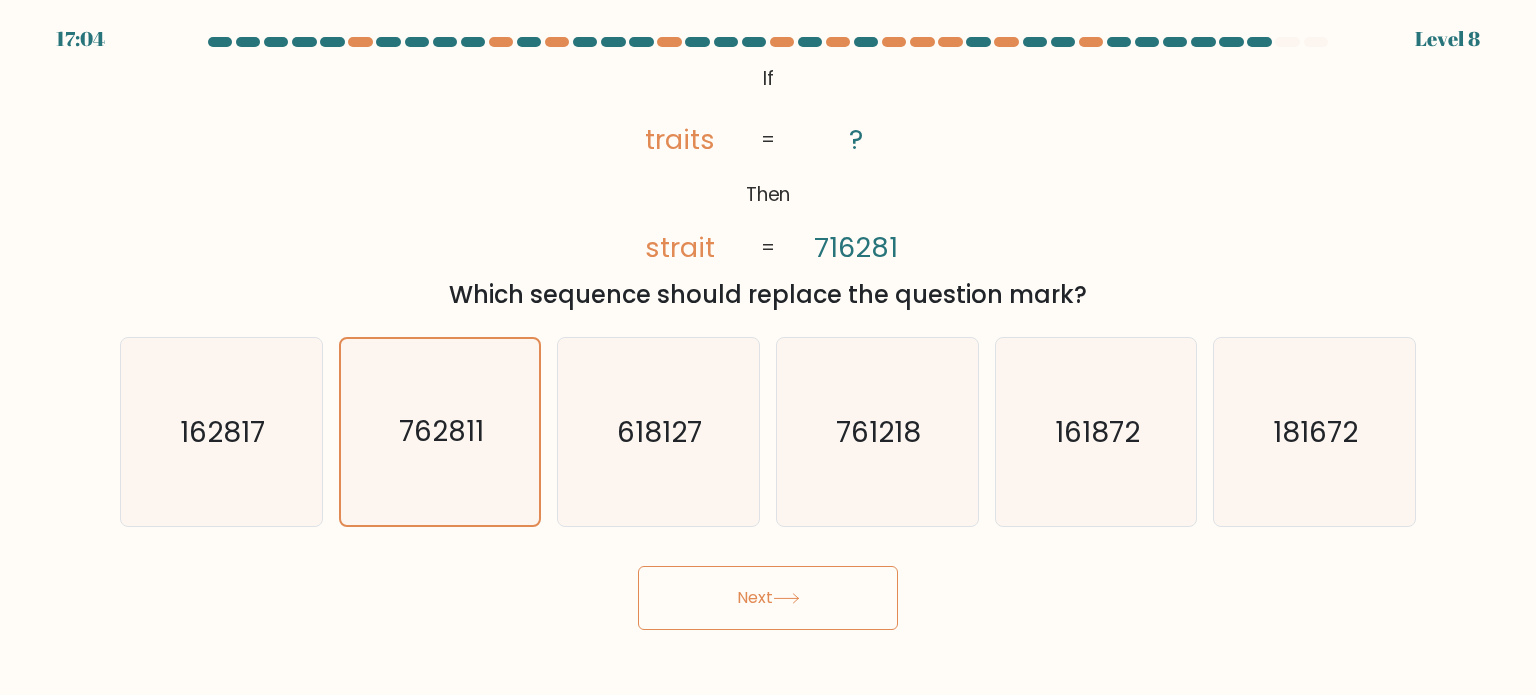 click on "Next" at bounding box center (768, 598) 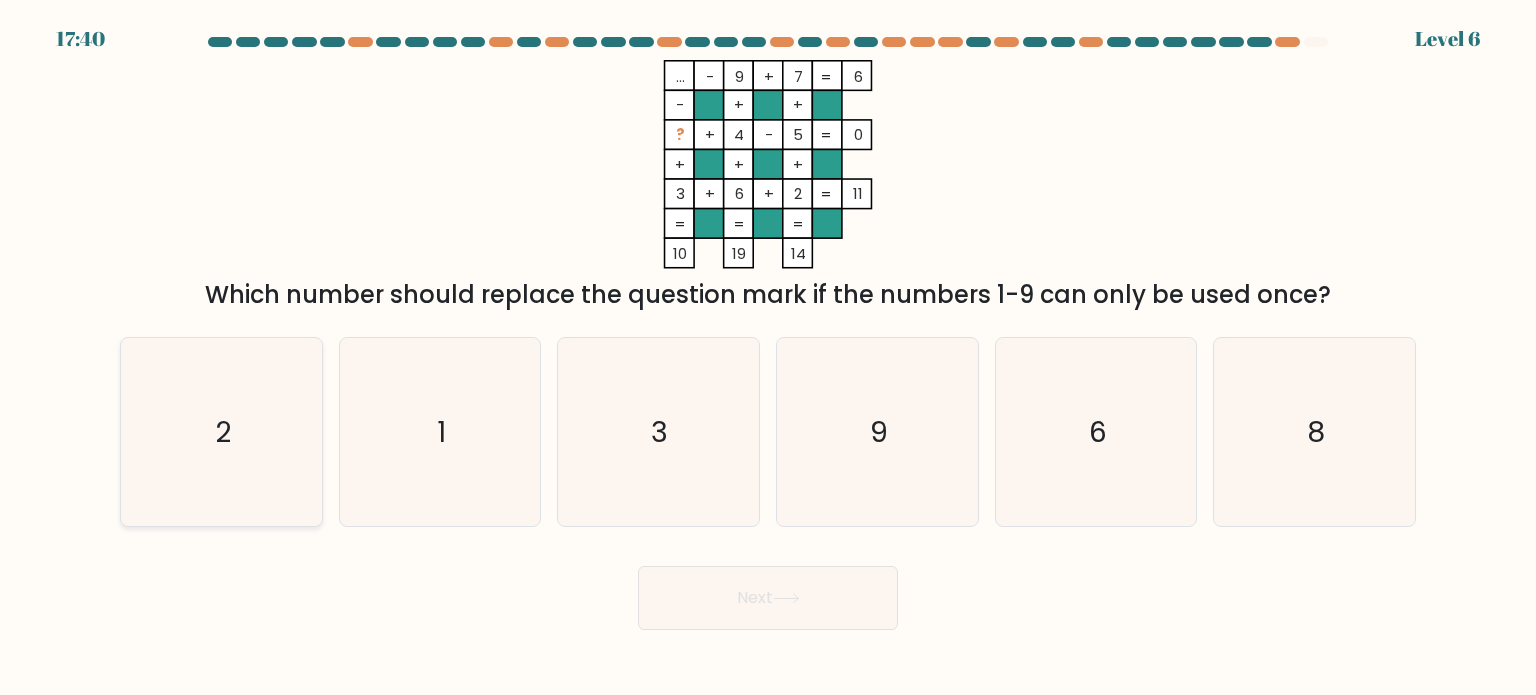 click on "2" 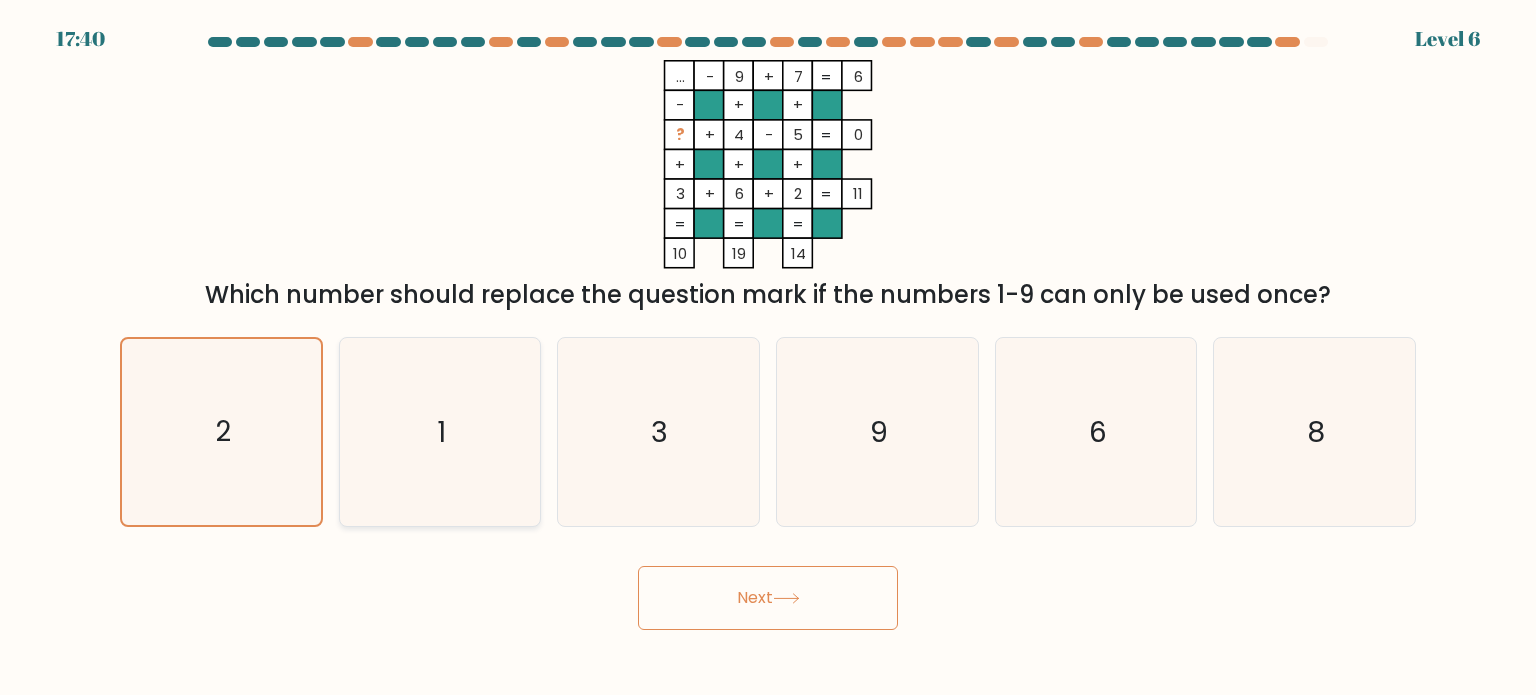 click on "1" 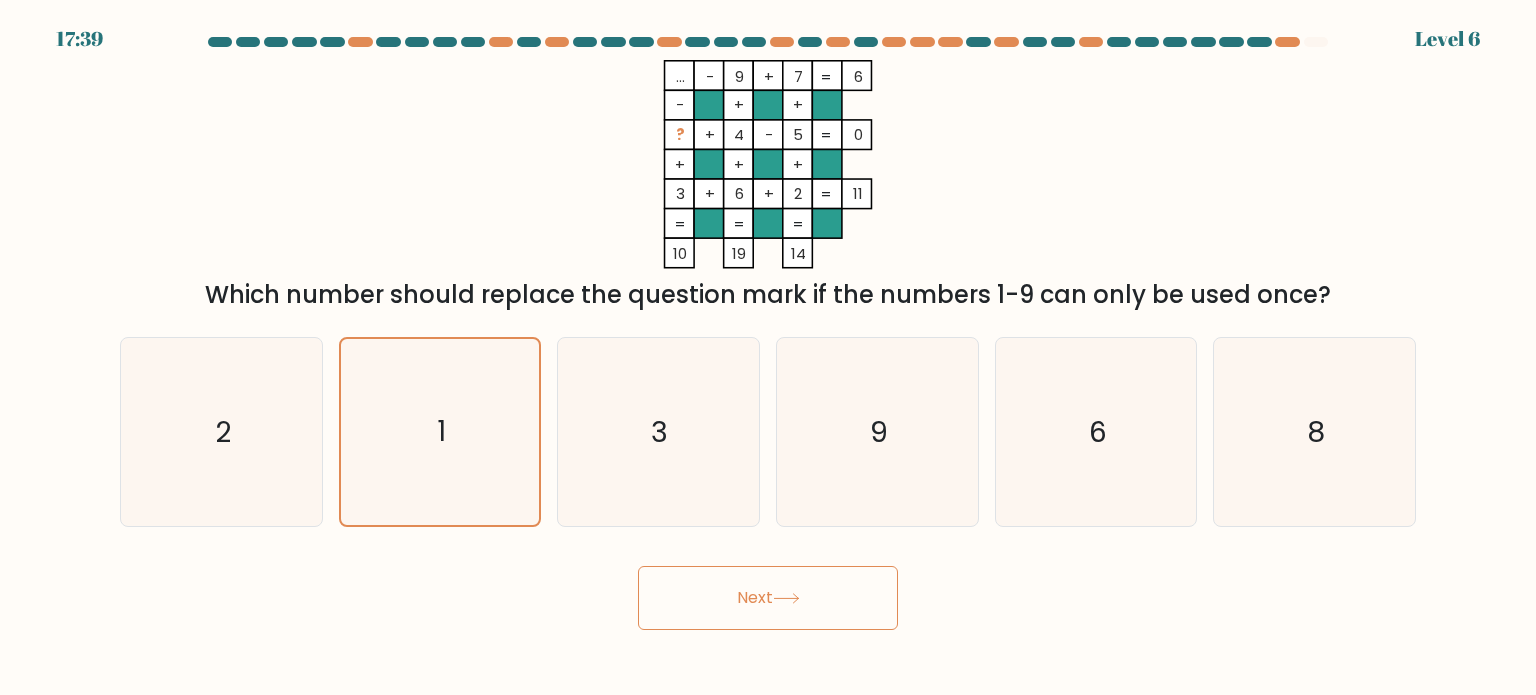 click on "Next" at bounding box center (768, 598) 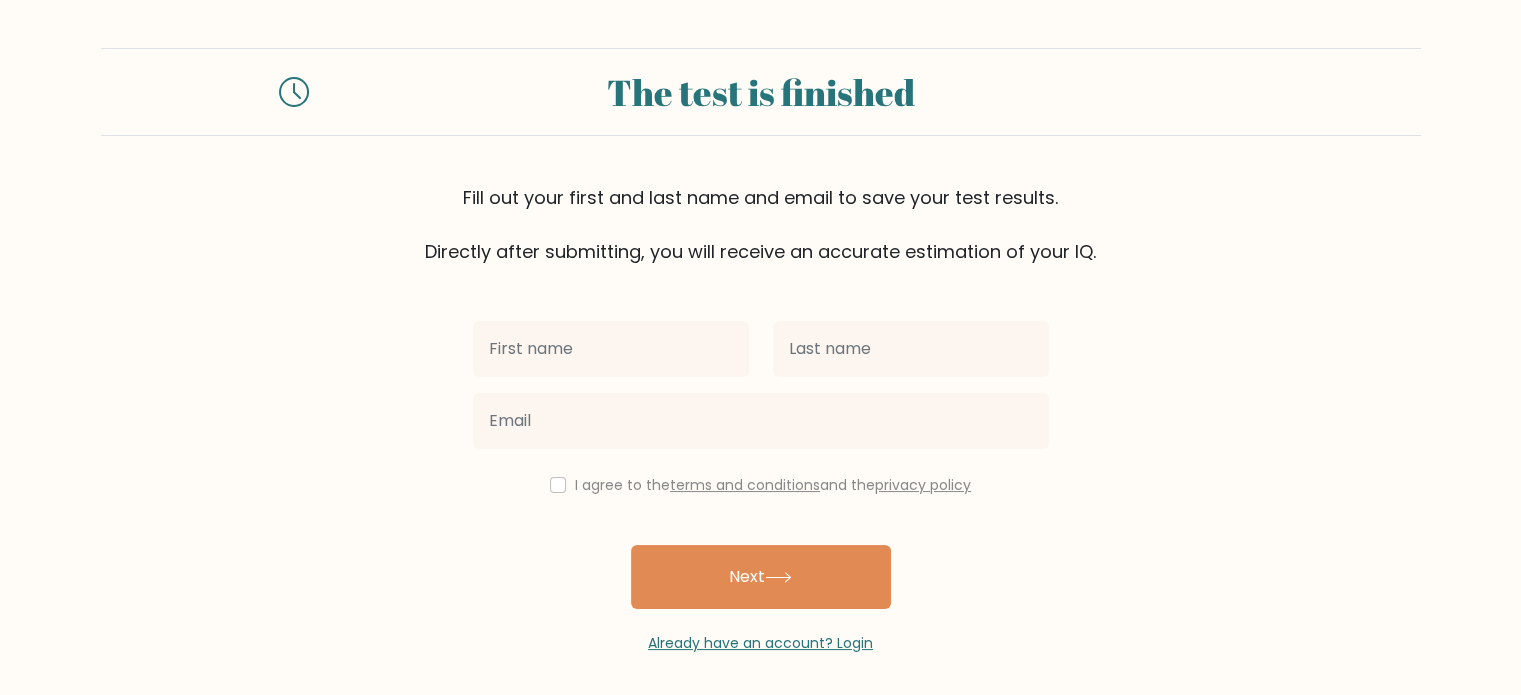 scroll, scrollTop: 6, scrollLeft: 0, axis: vertical 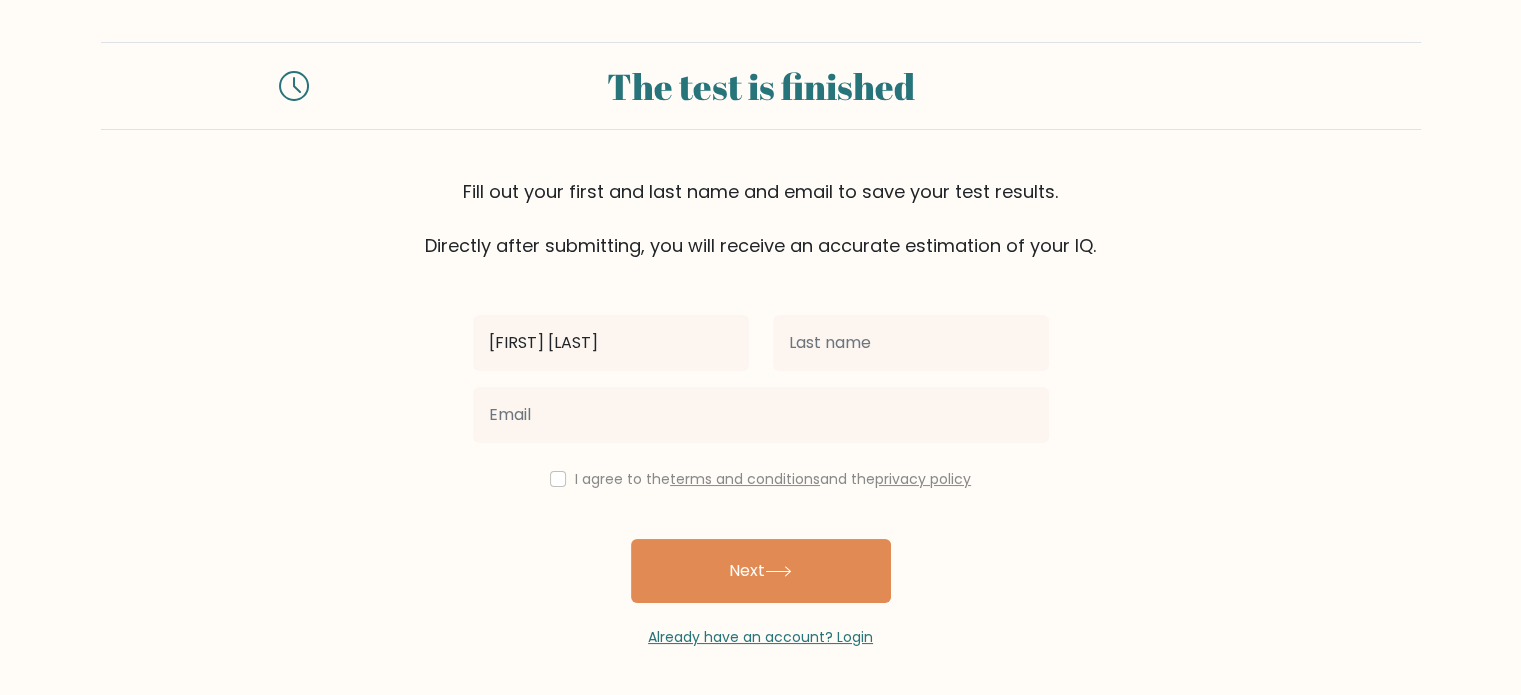 type on "[FIRST] [LAST]" 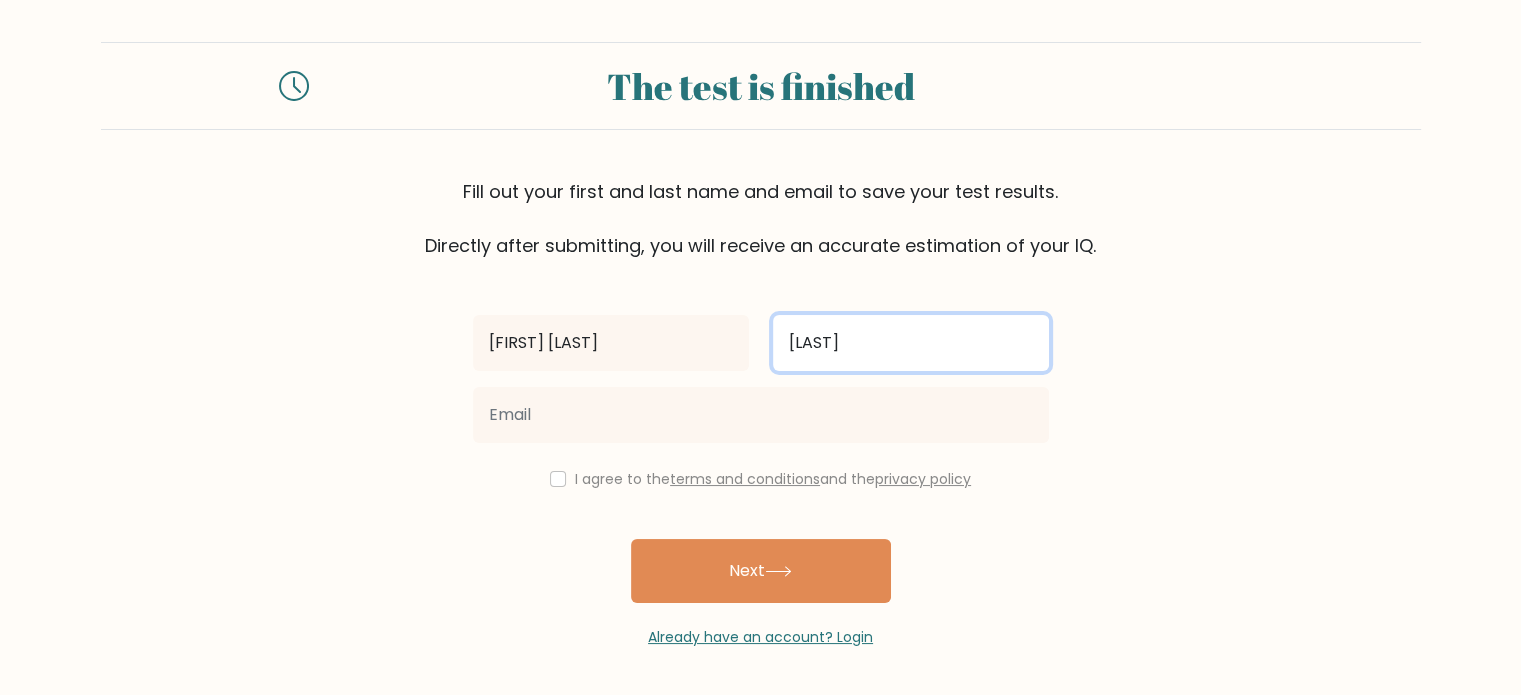 type on "[LAST]" 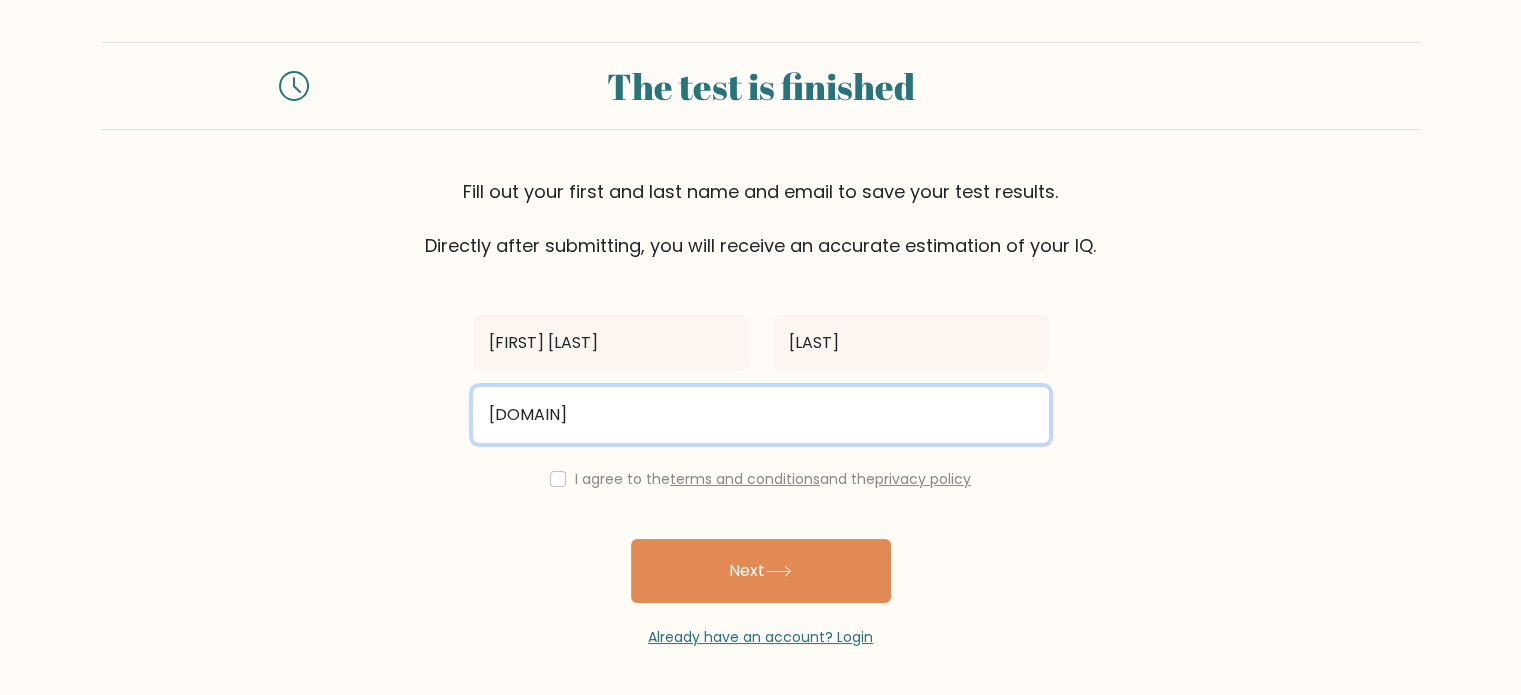 type on "[EMAIL]" 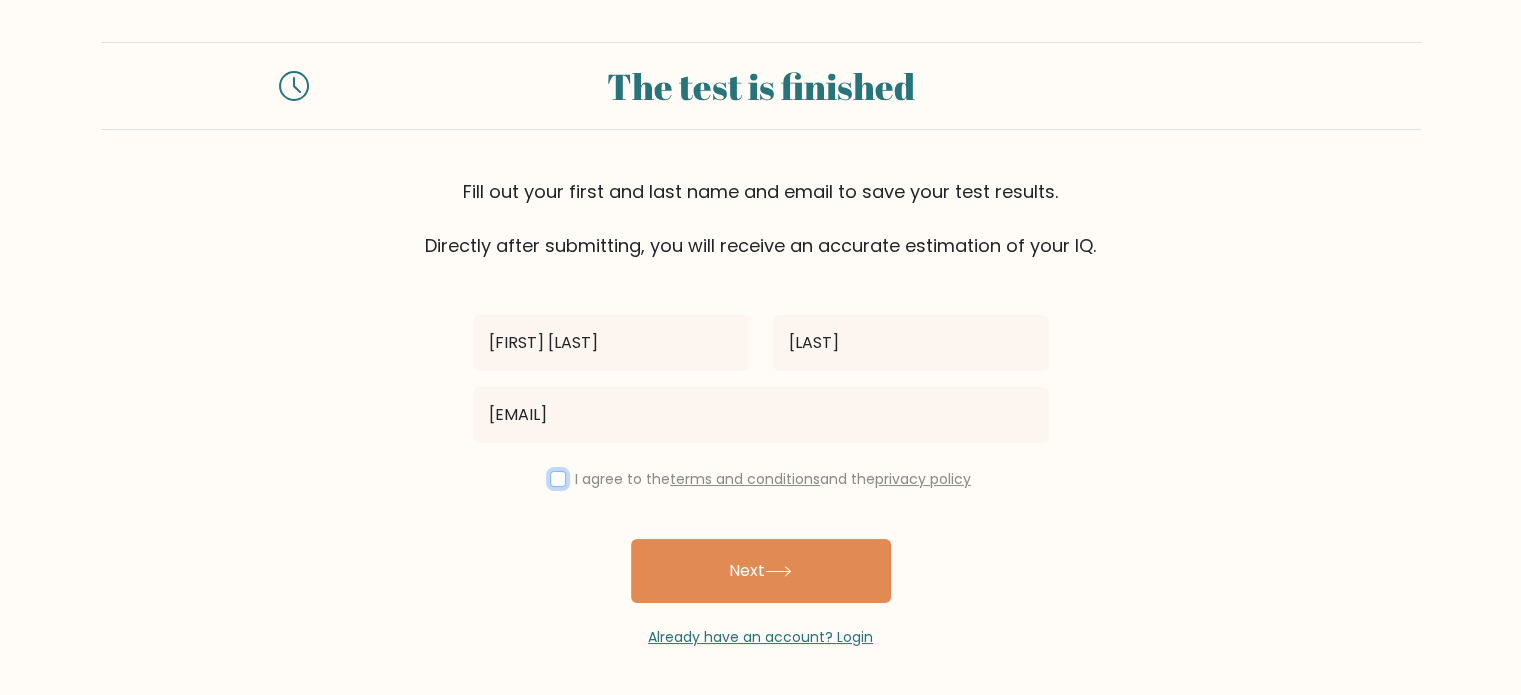 click at bounding box center [558, 479] 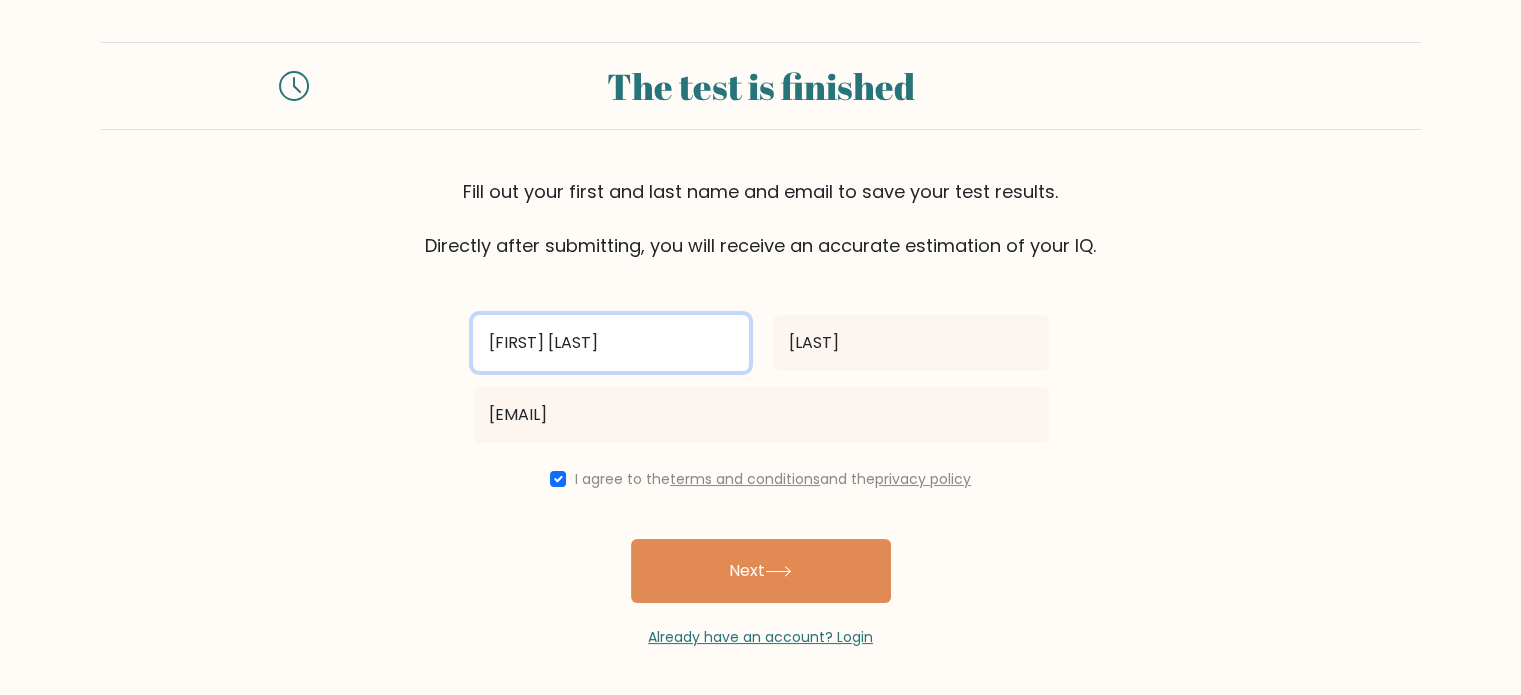click on "[FIRST] [LAST]" at bounding box center (611, 343) 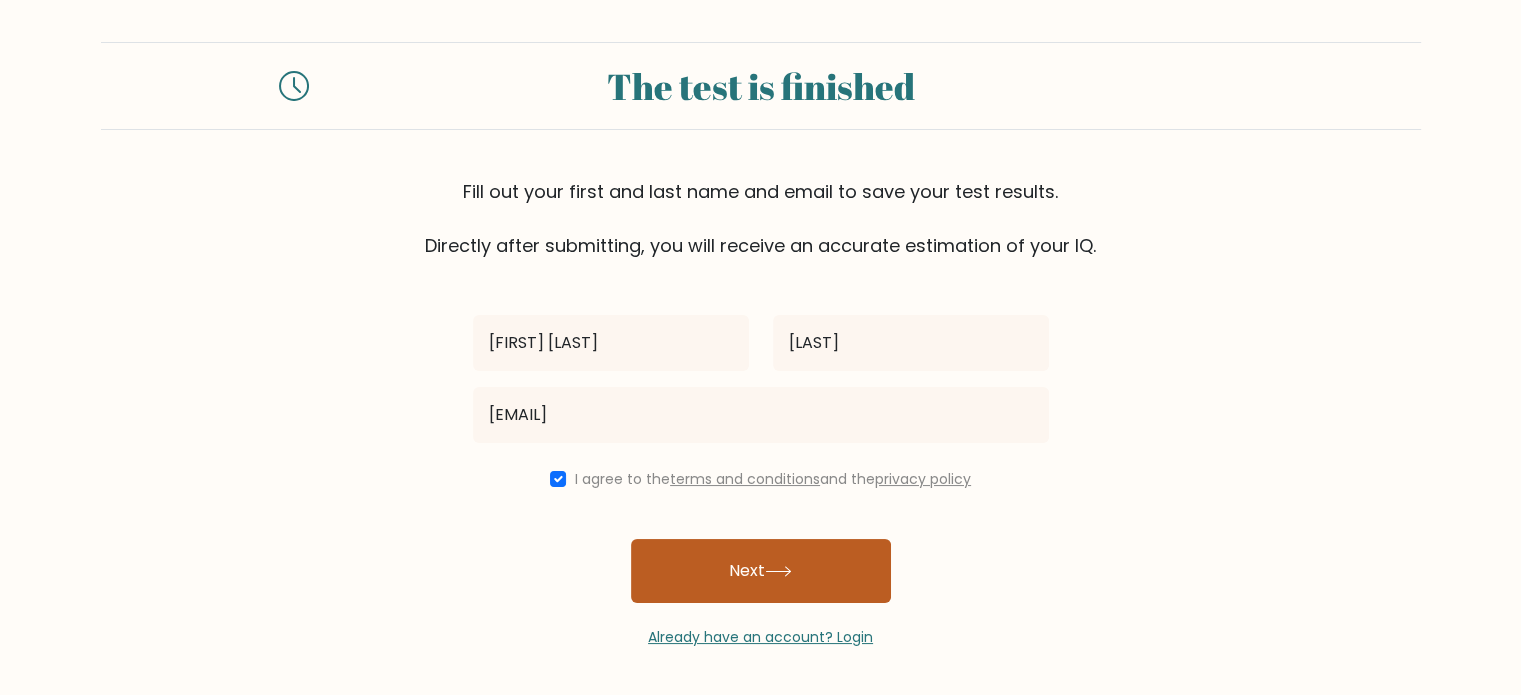 click on "Next" at bounding box center [761, 571] 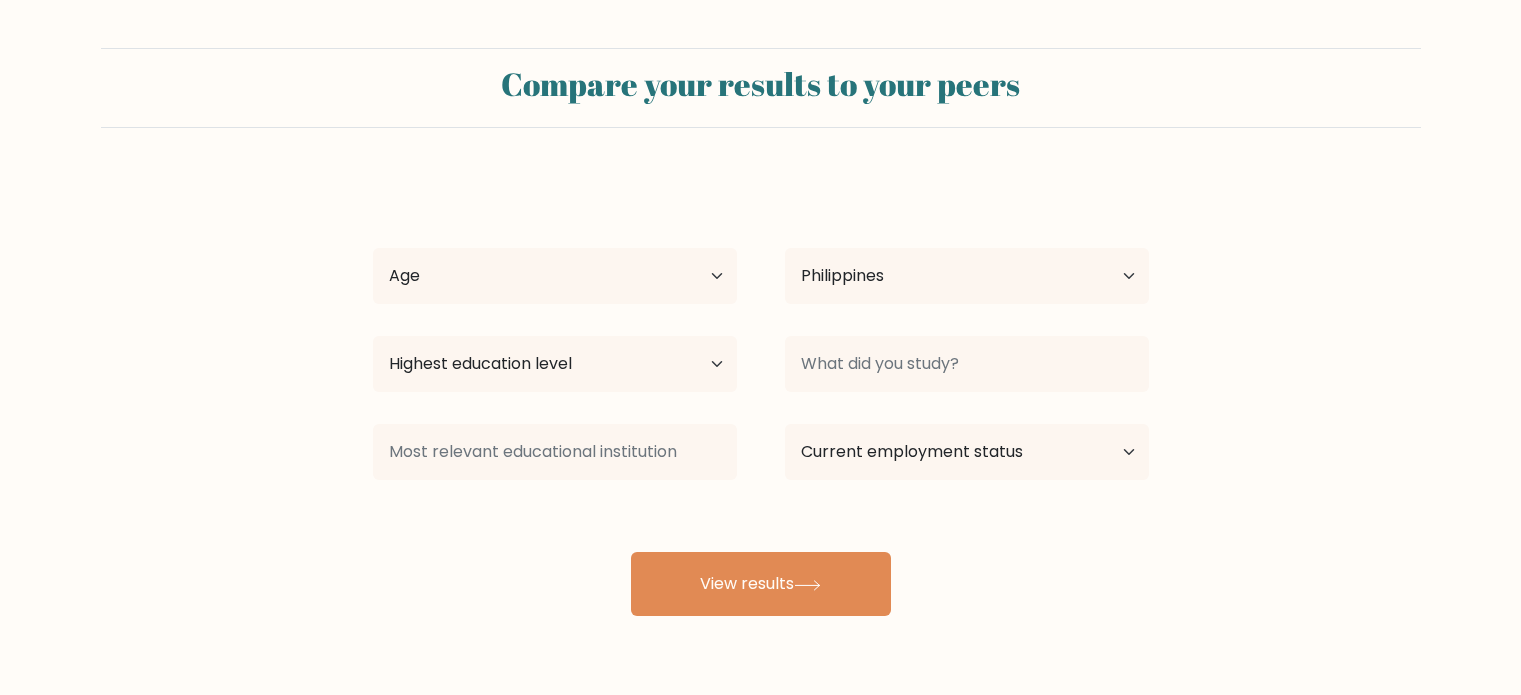 select on "PH" 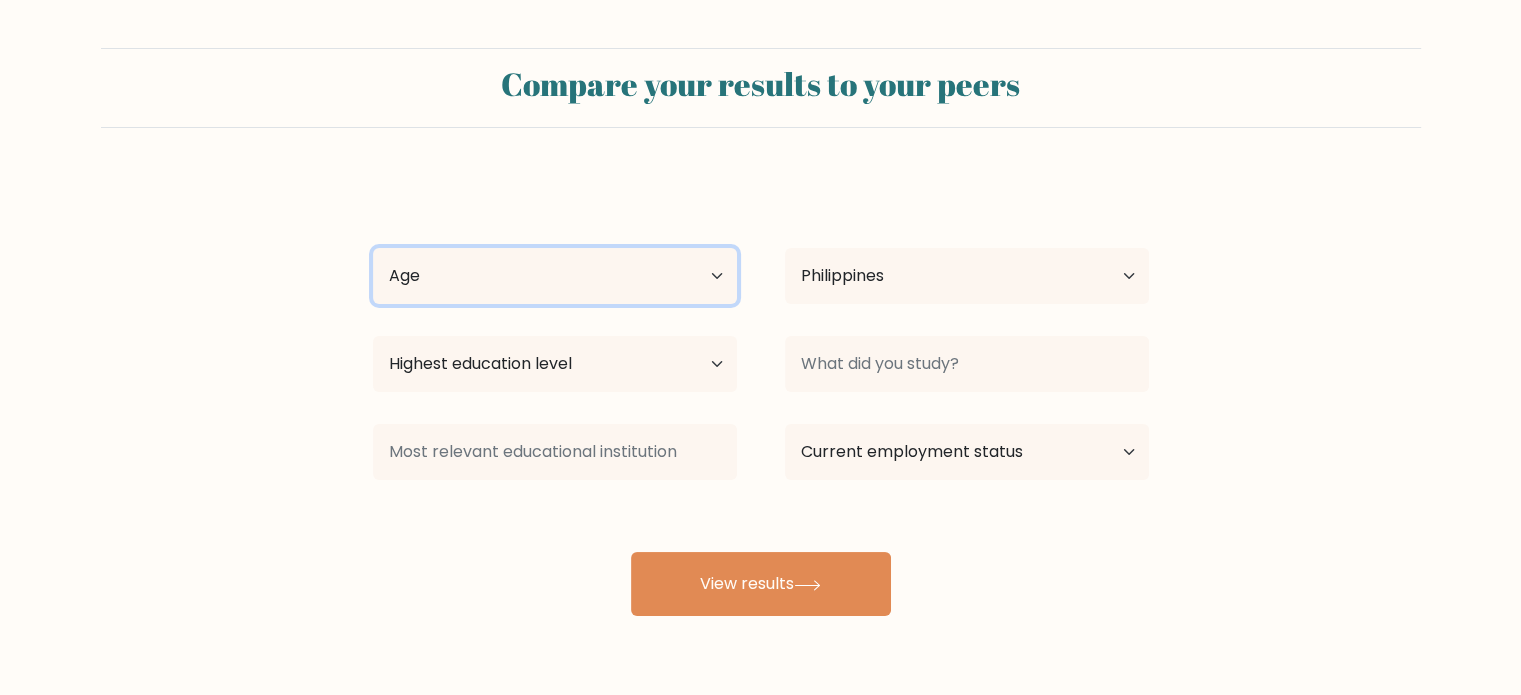 drag, startPoint x: 624, startPoint y: 279, endPoint x: 621, endPoint y: 267, distance: 12.369317 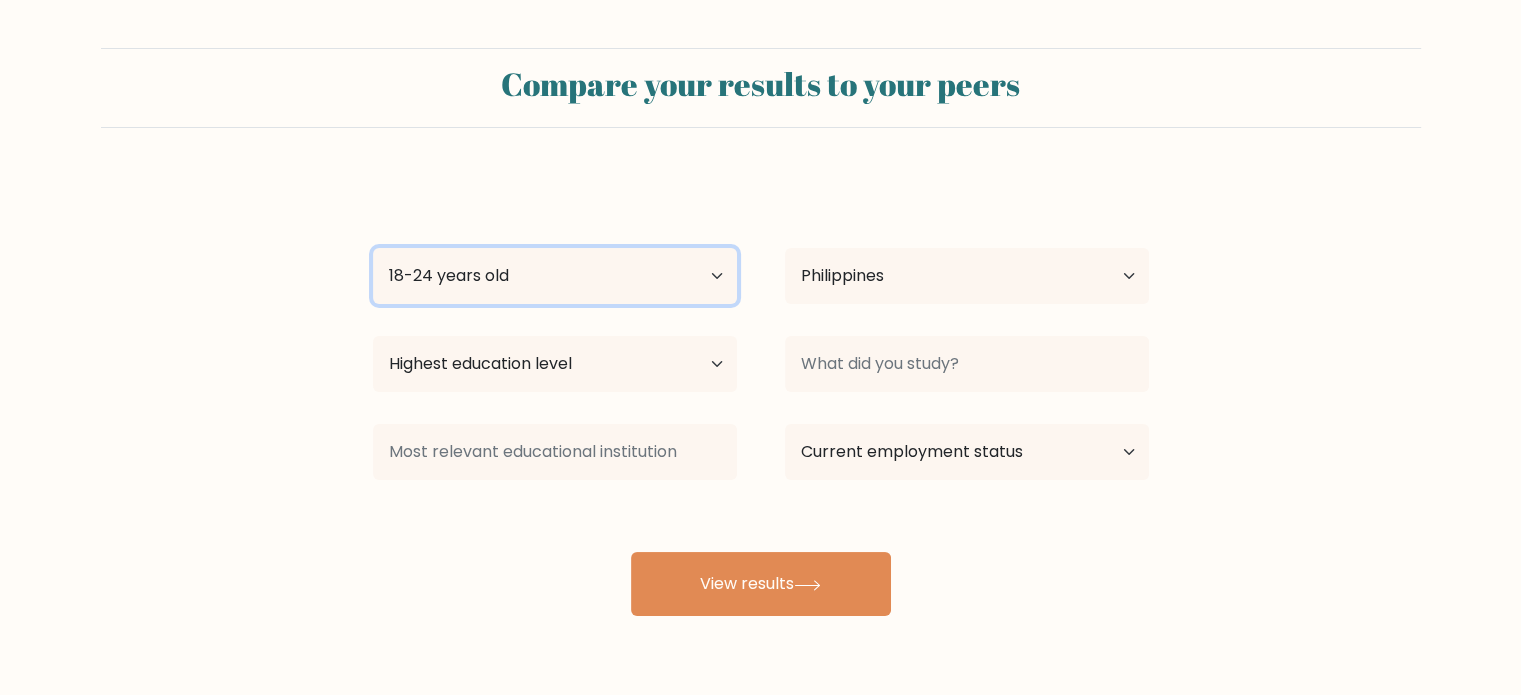 click on "Age
Under 18 years old
18-24 years old
25-34 years old
35-44 years old
45-54 years old
55-64 years old
65 years old and above" at bounding box center [555, 276] 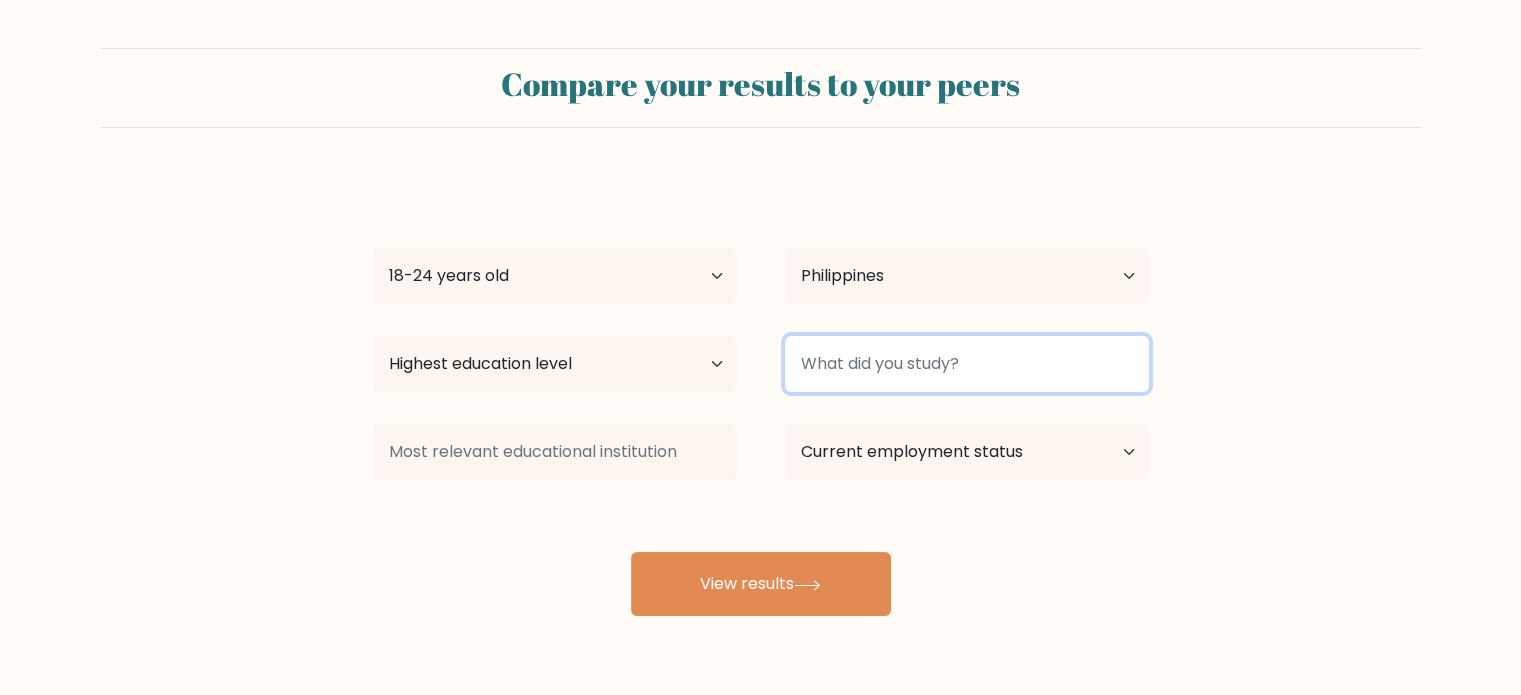 click at bounding box center (967, 364) 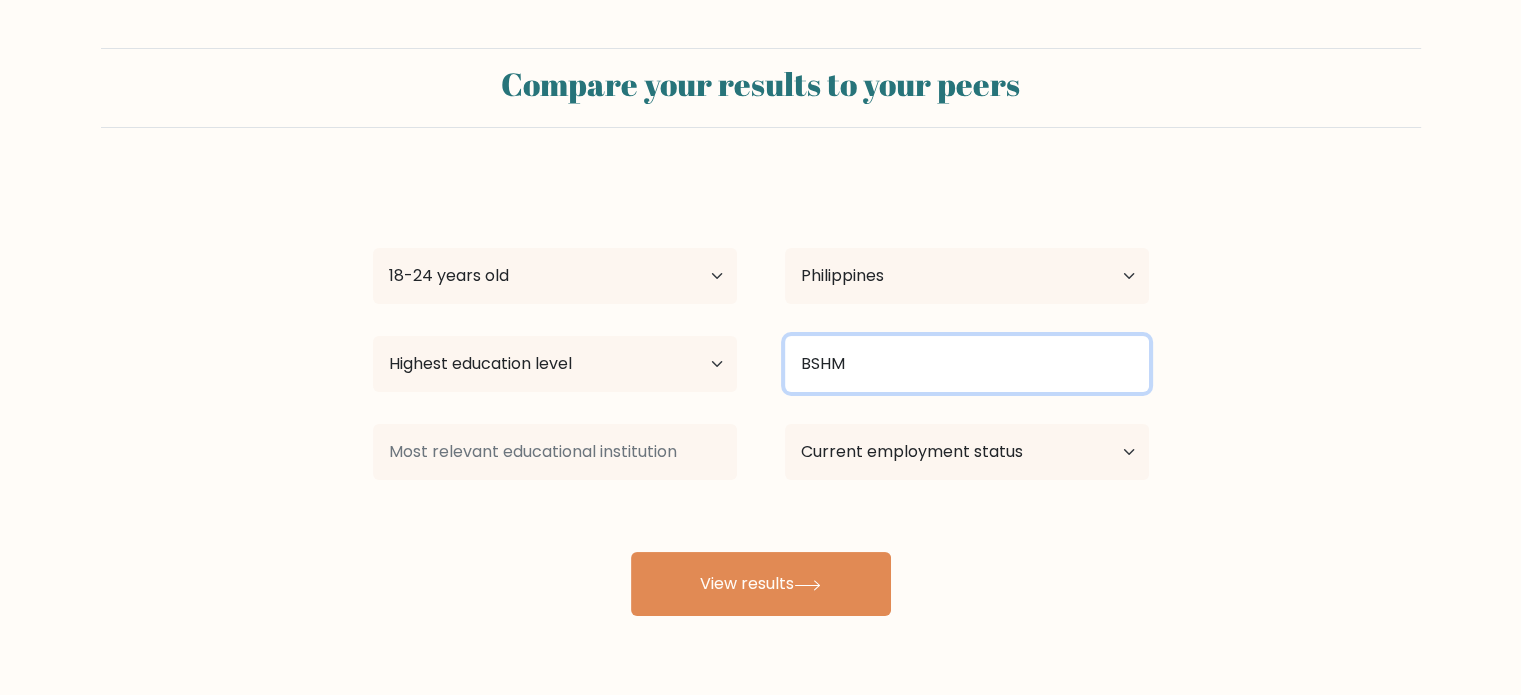 type on "BSHM" 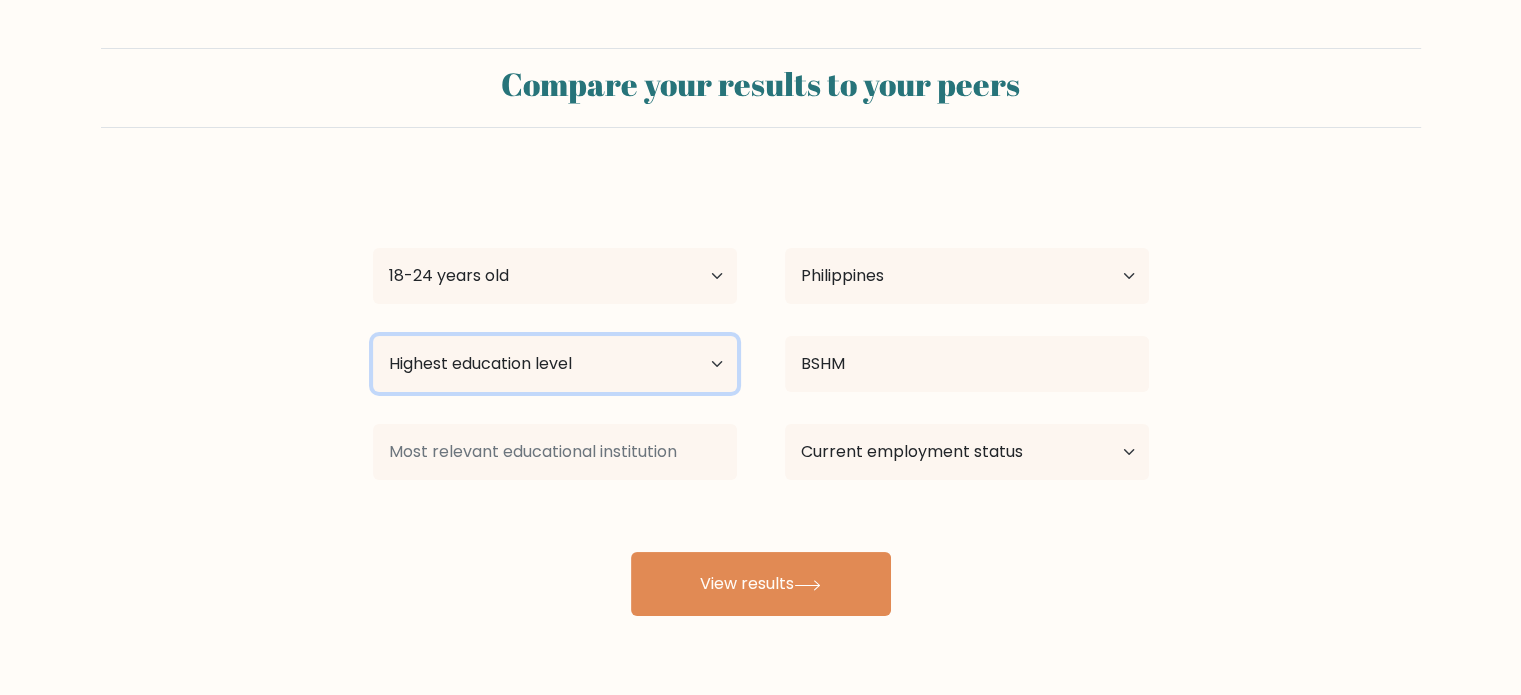 click on "Highest education level
No schooling
Primary
Lower Secondary
Upper Secondary
Occupation Specific
Bachelor's degree
Master's degree
Doctoral degree" at bounding box center [555, 364] 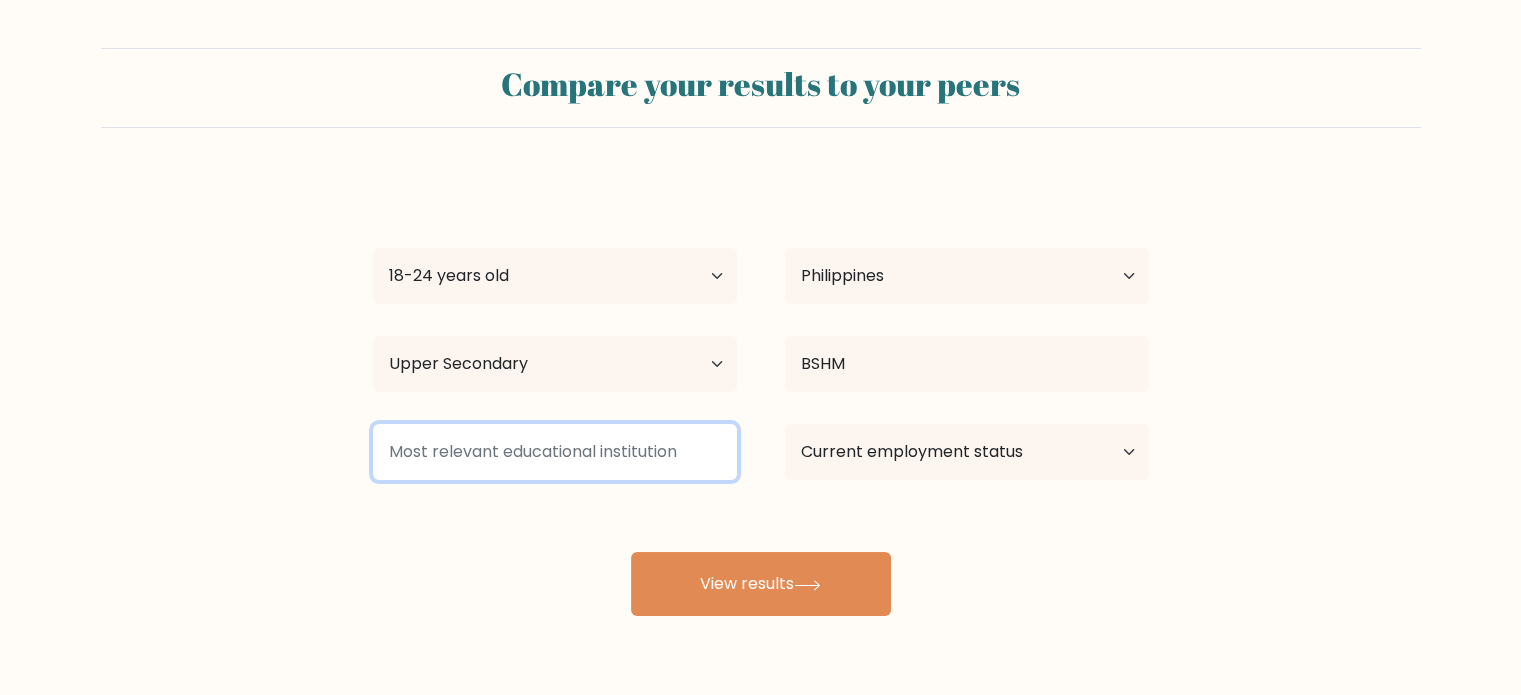 click at bounding box center [555, 452] 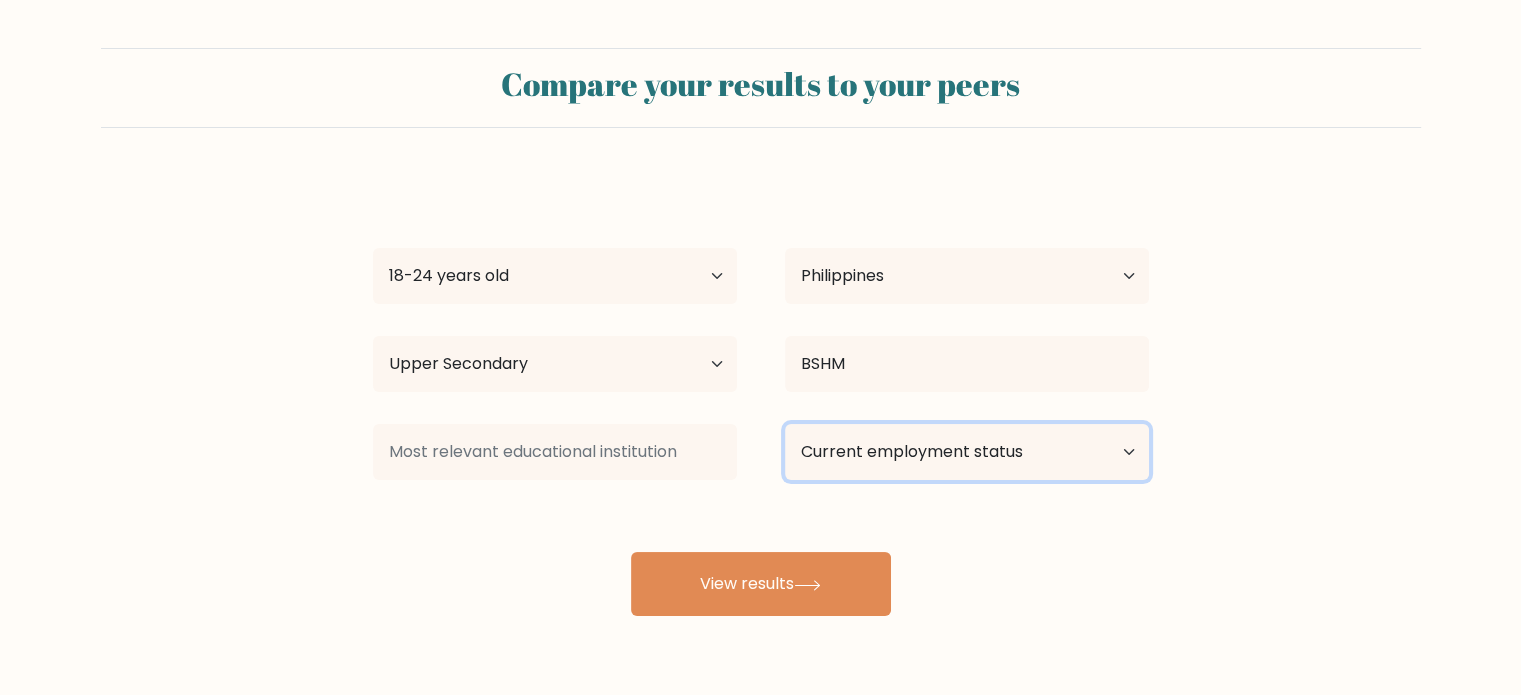 click on "Current employment status
Employed
Student
Retired
Other / prefer not to answer" at bounding box center (967, 452) 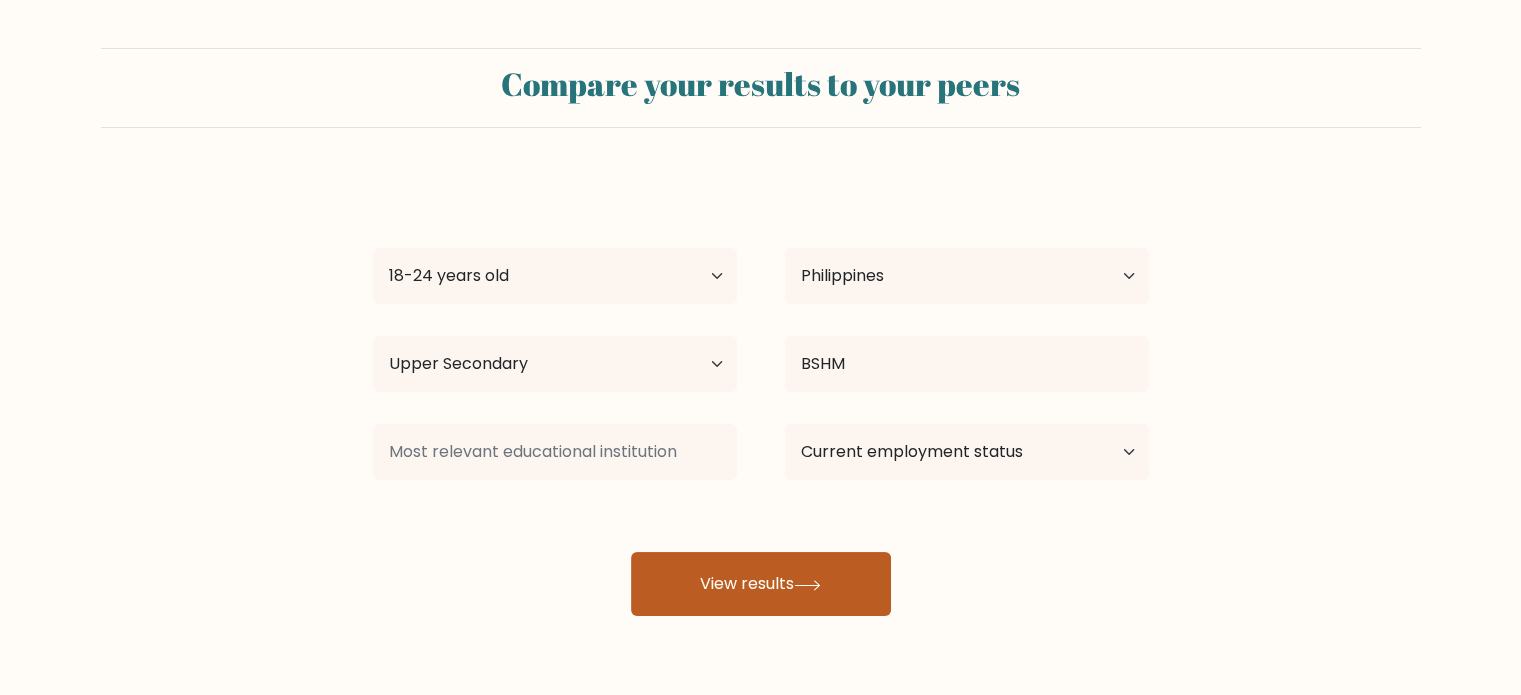 click on "View results" at bounding box center [761, 584] 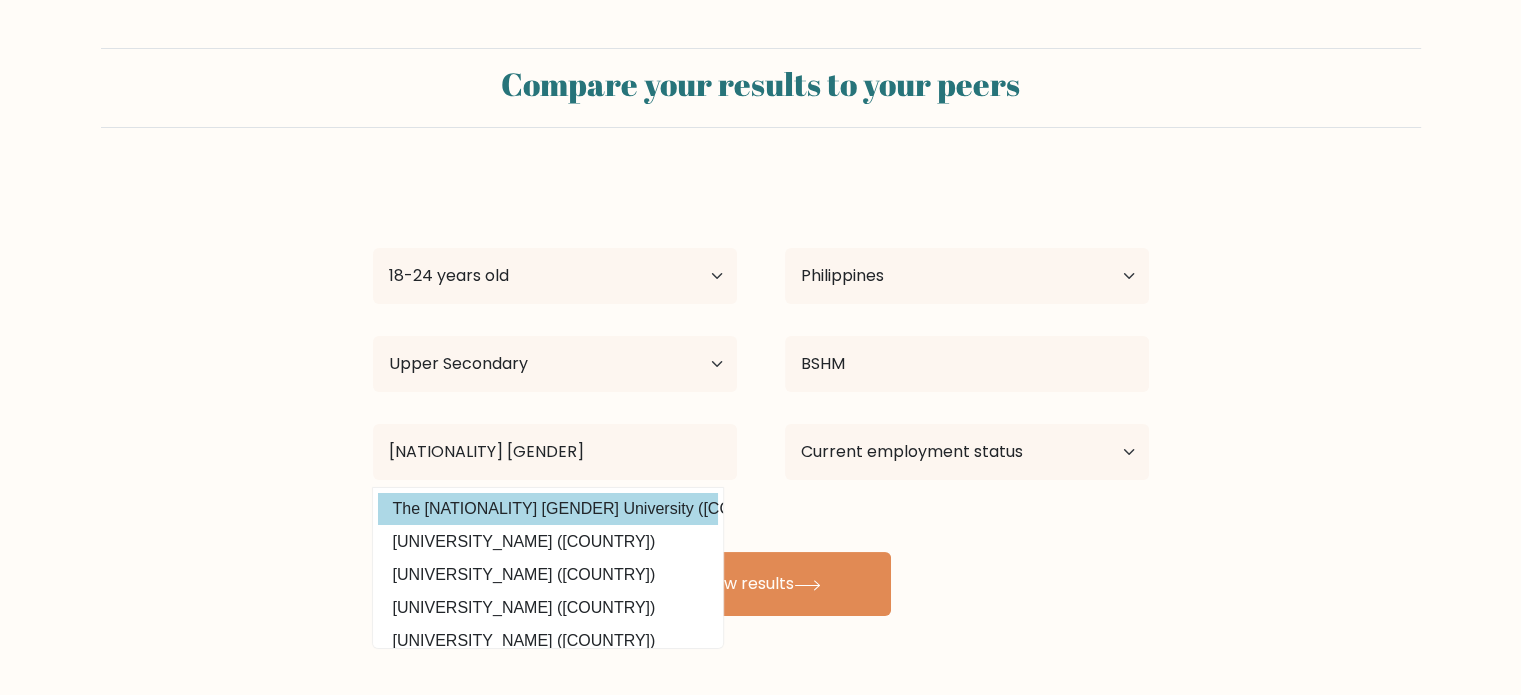 click on "The Philippine Women's University (Philippines)" at bounding box center (548, 509) 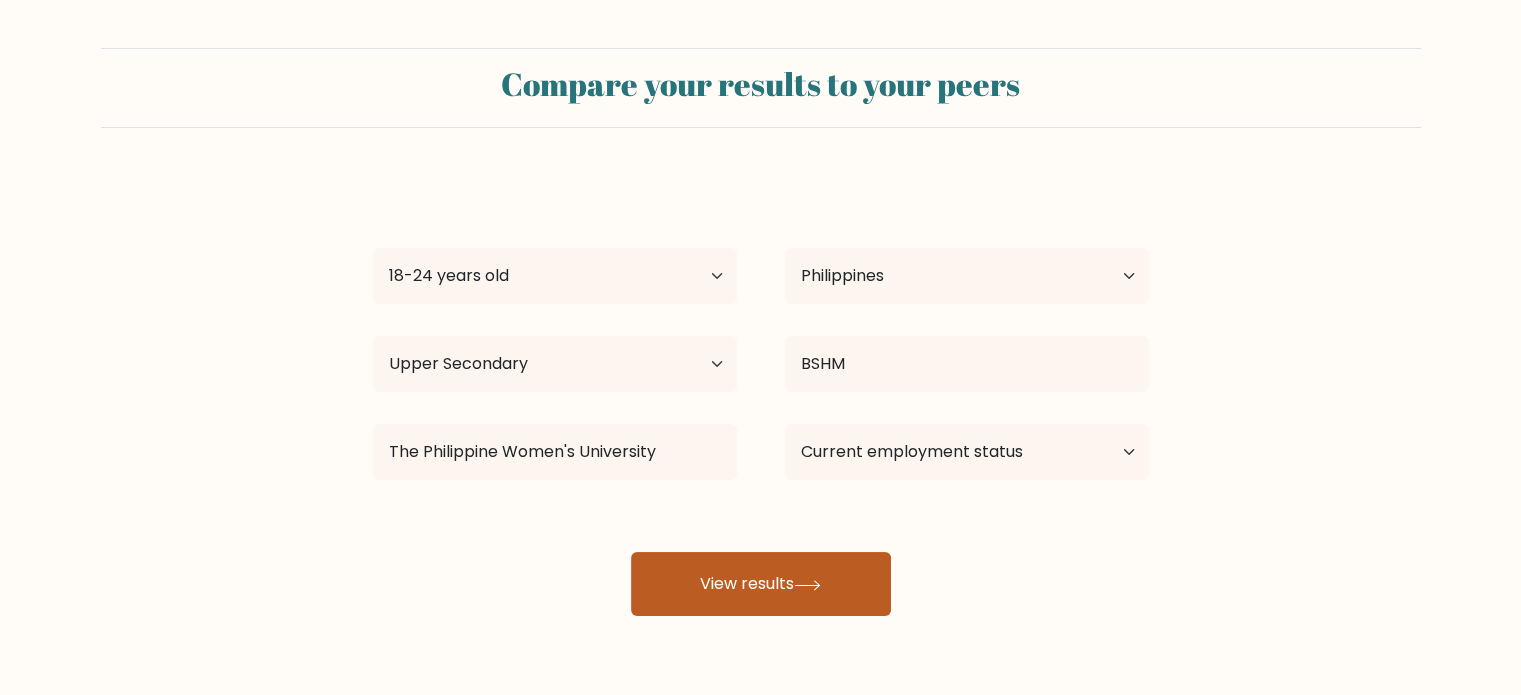 click on "View results" at bounding box center [761, 584] 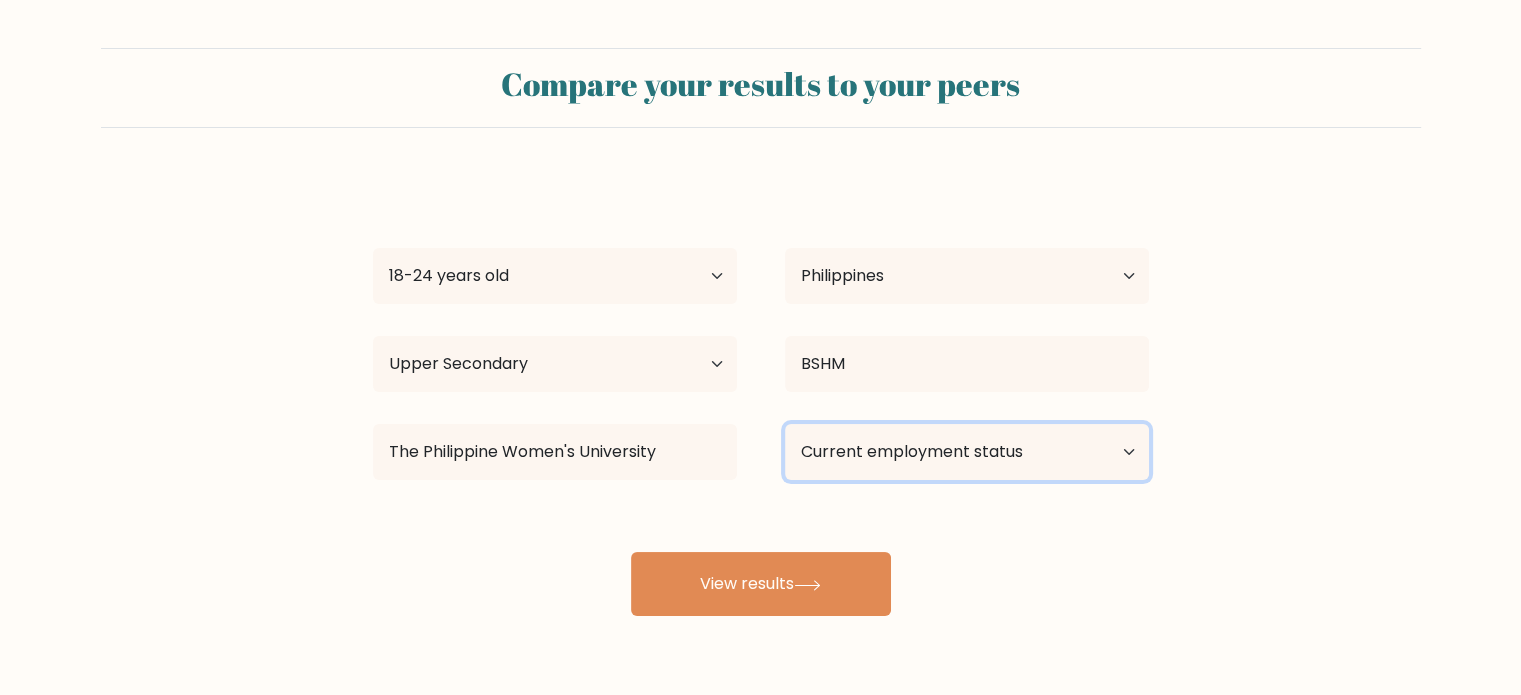 click on "Current employment status
Employed
Student
Retired
Other / prefer not to answer" at bounding box center (967, 452) 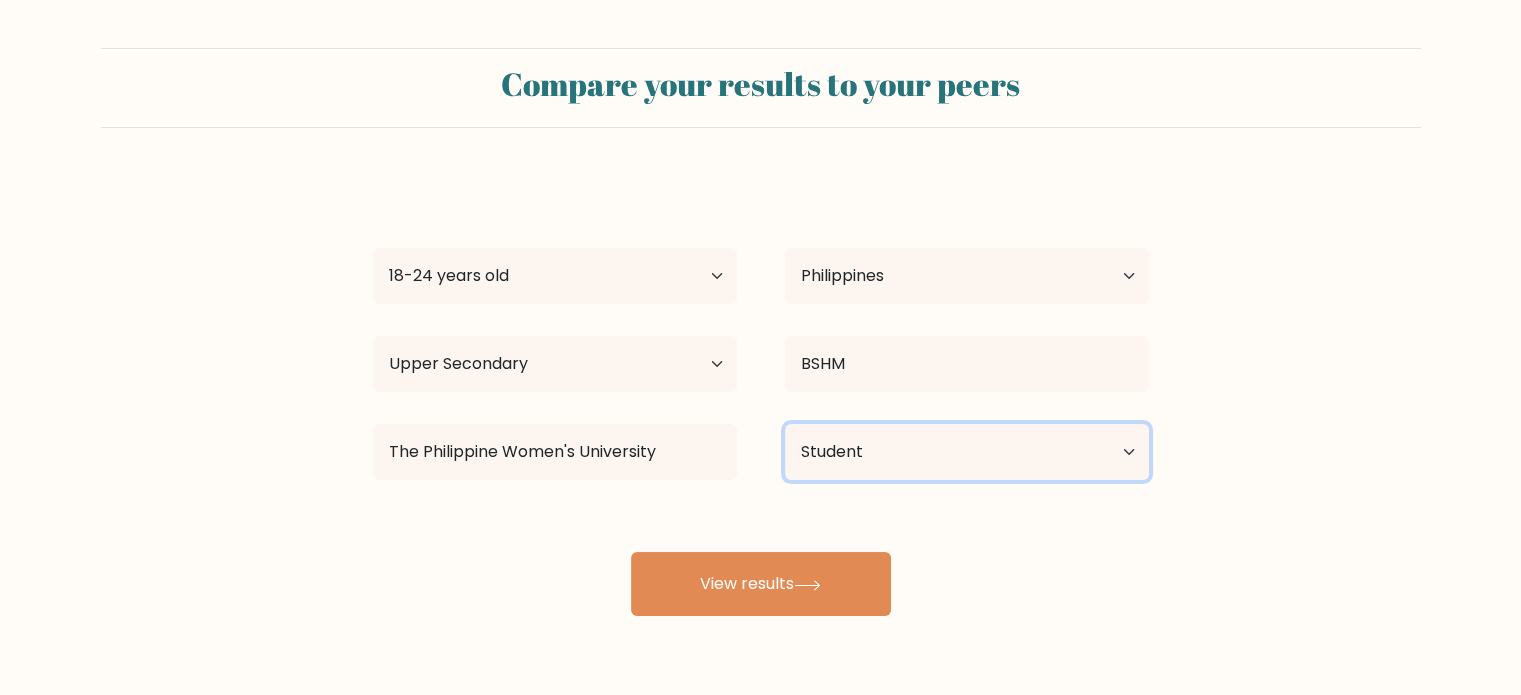 click on "Current employment status
Employed
Student
Retired
Other / prefer not to answer" at bounding box center (967, 452) 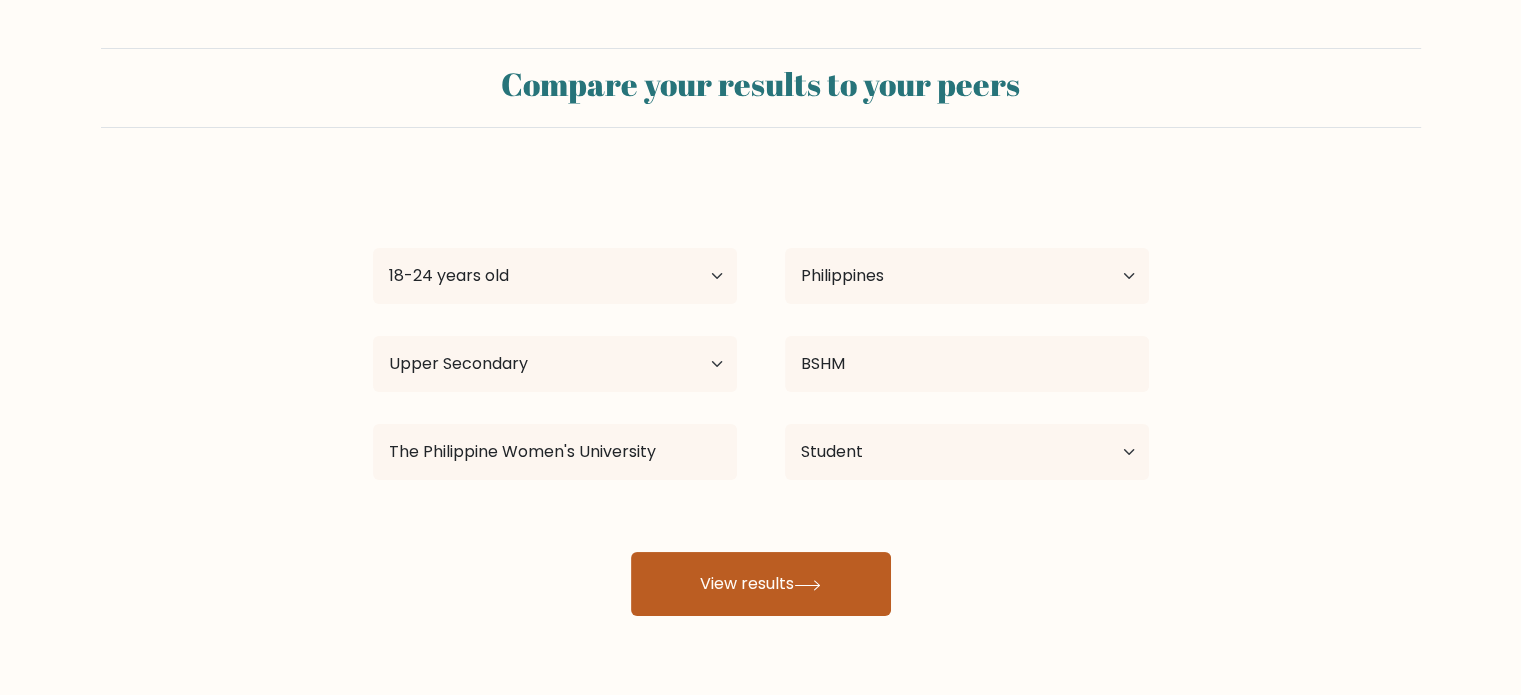 click on "View results" at bounding box center [761, 584] 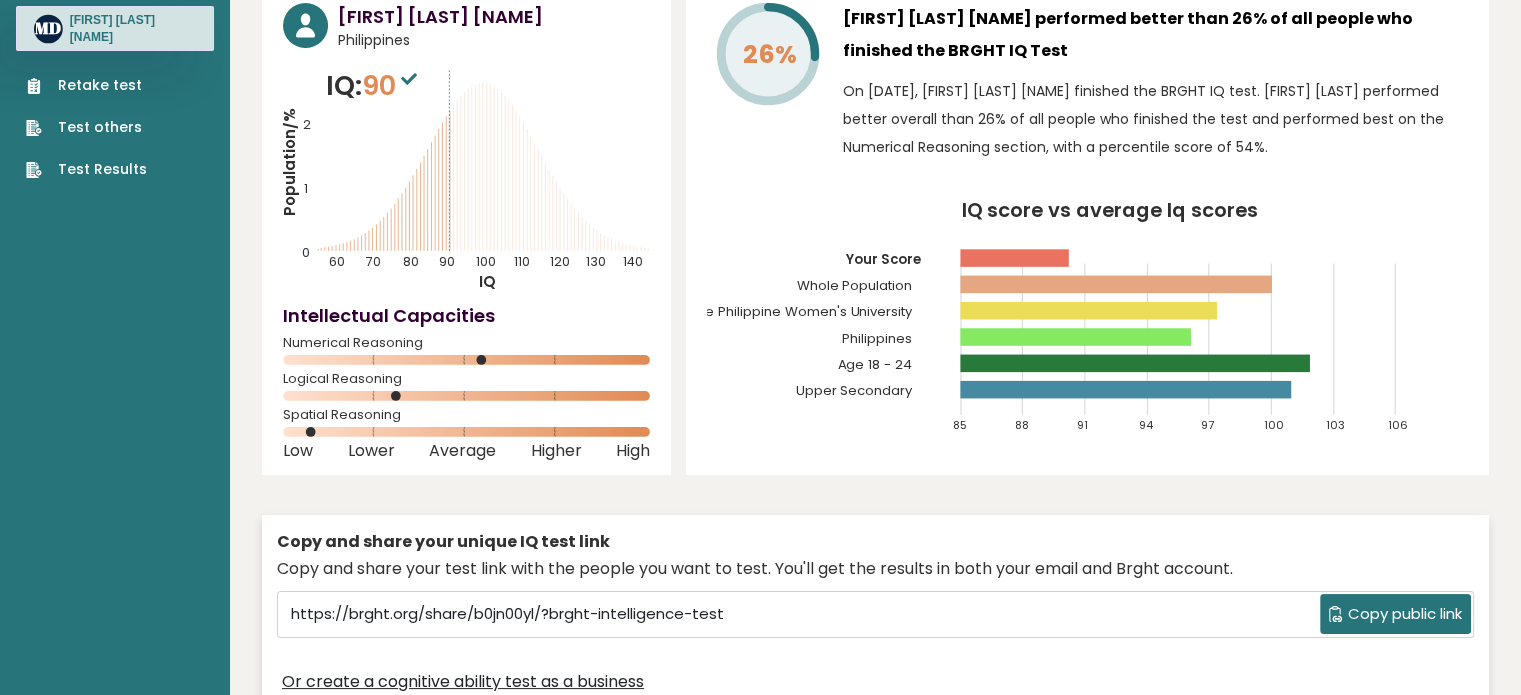 scroll, scrollTop: 0, scrollLeft: 0, axis: both 